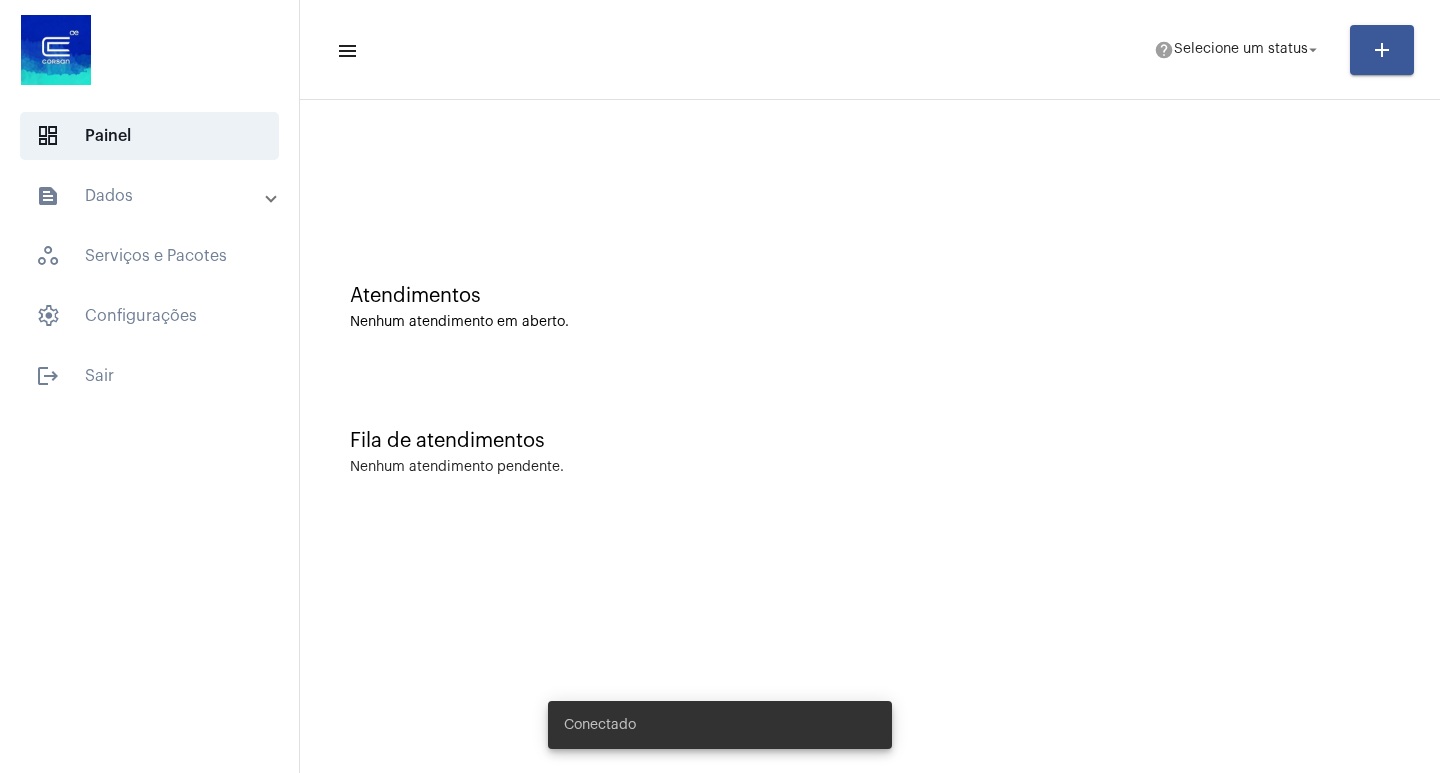 scroll, scrollTop: 0, scrollLeft: 0, axis: both 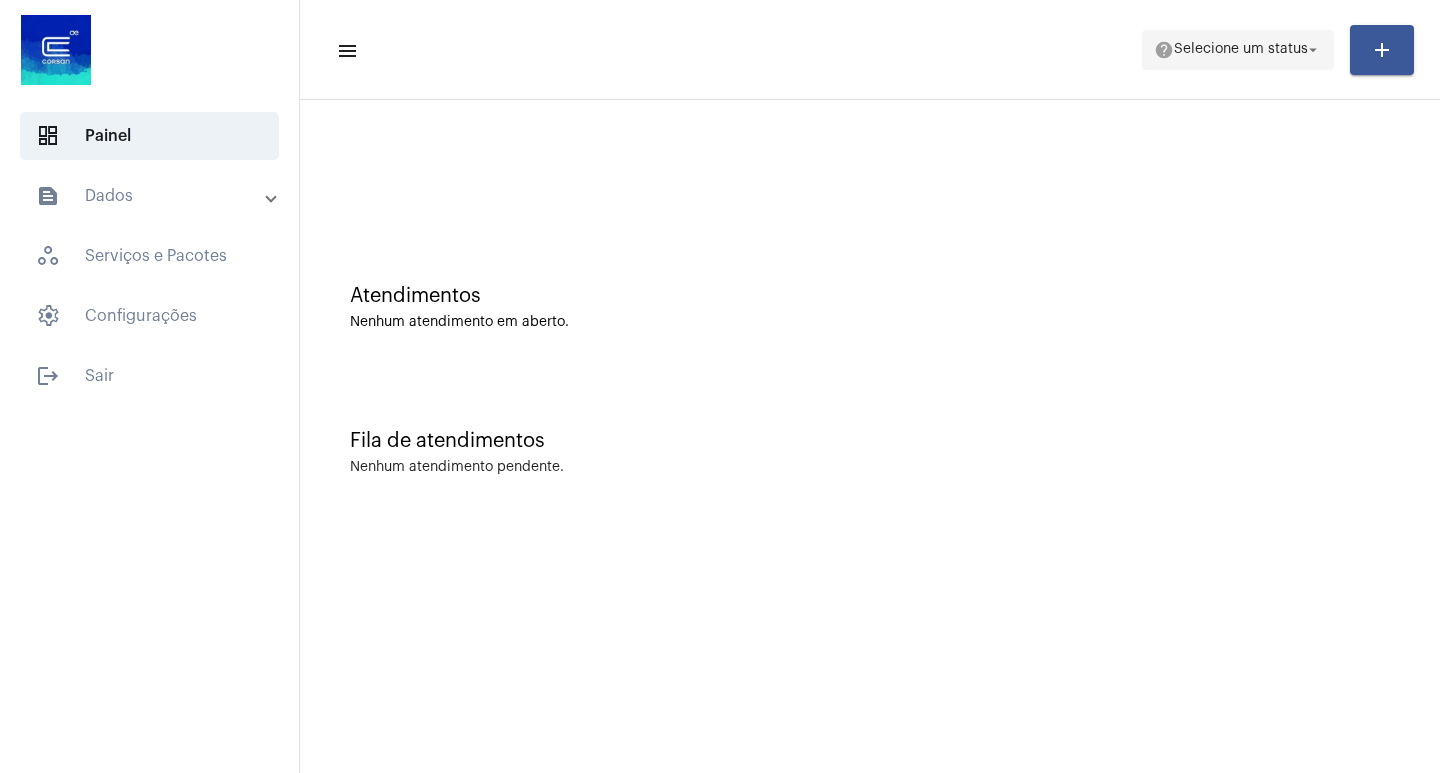 click on "Selecione um status" 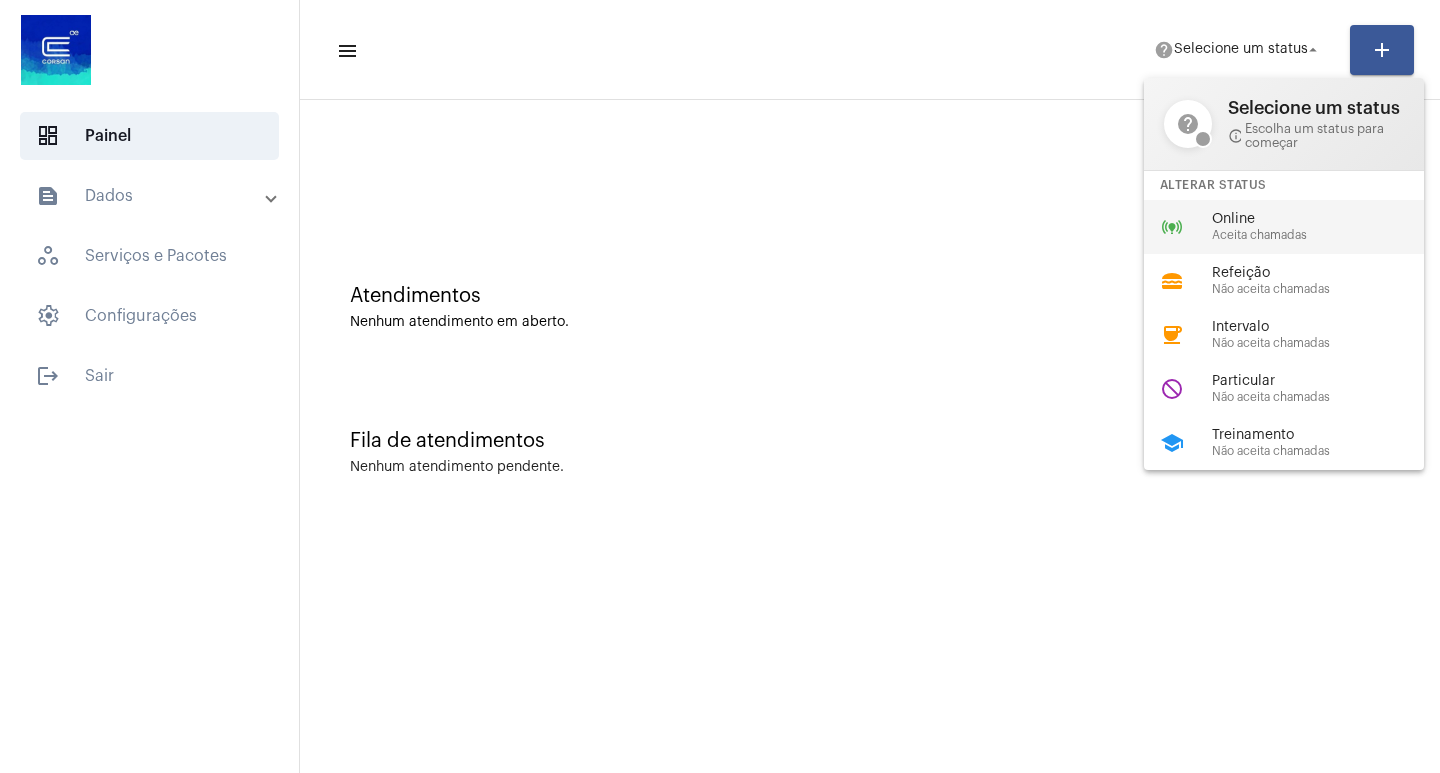 click on "Online" at bounding box center (1326, 219) 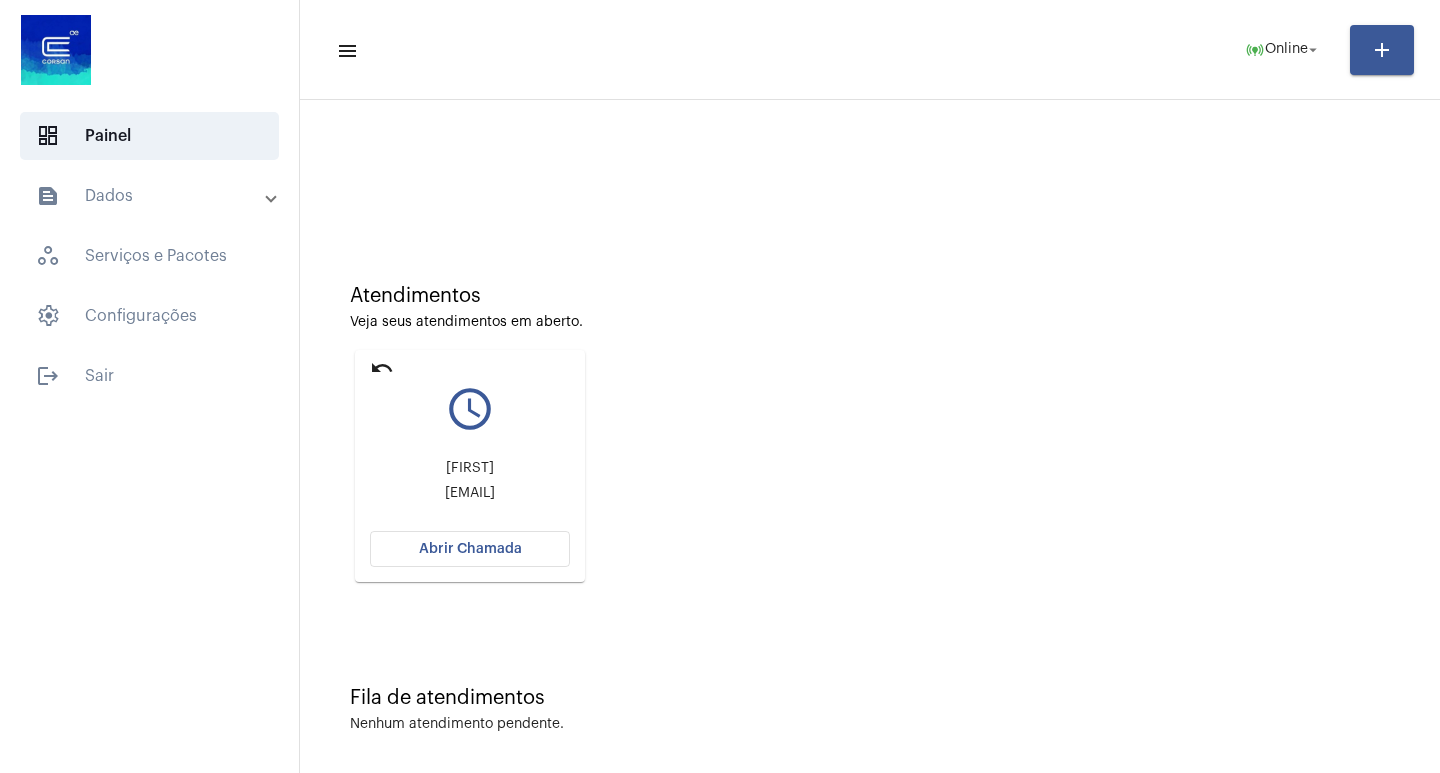 click on "Abrir Chamada" 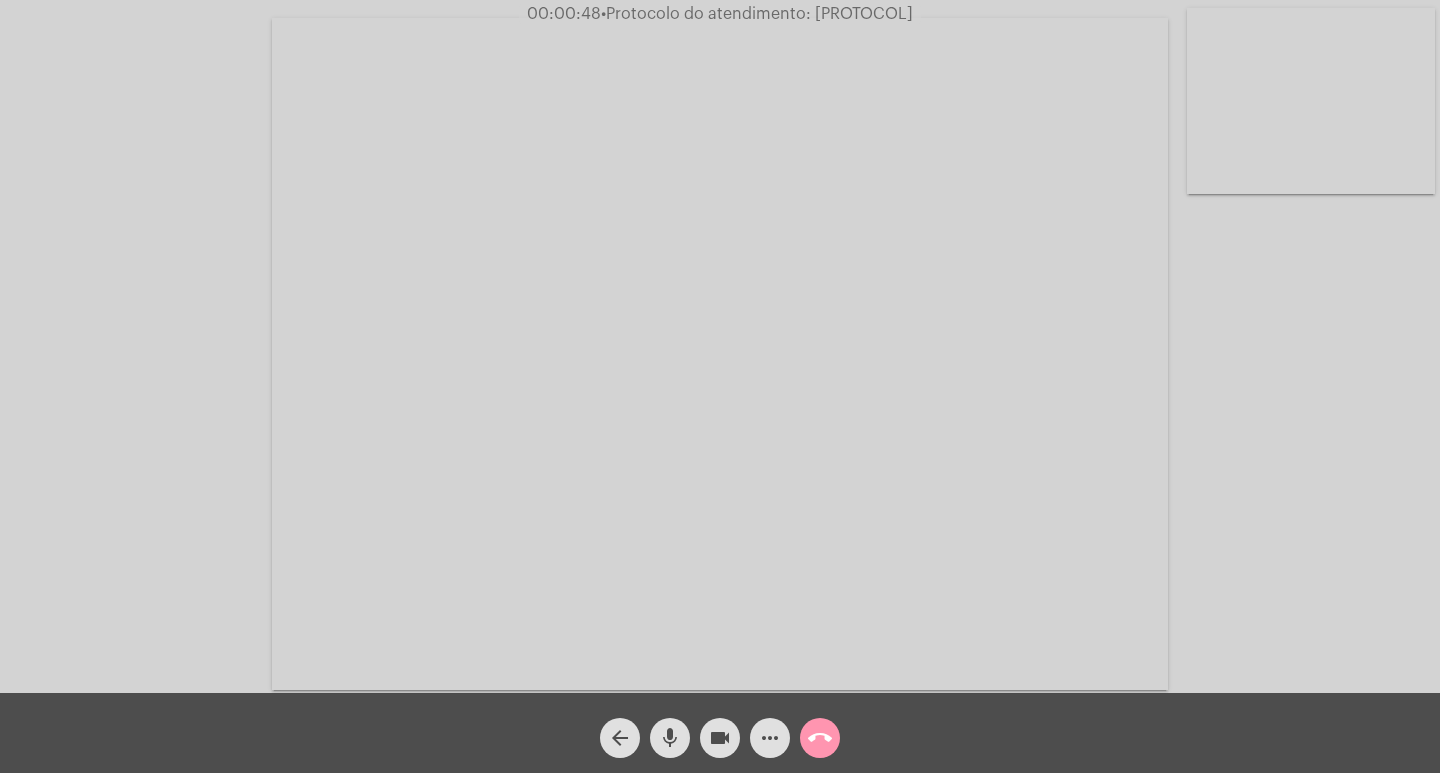 click at bounding box center [720, 354] 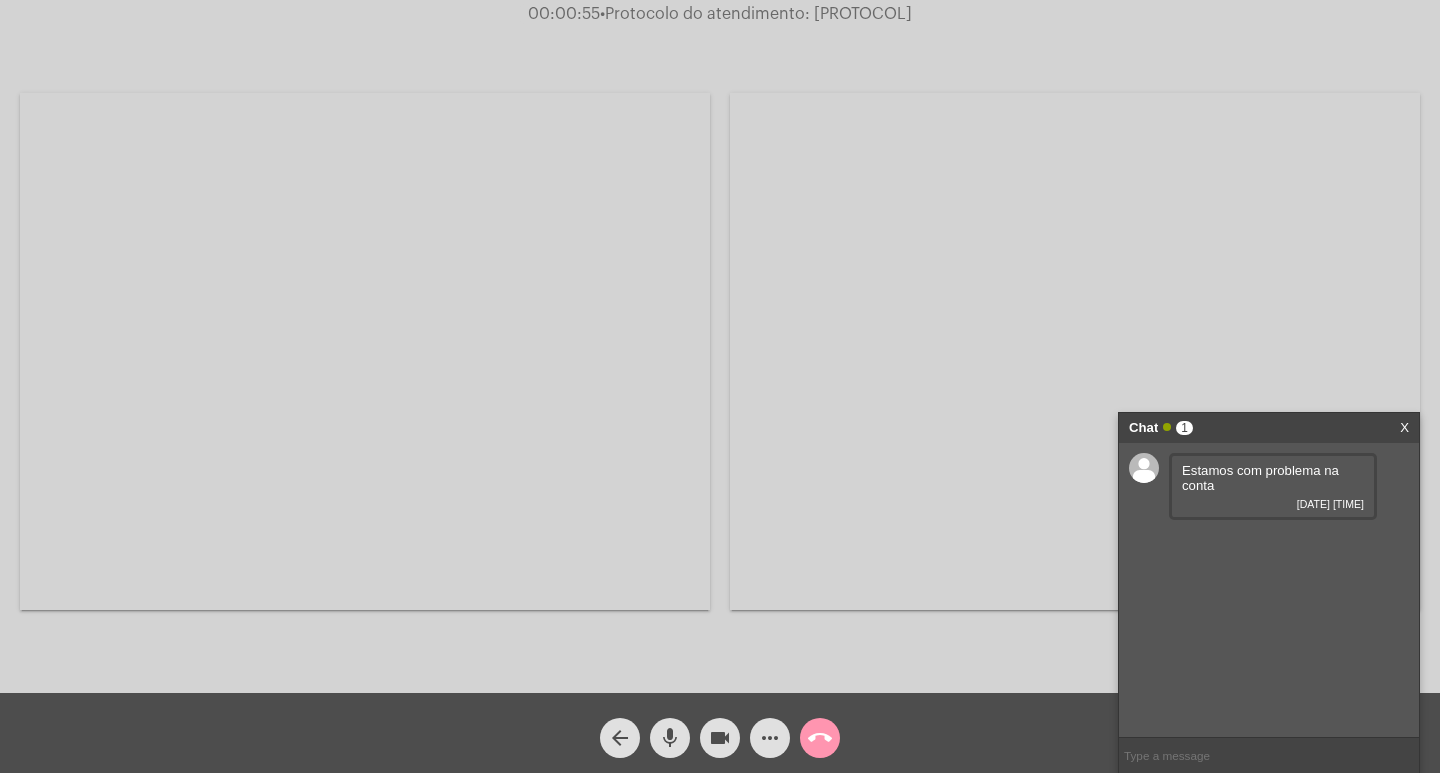 click at bounding box center (1269, 755) 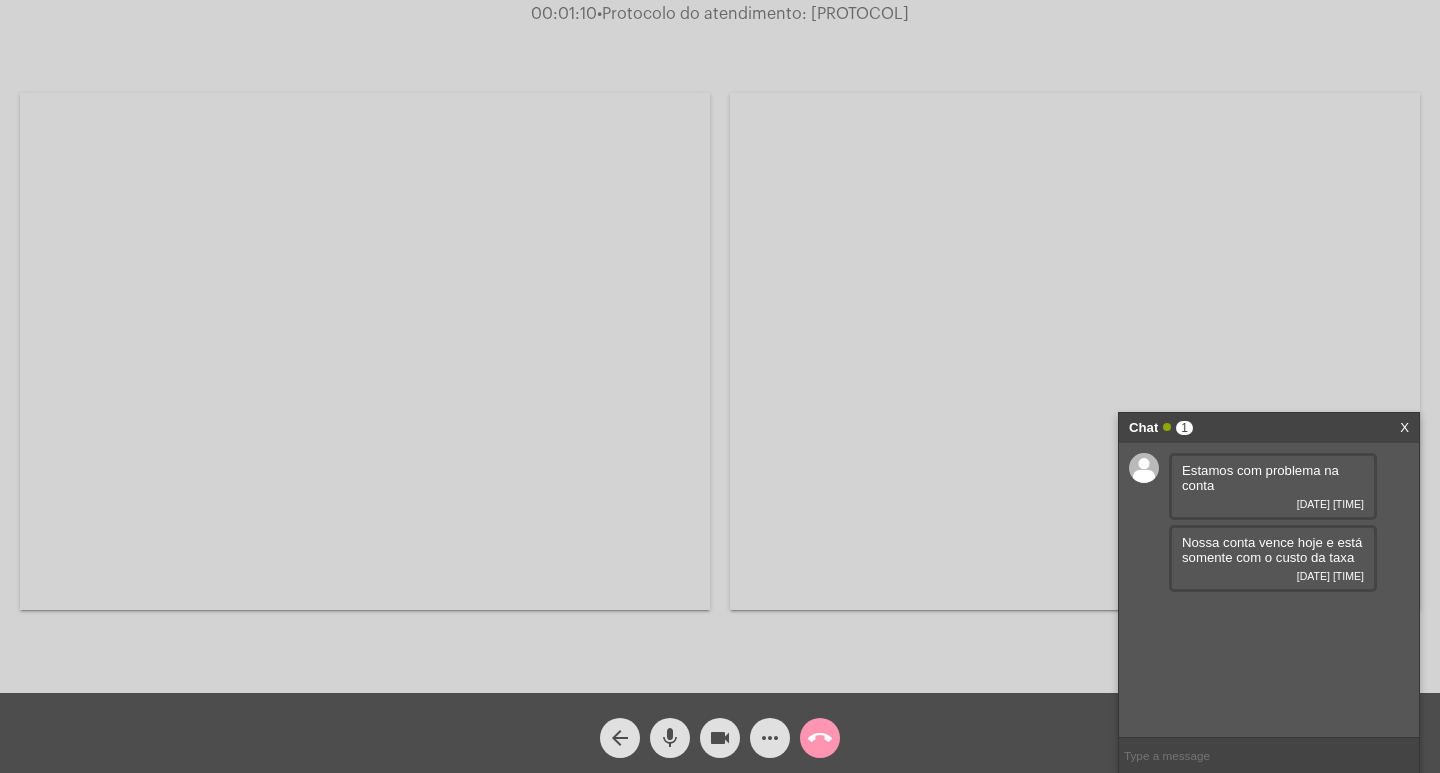 click at bounding box center (1269, 755) 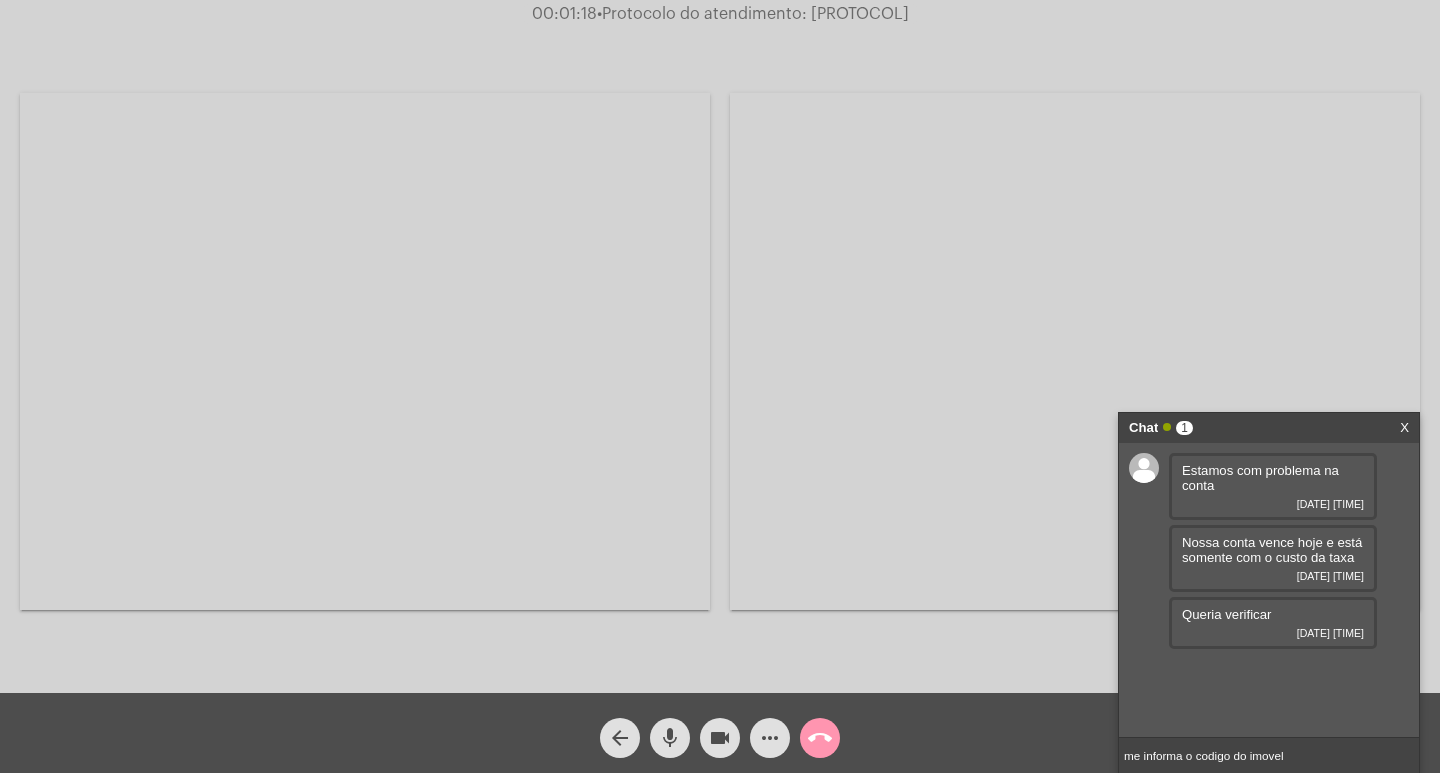 type on "me informa o codigo do imovel" 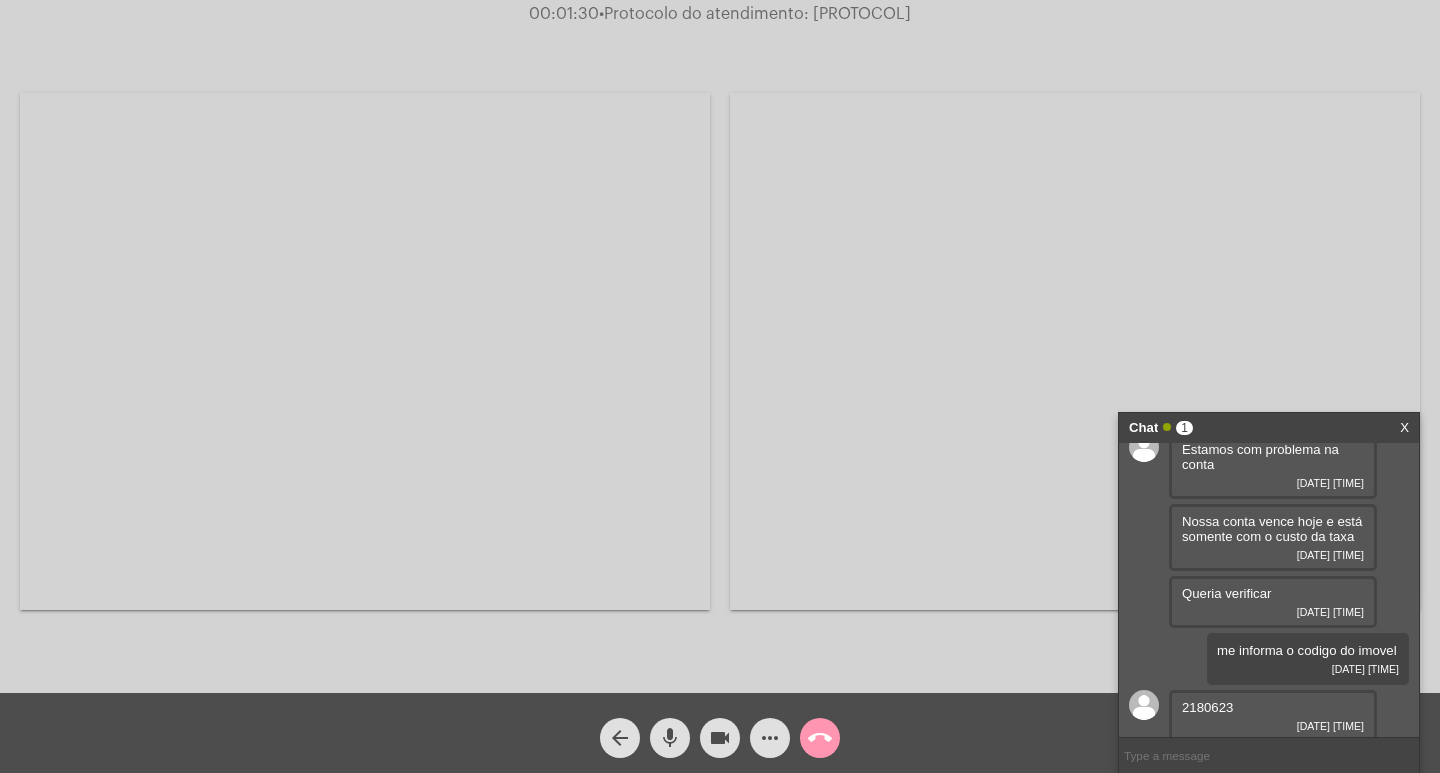 scroll, scrollTop: 26, scrollLeft: 0, axis: vertical 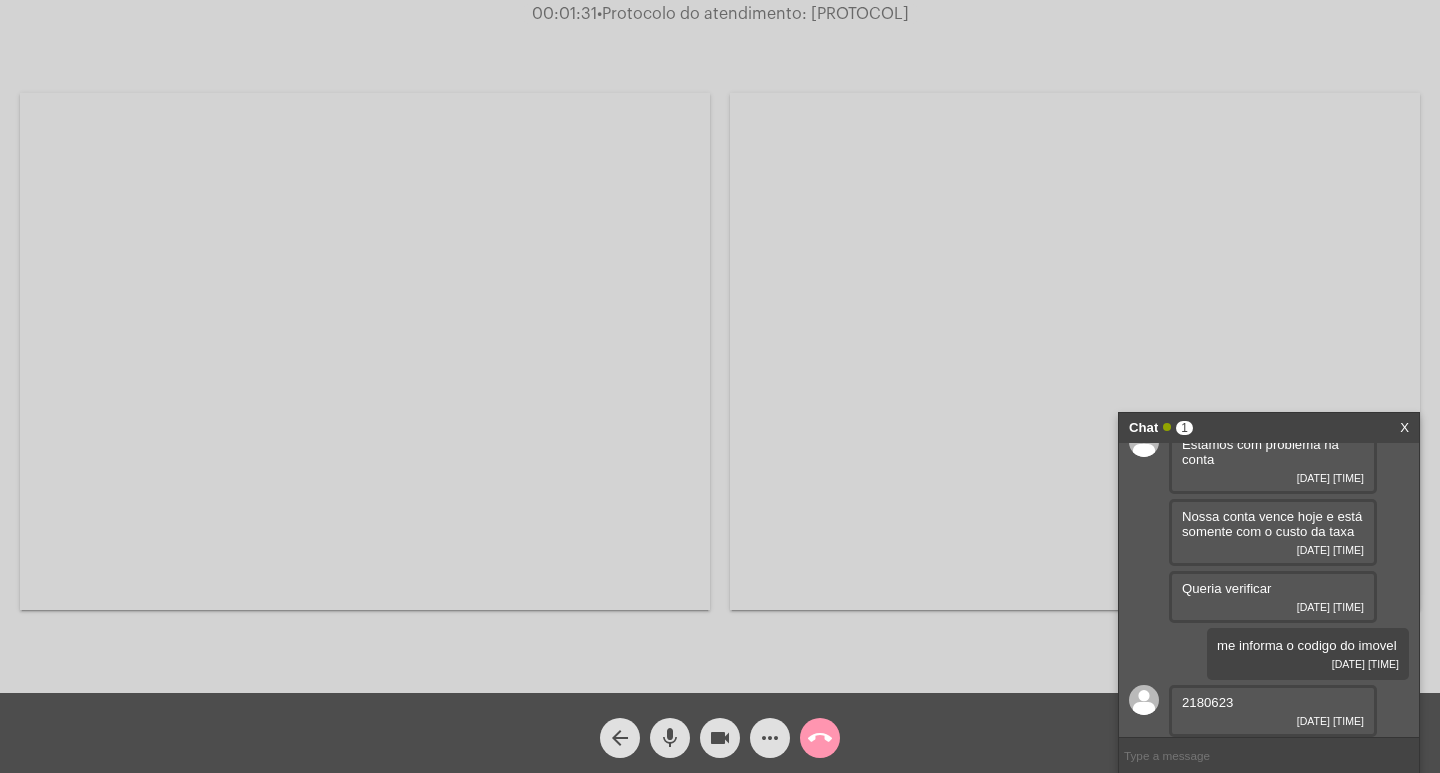 click on "2180623" at bounding box center [1207, 702] 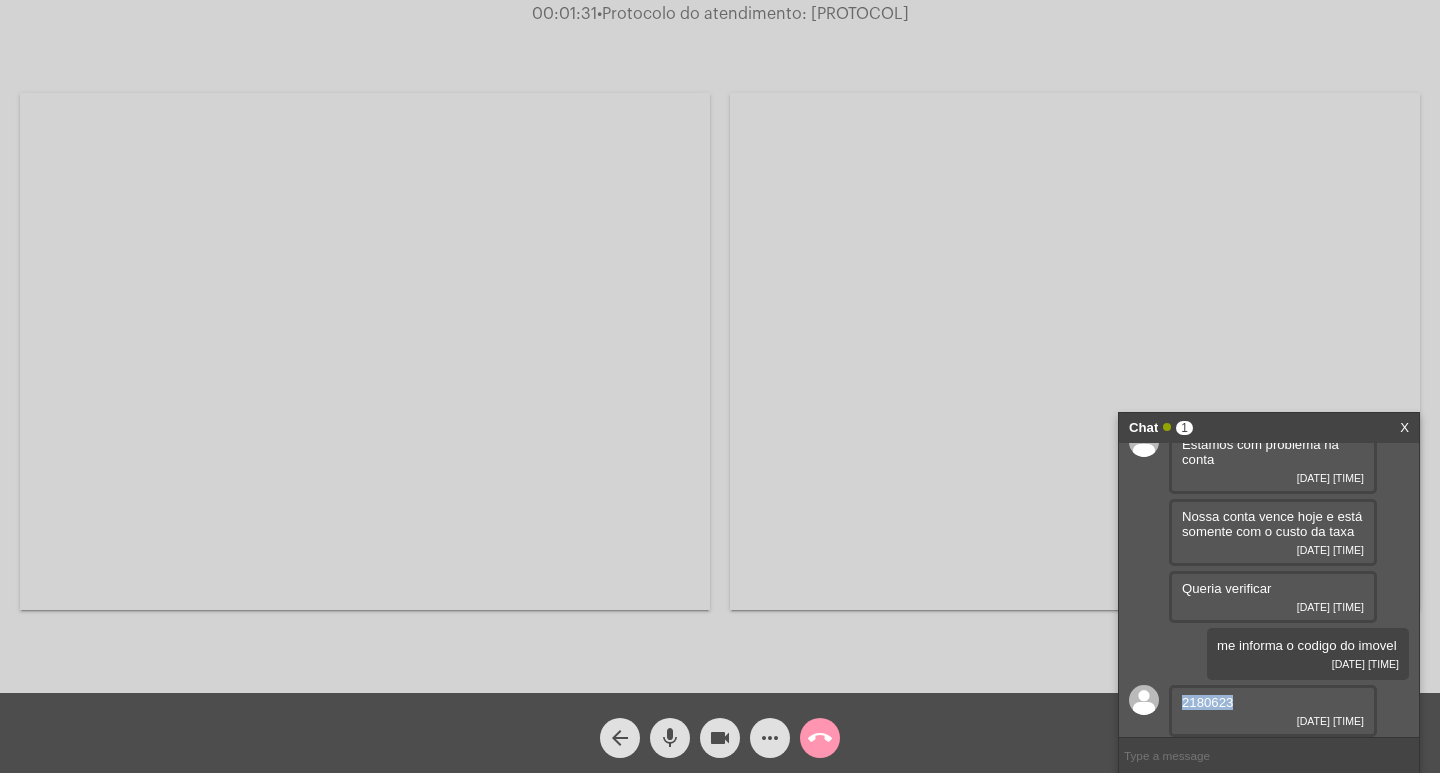 click on "2180623" at bounding box center (1207, 702) 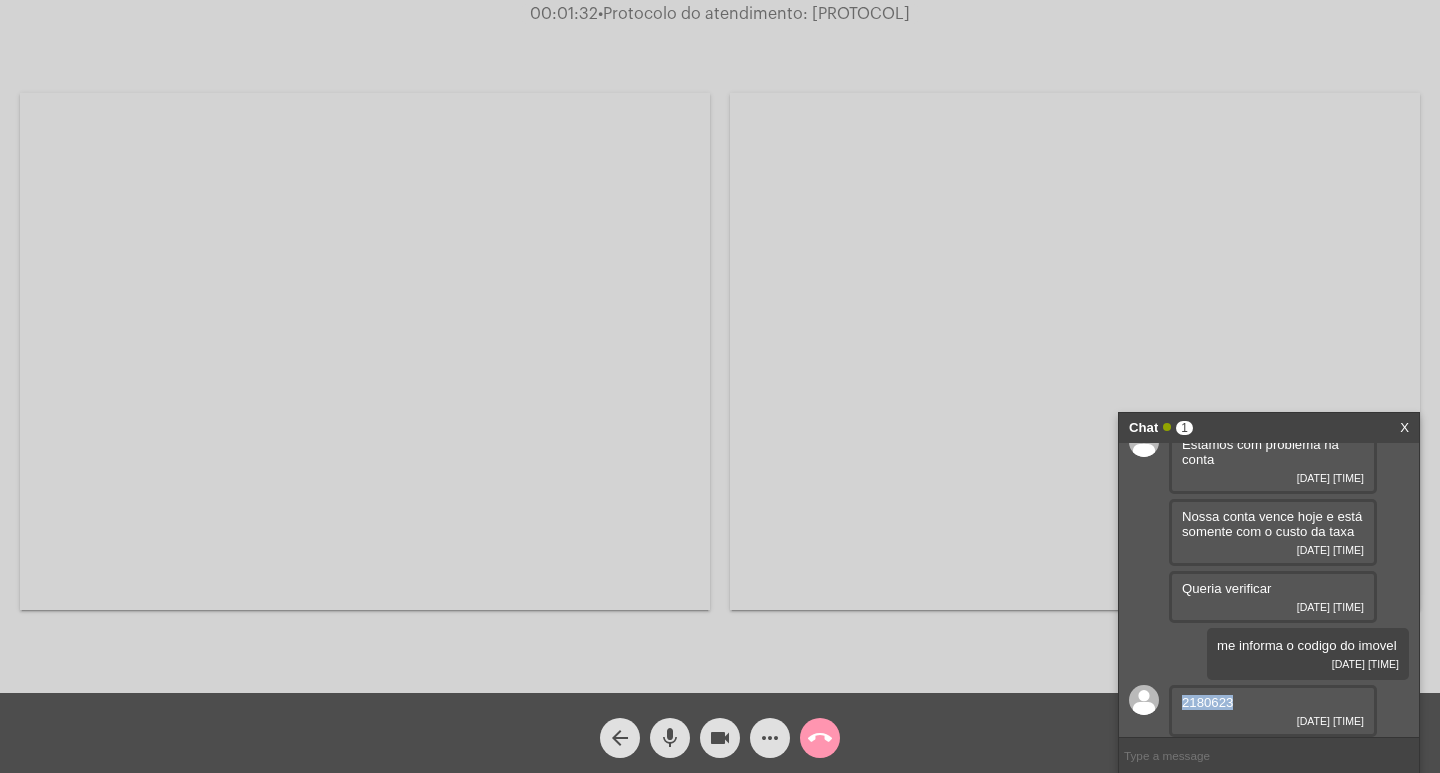 copy on "2180623" 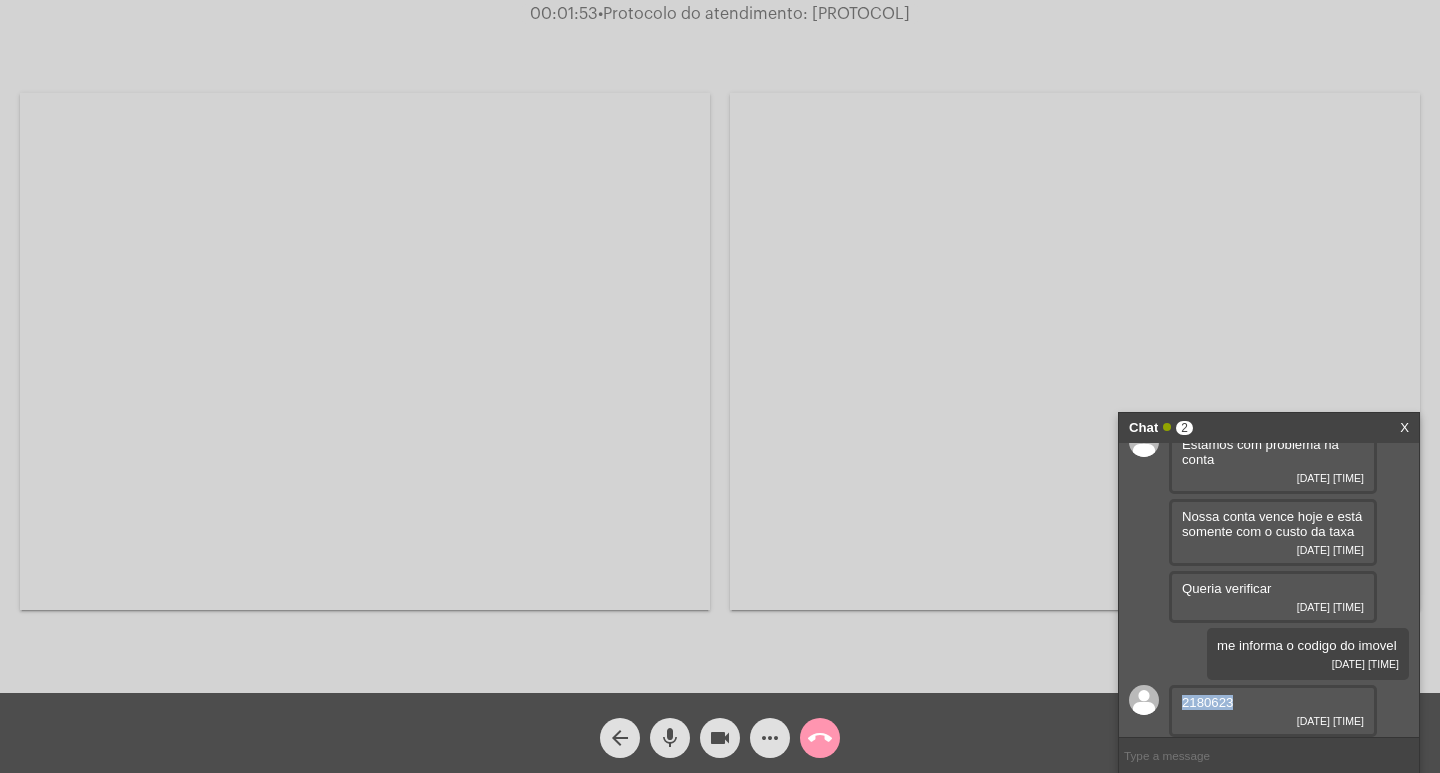 scroll, scrollTop: 83, scrollLeft: 0, axis: vertical 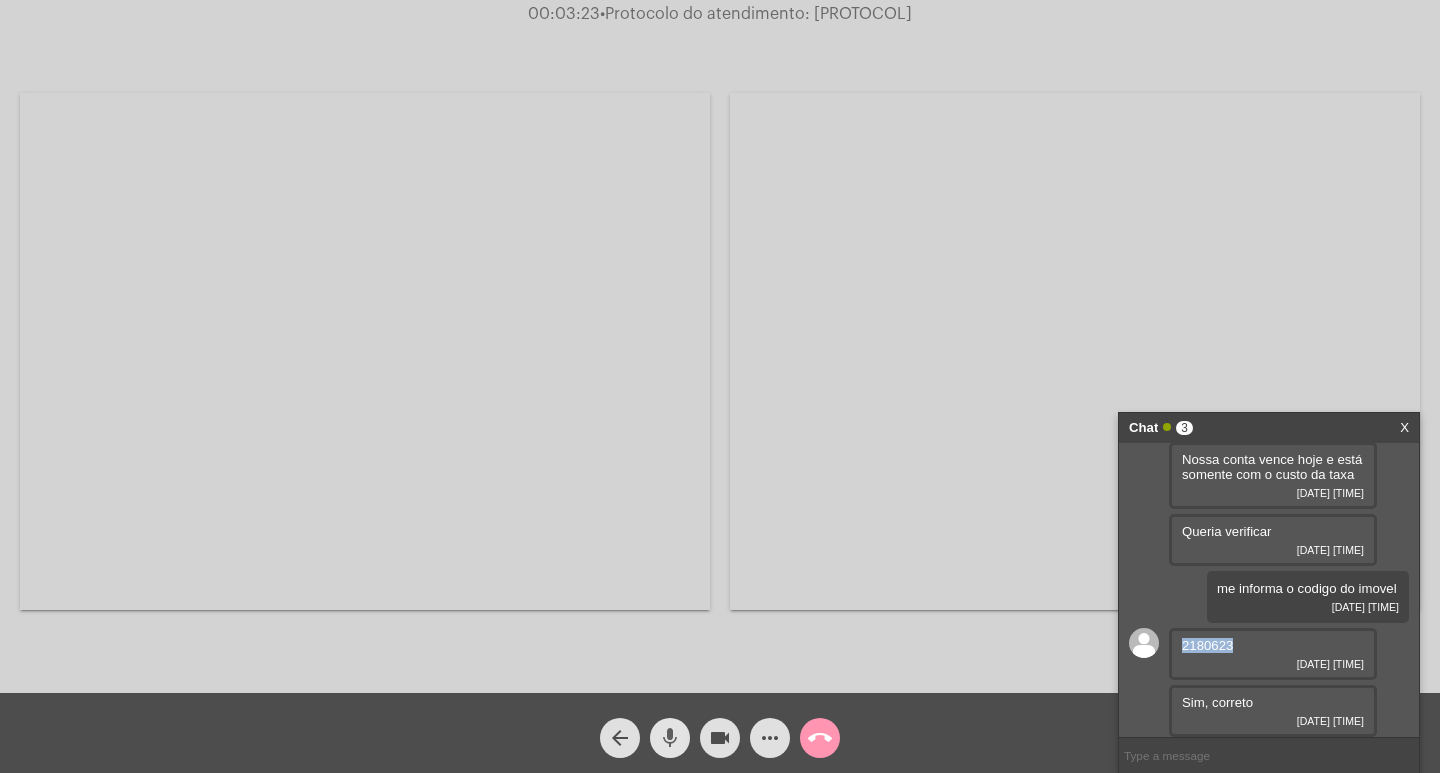 click on "mic" 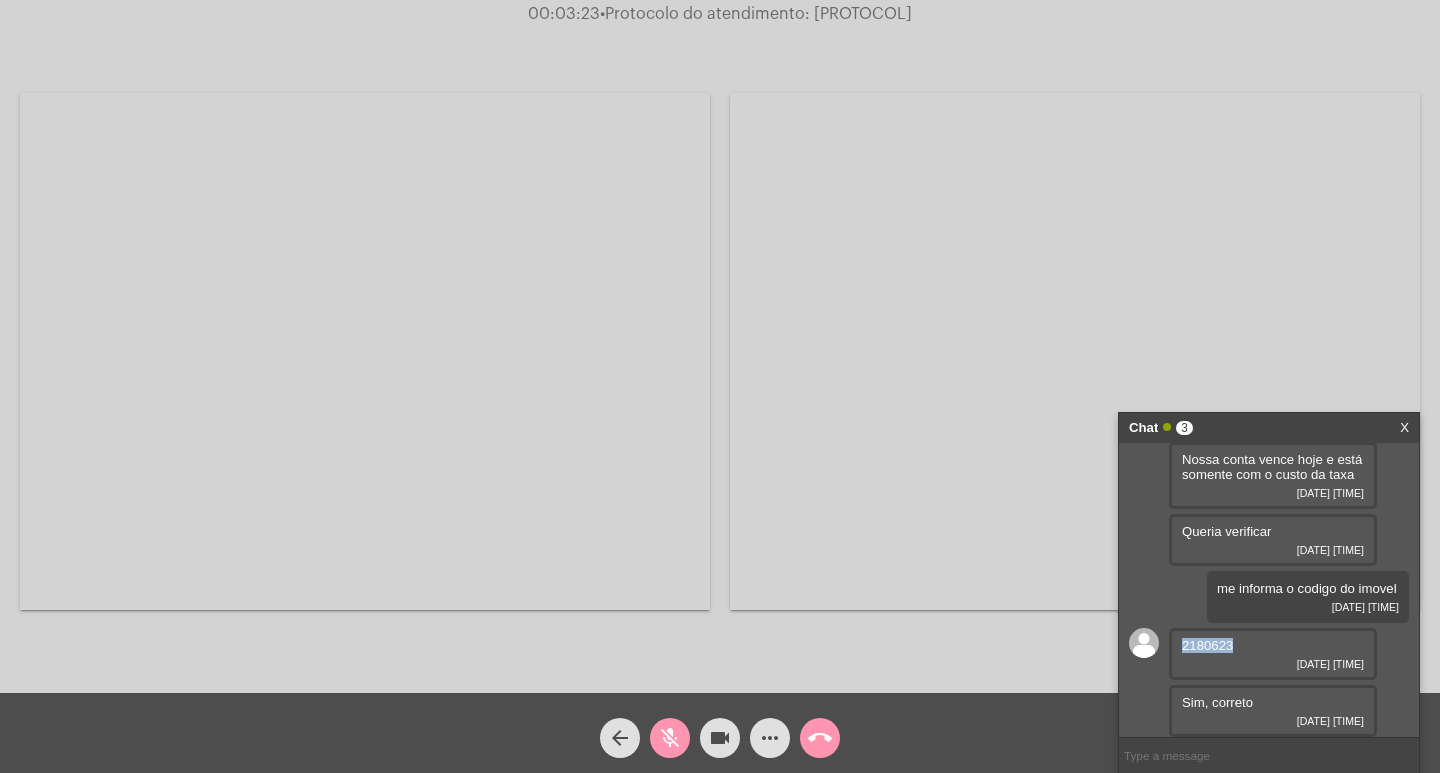 click on "videocam" 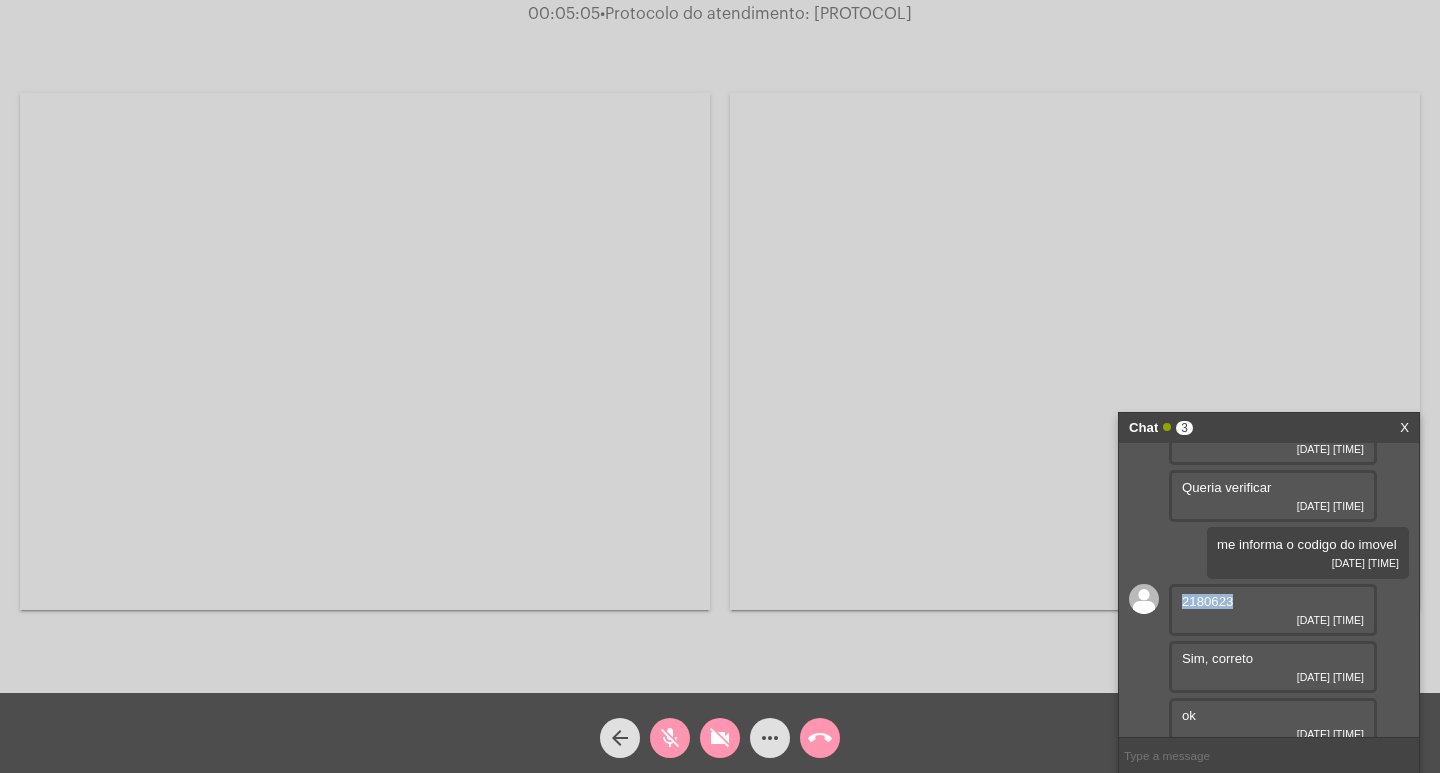 scroll, scrollTop: 140, scrollLeft: 0, axis: vertical 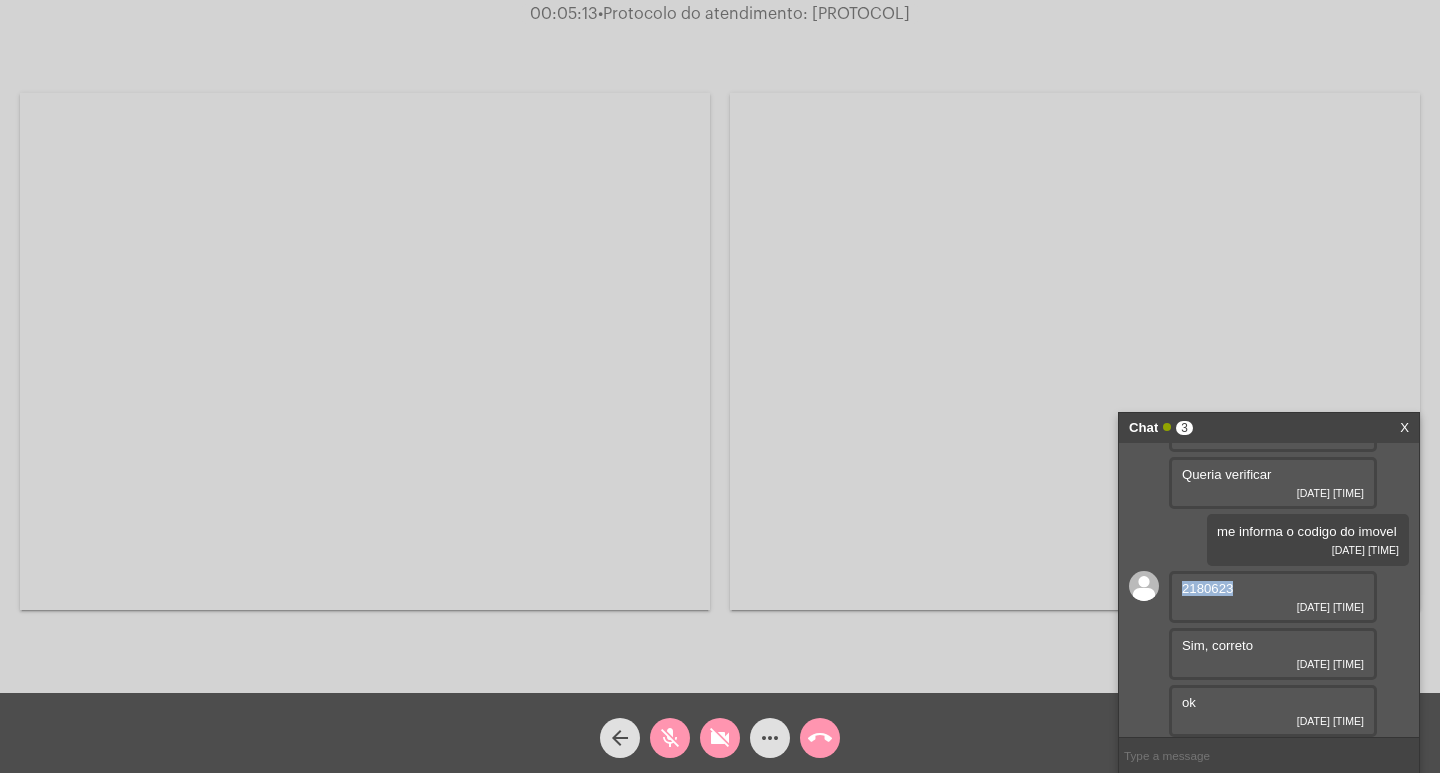 click on "mic_off" 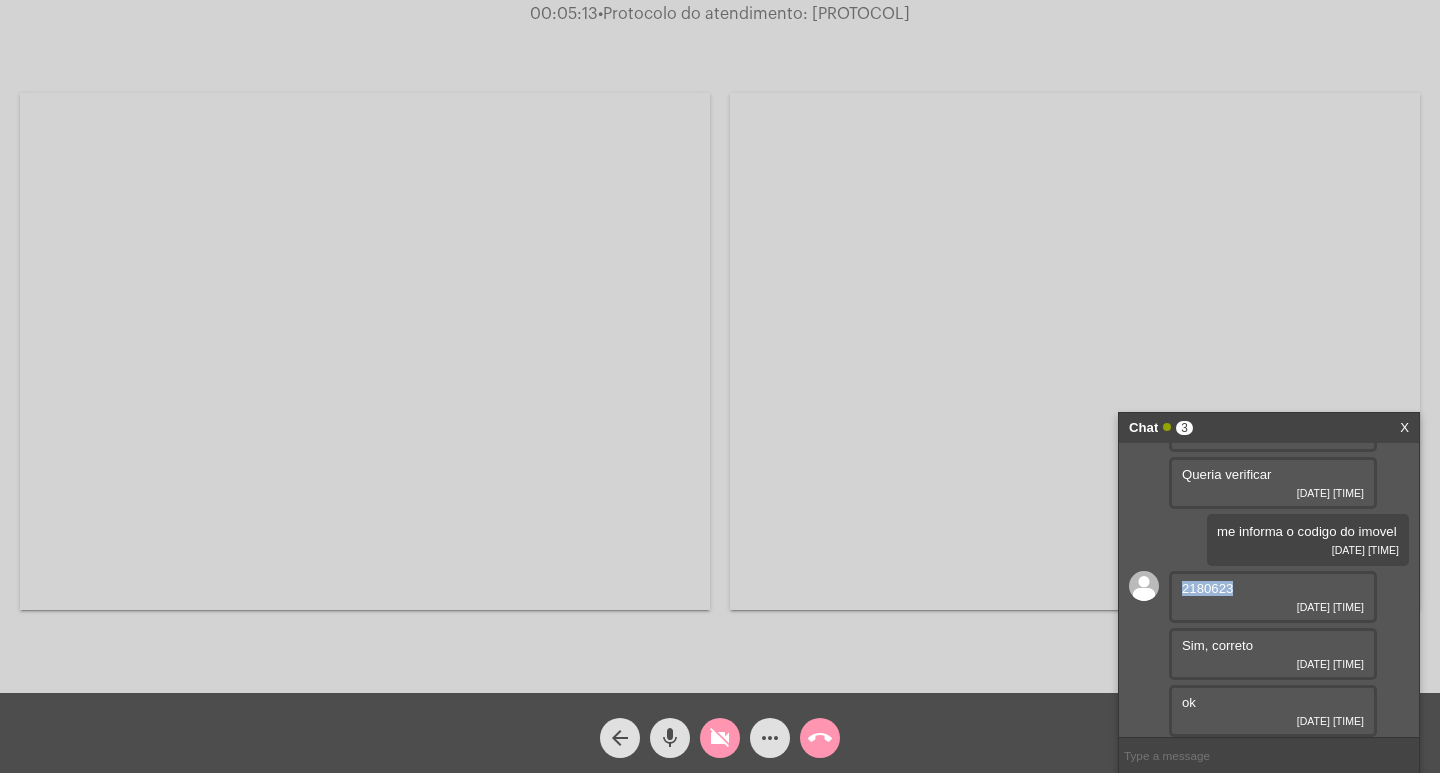 click on "videocam_off" 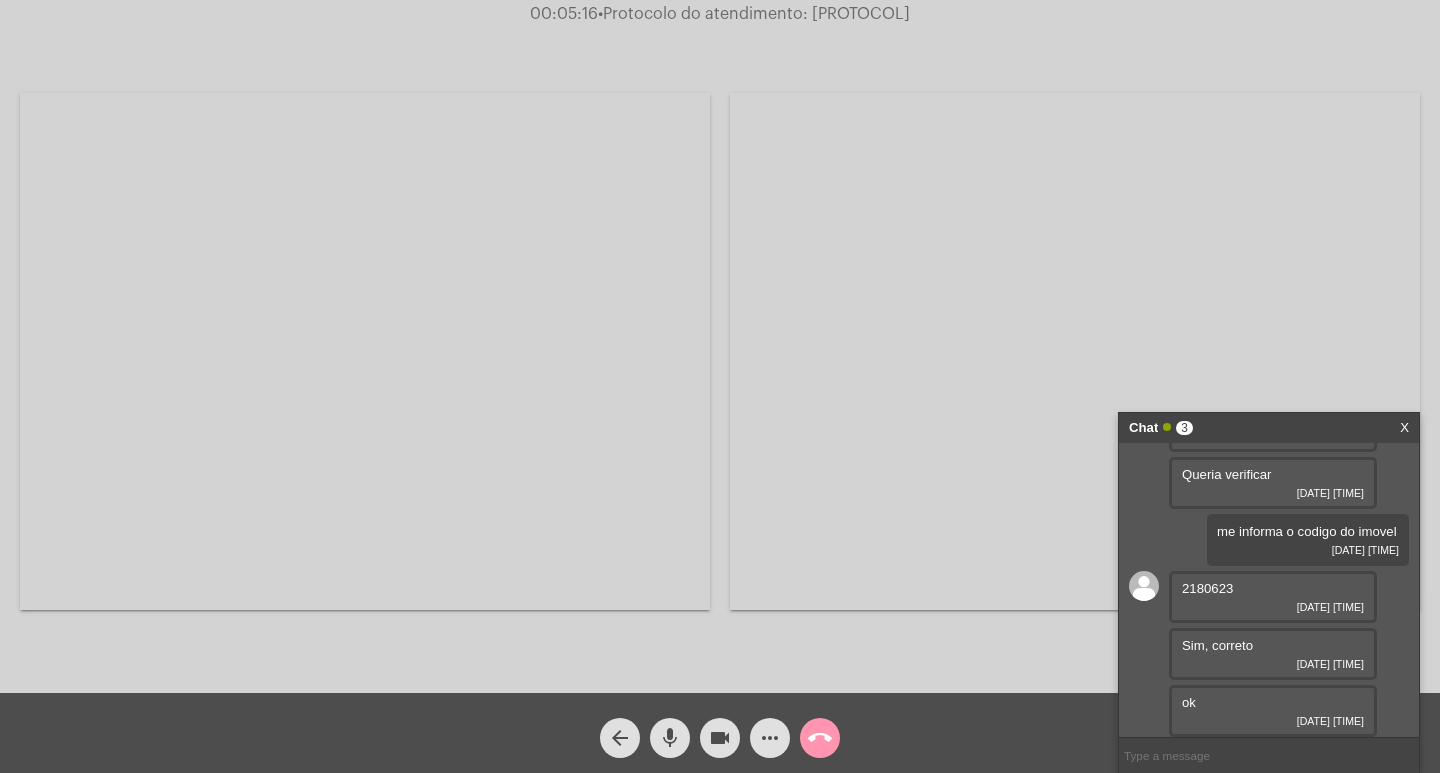 click on "Chat  3" at bounding box center [1248, 428] 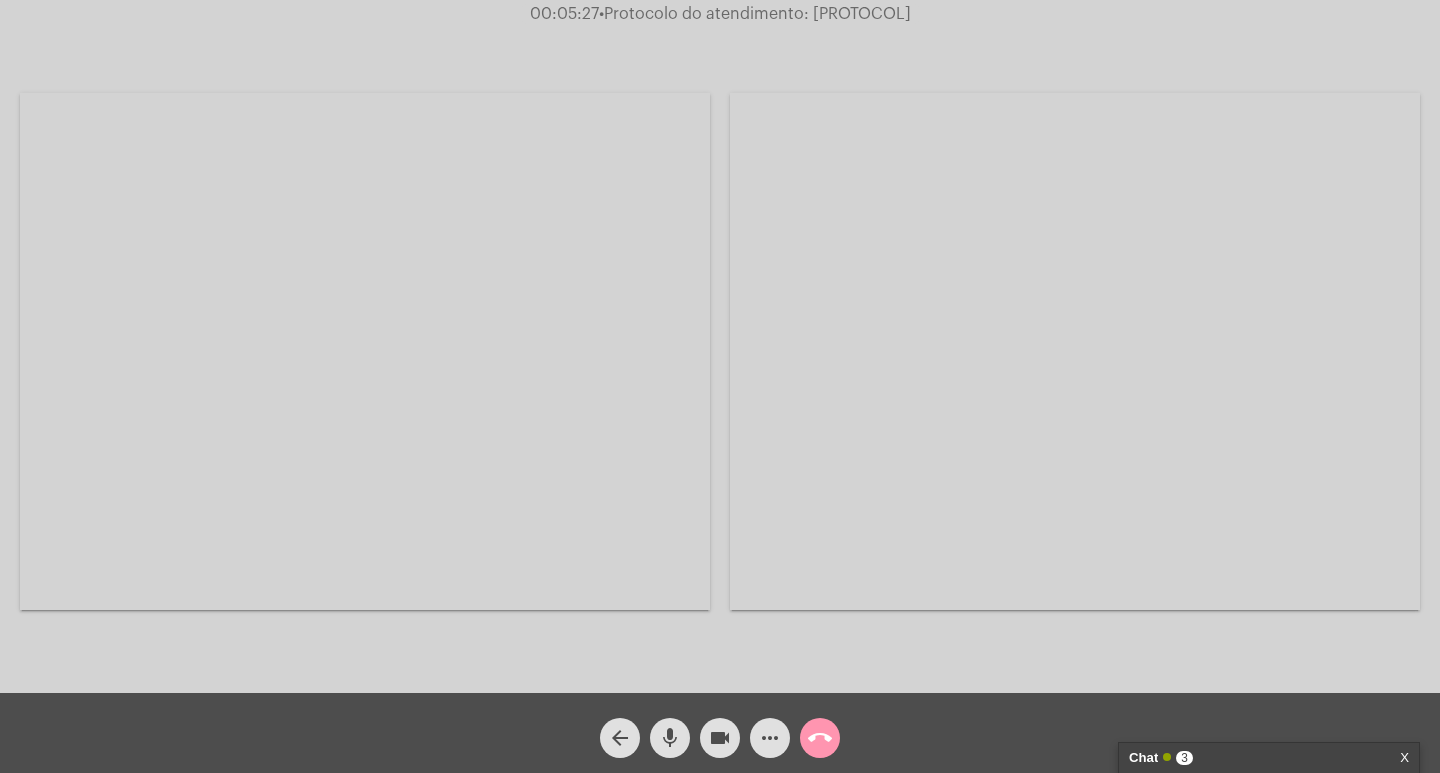 click on "Chat  3" at bounding box center (1248, 758) 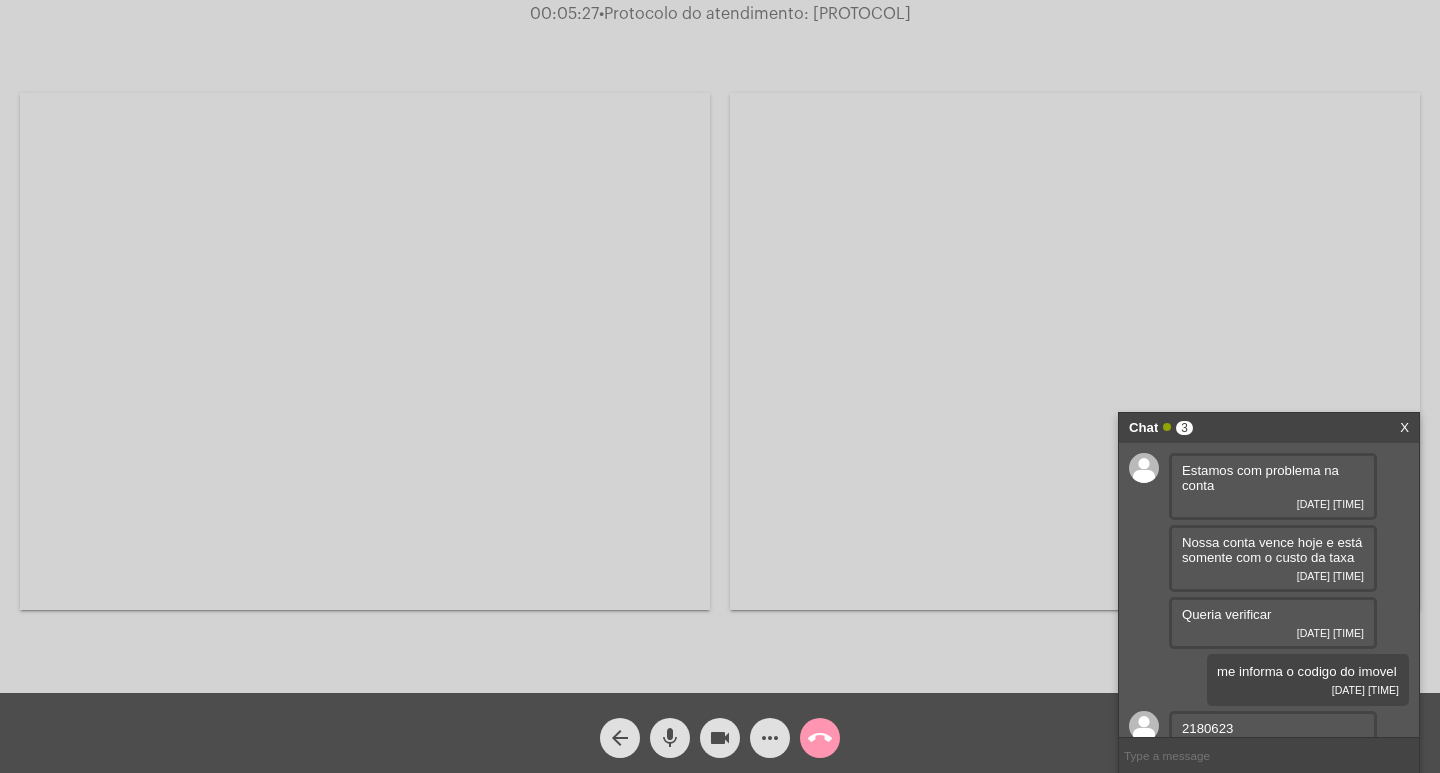 scroll, scrollTop: 140, scrollLeft: 0, axis: vertical 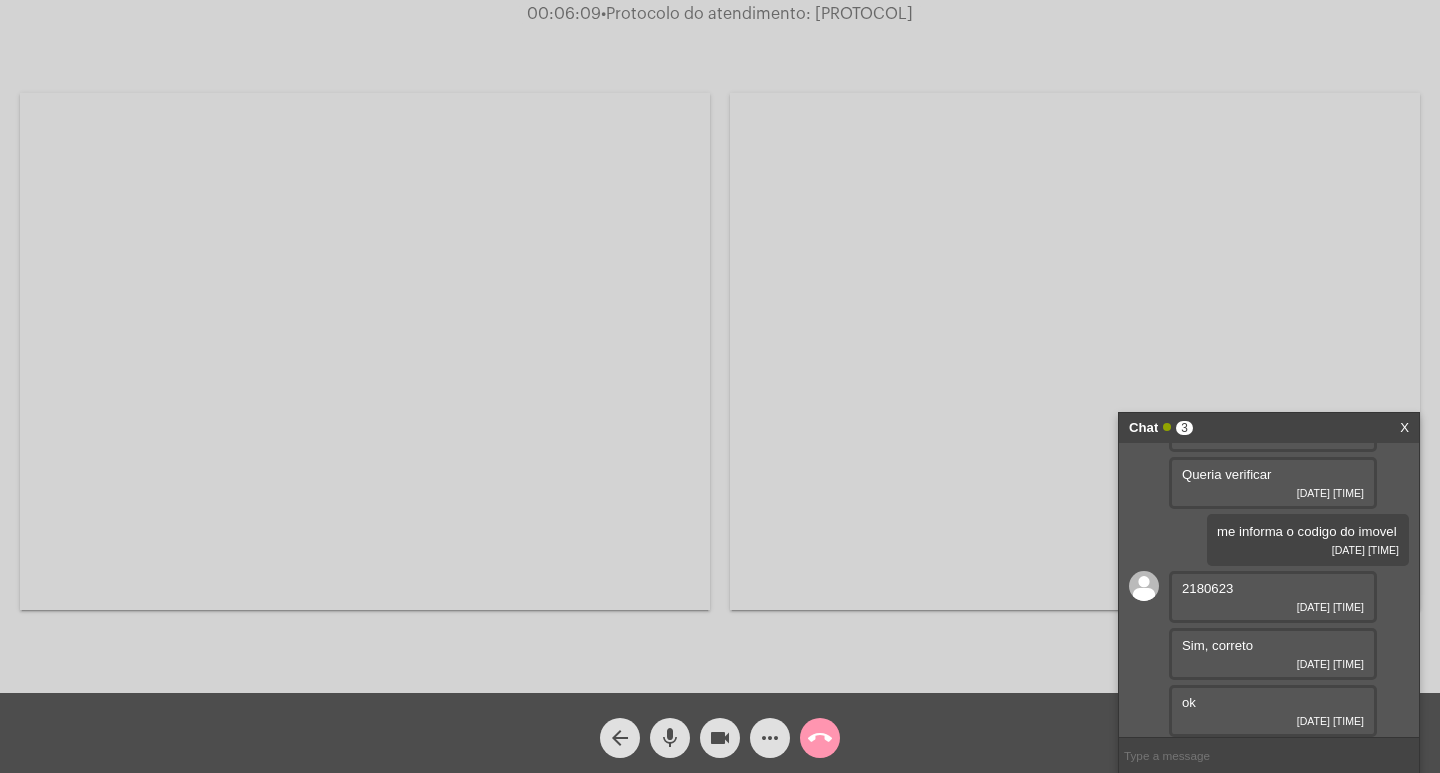 click at bounding box center (1269, 755) 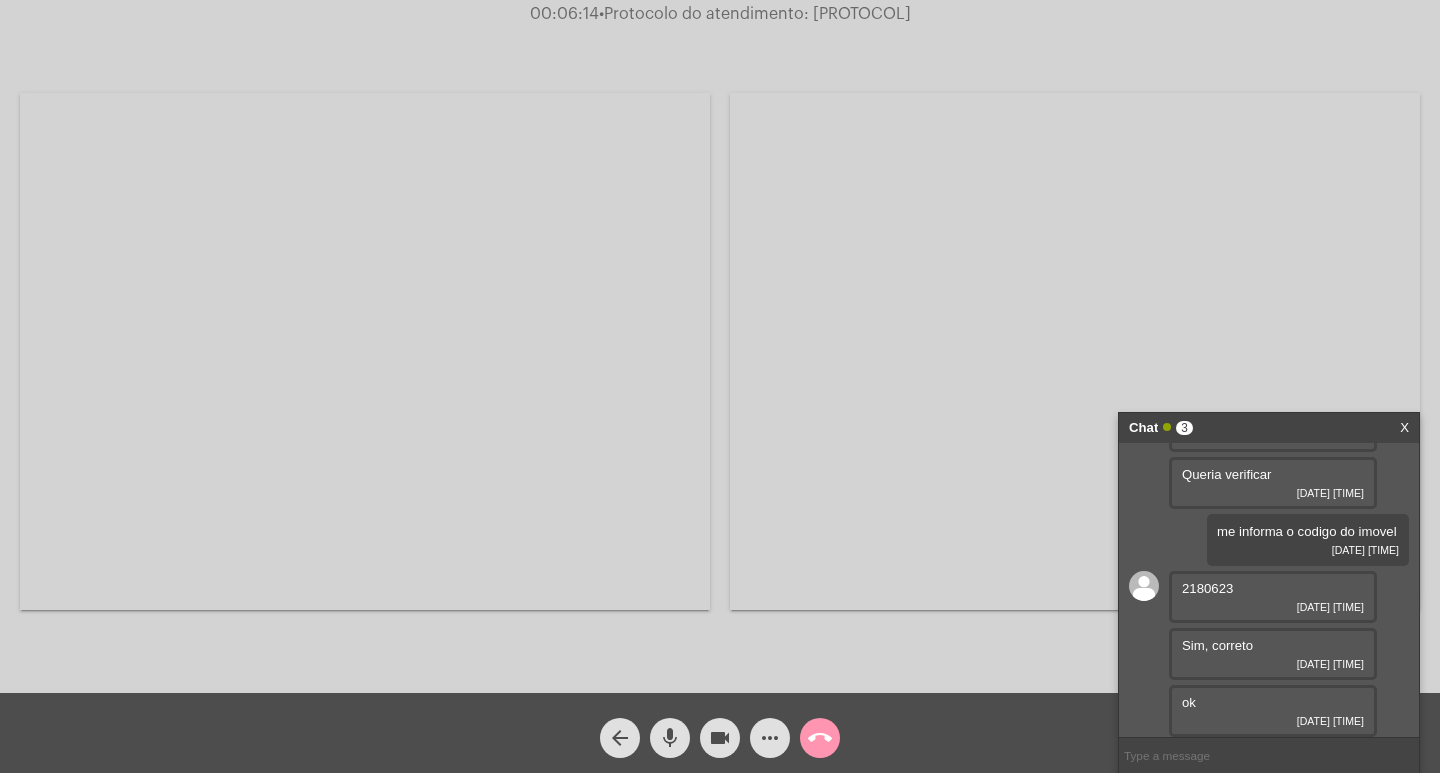 click at bounding box center (1269, 755) 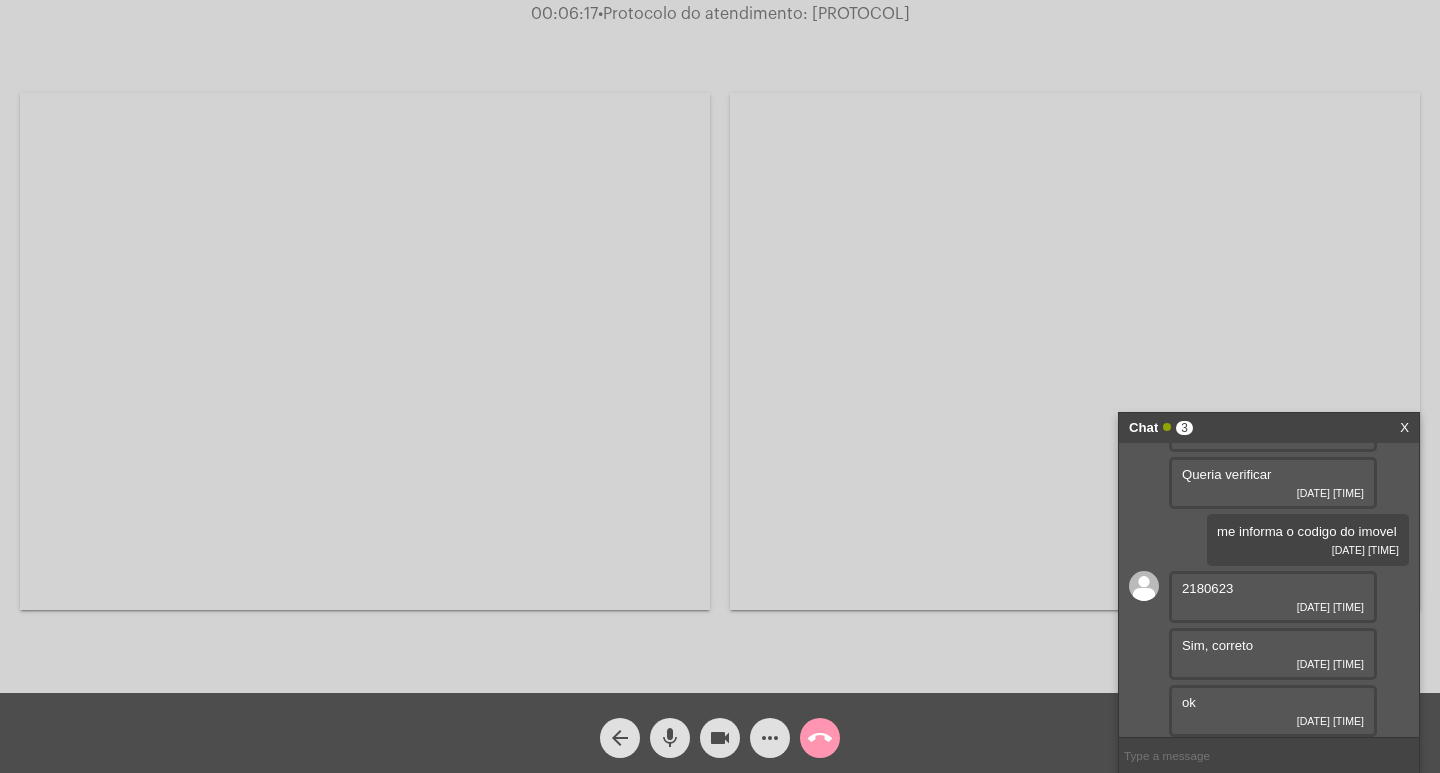 click at bounding box center [1269, 755] 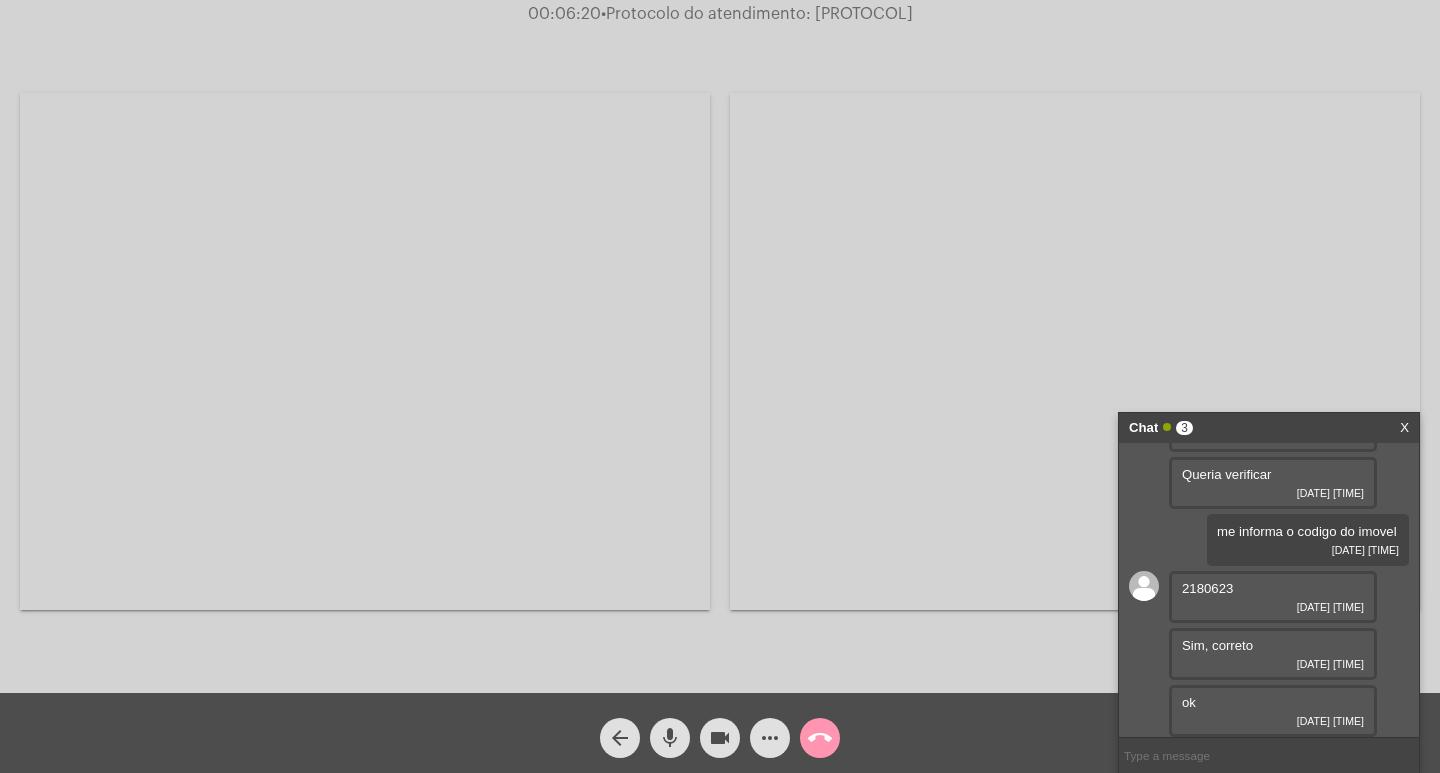 click at bounding box center [1269, 755] 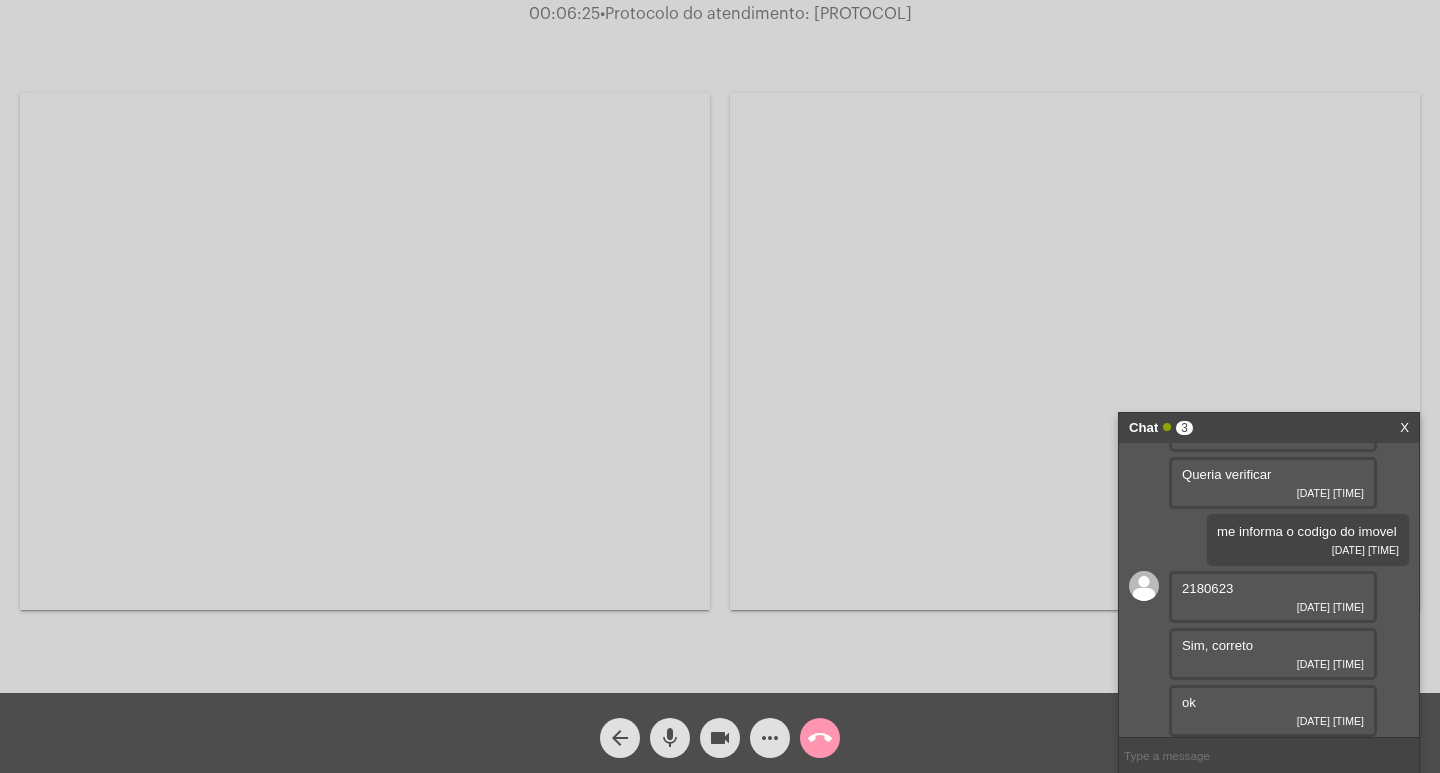 click at bounding box center (1269, 755) 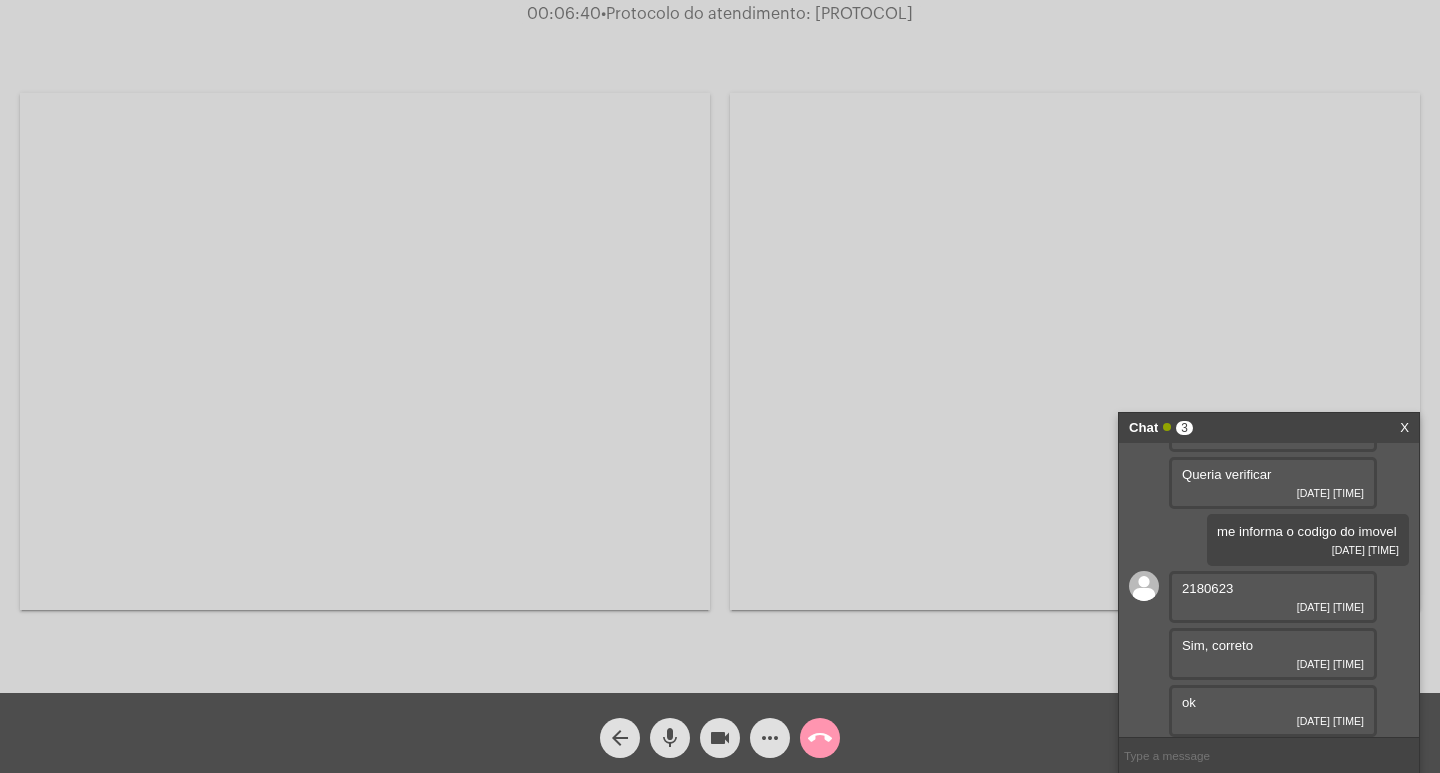 scroll, scrollTop: 227, scrollLeft: 0, axis: vertical 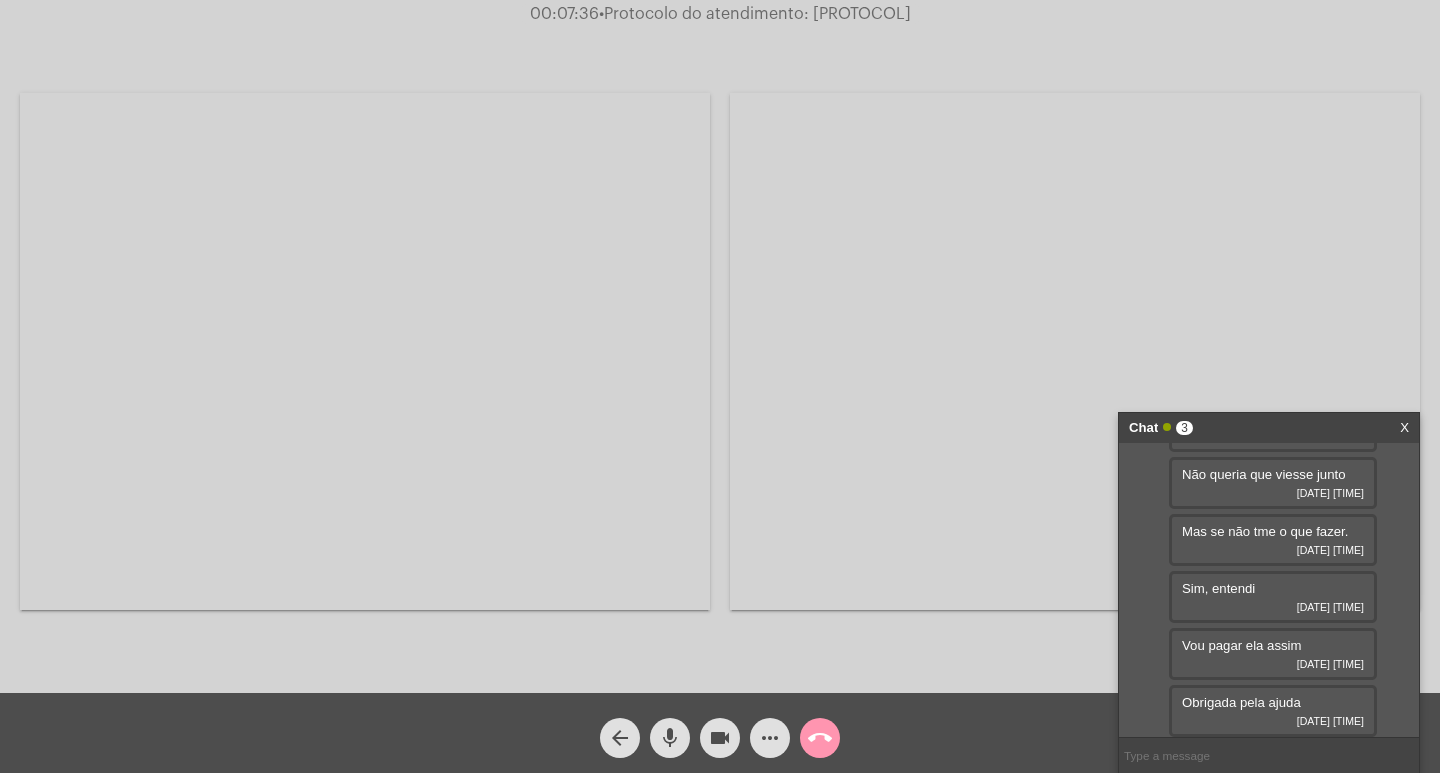 click on "•  Protocolo do atendimento: [PROTOCOL]" 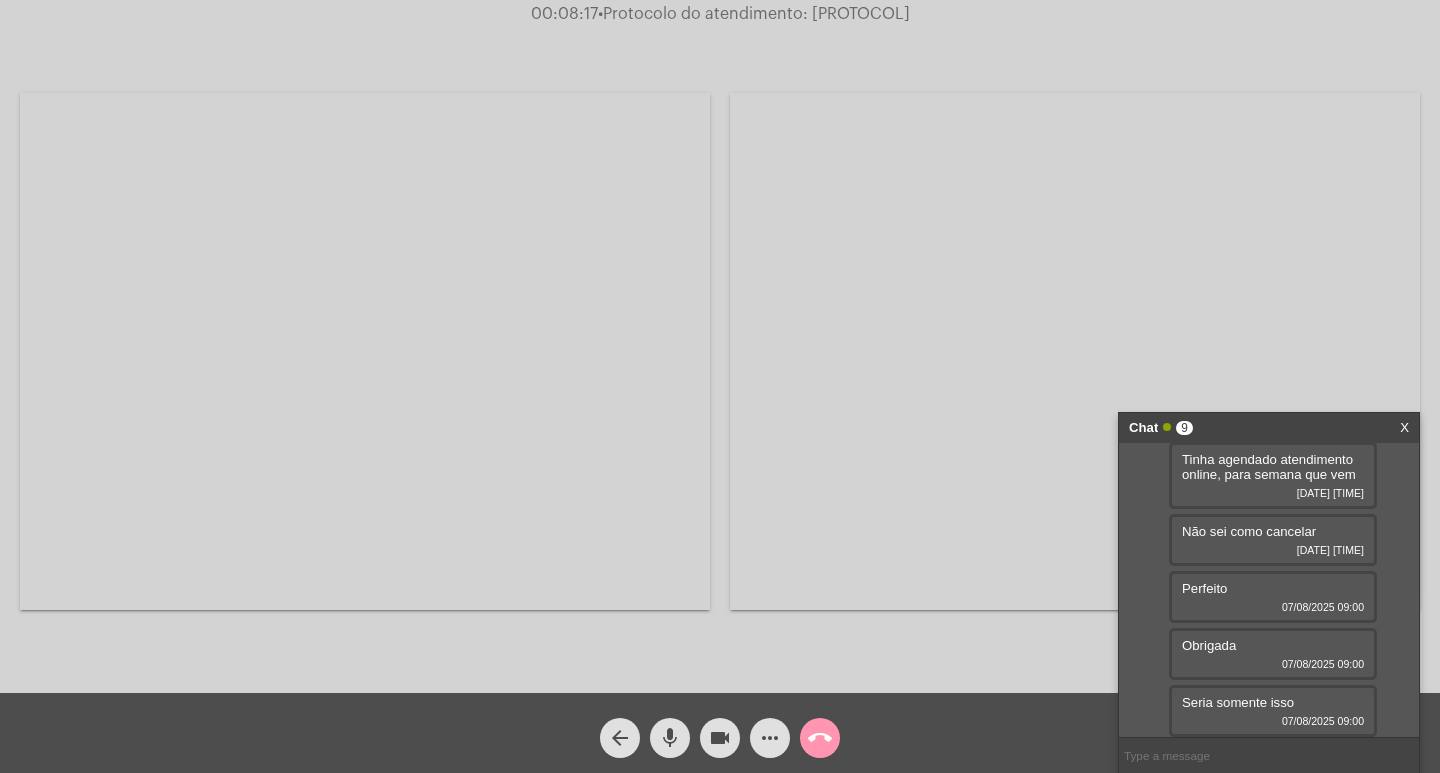 scroll, scrollTop: 869, scrollLeft: 0, axis: vertical 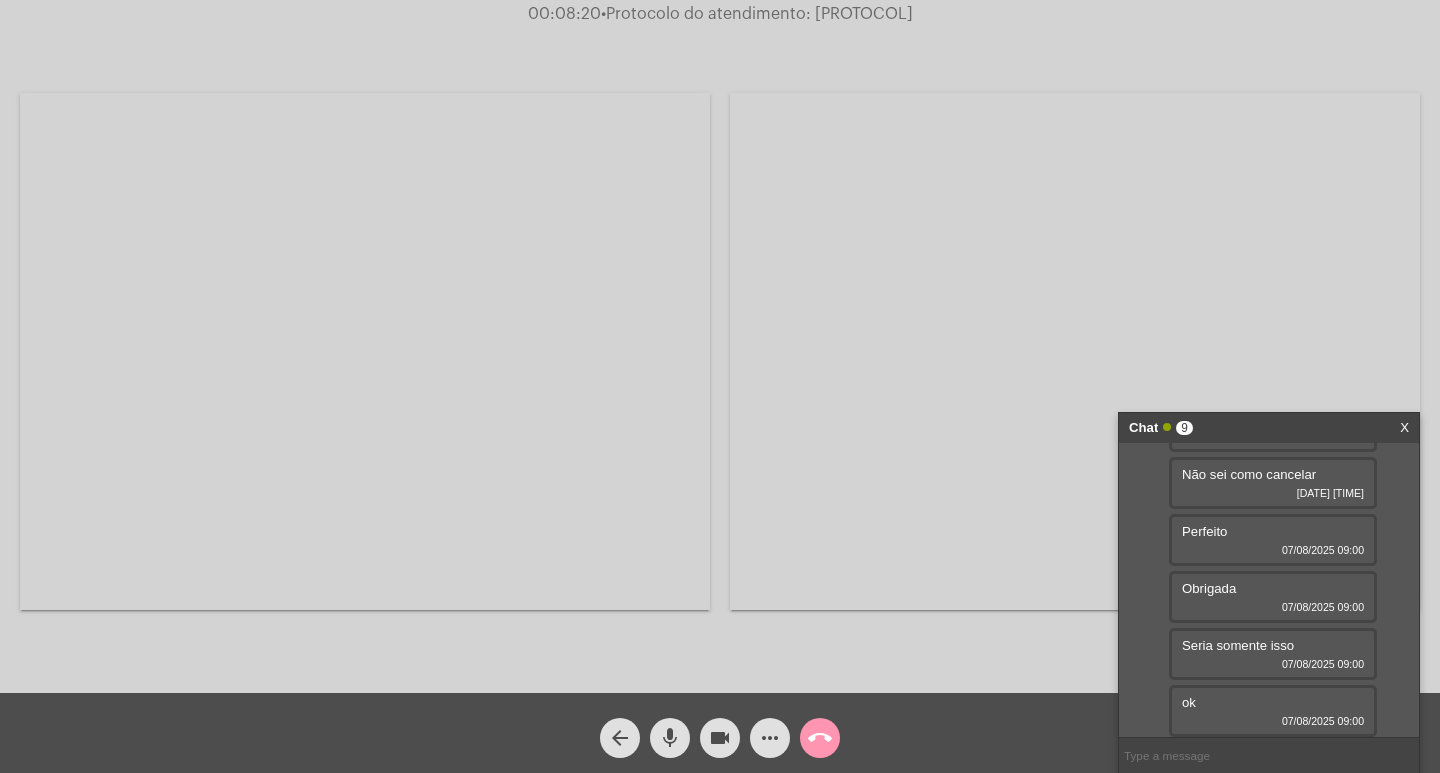 click on "call_end" 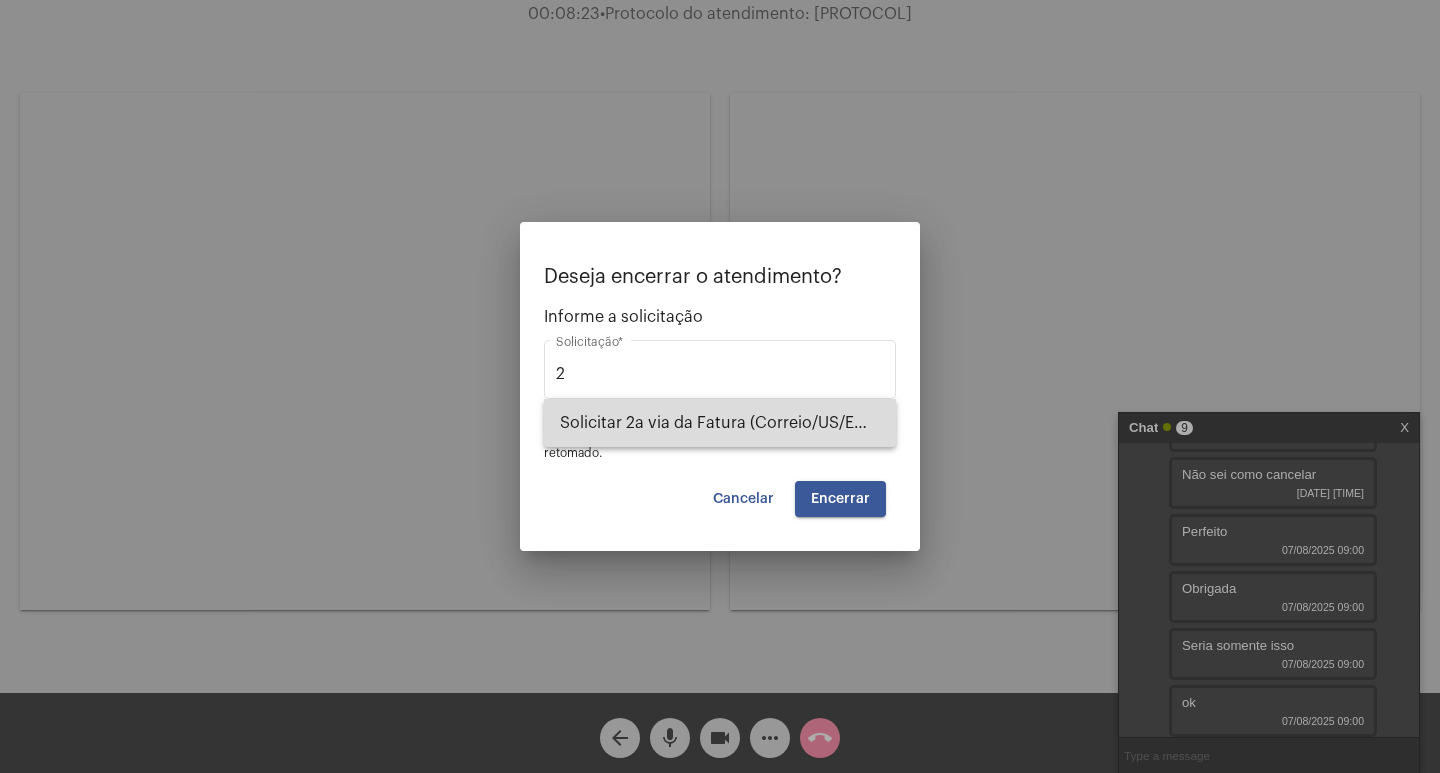click on "Solicitar 2a via da Fatura (Correio/US/Email)" at bounding box center [720, 423] 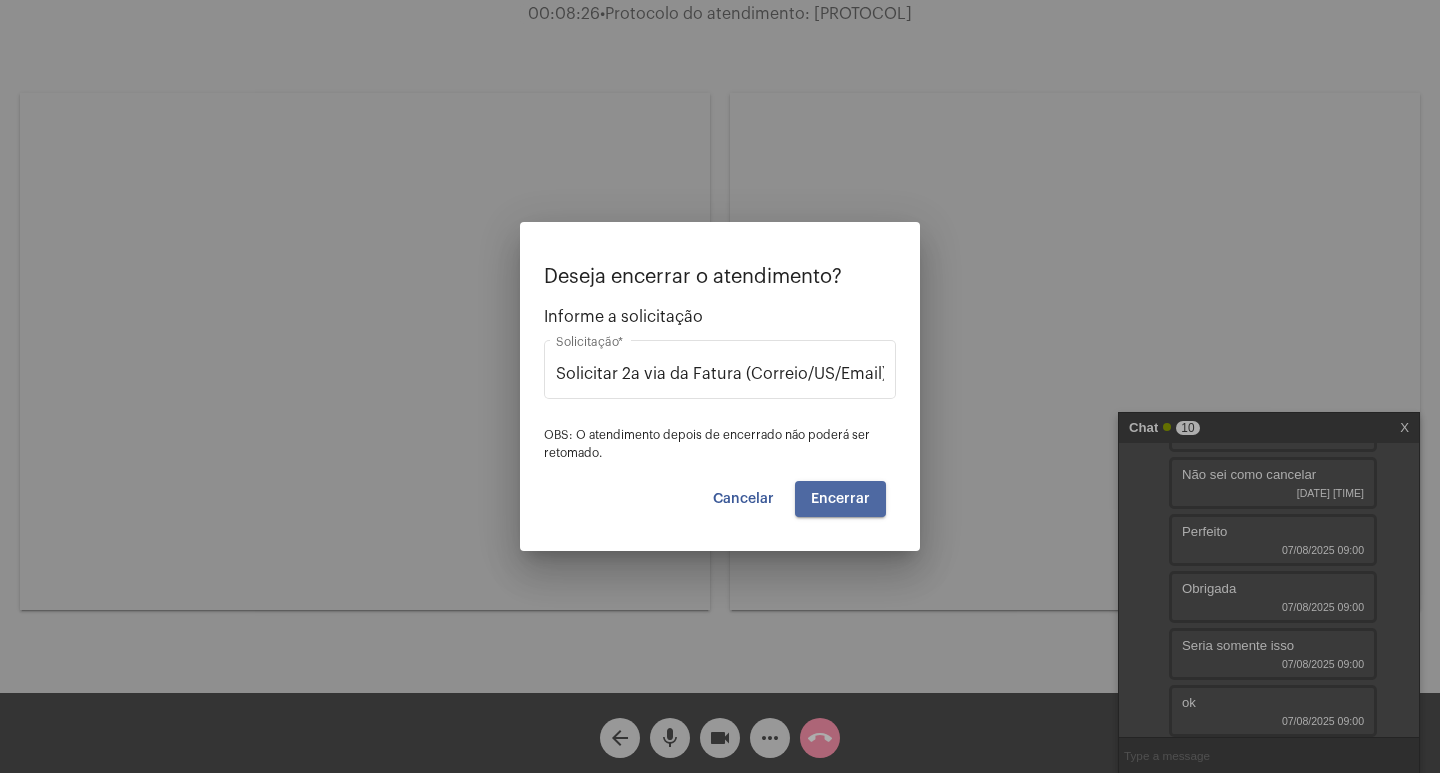 click on "Encerrar" at bounding box center (840, 499) 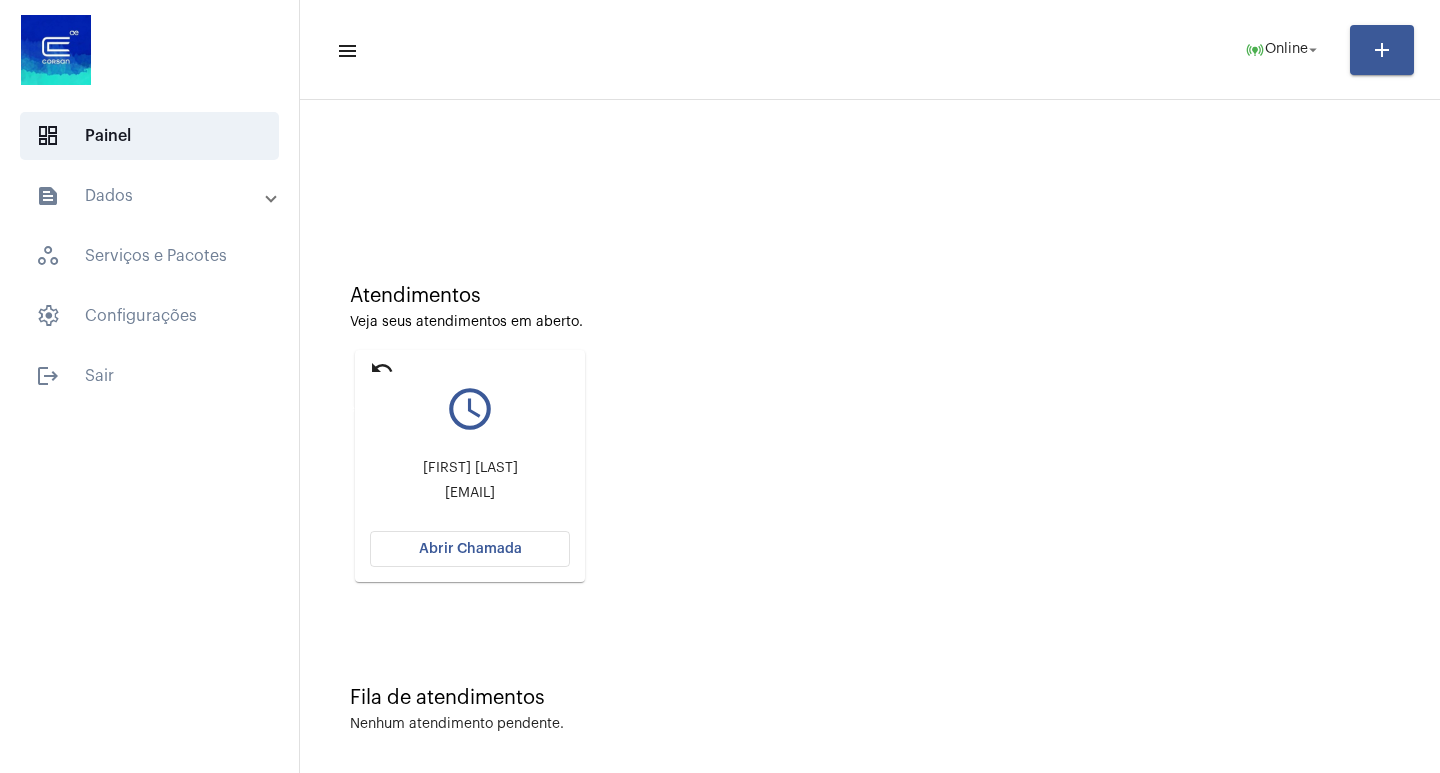 click on "undo" 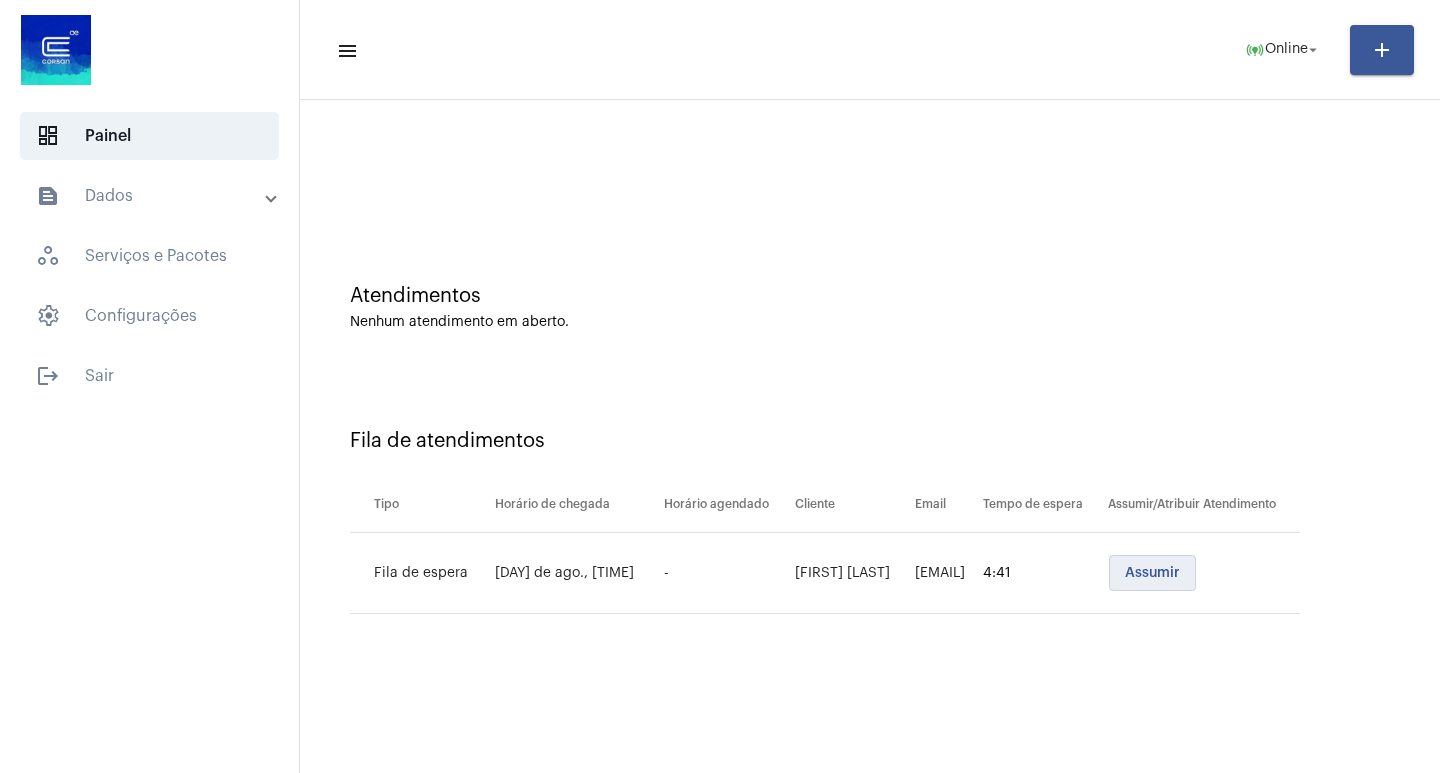 click on "Assumir" at bounding box center [1152, 573] 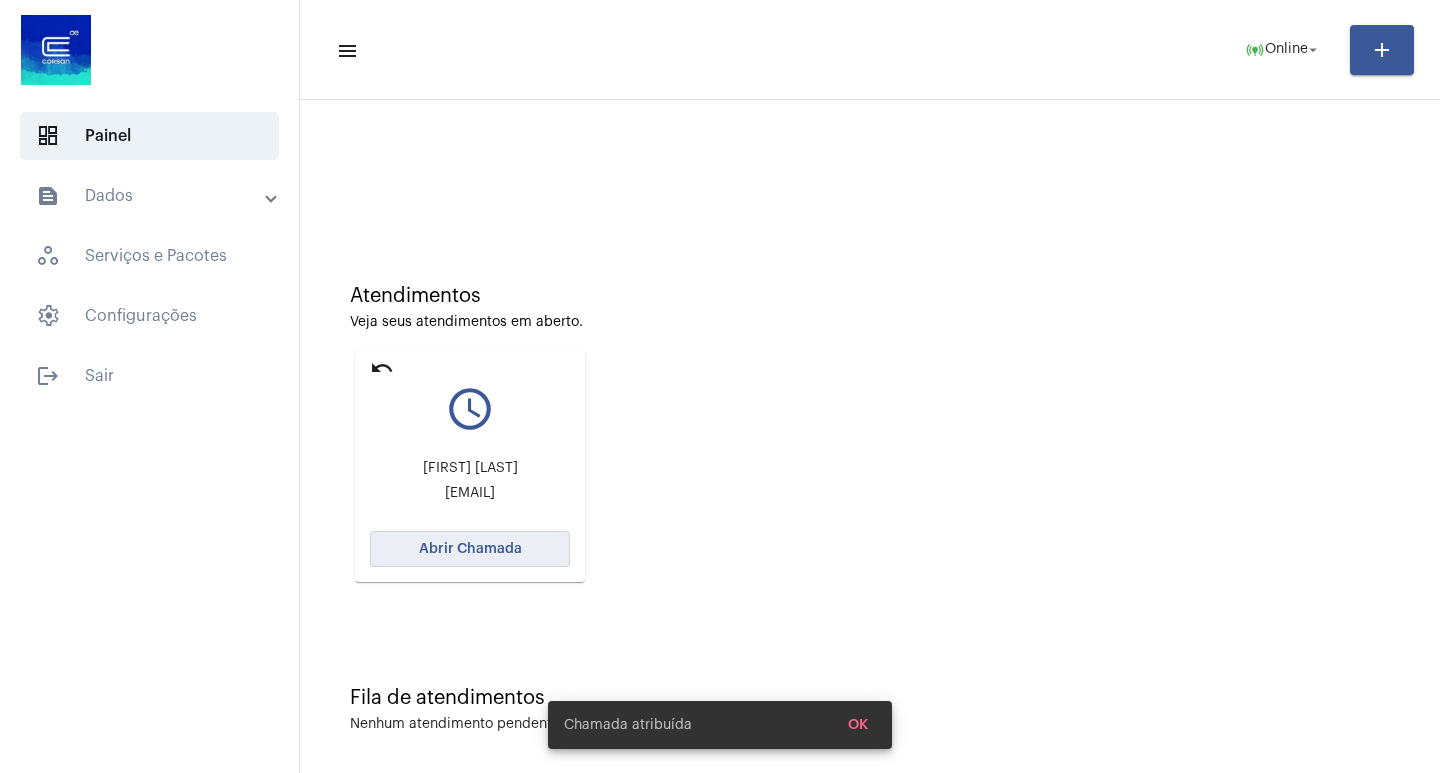 click on "Abrir Chamada" 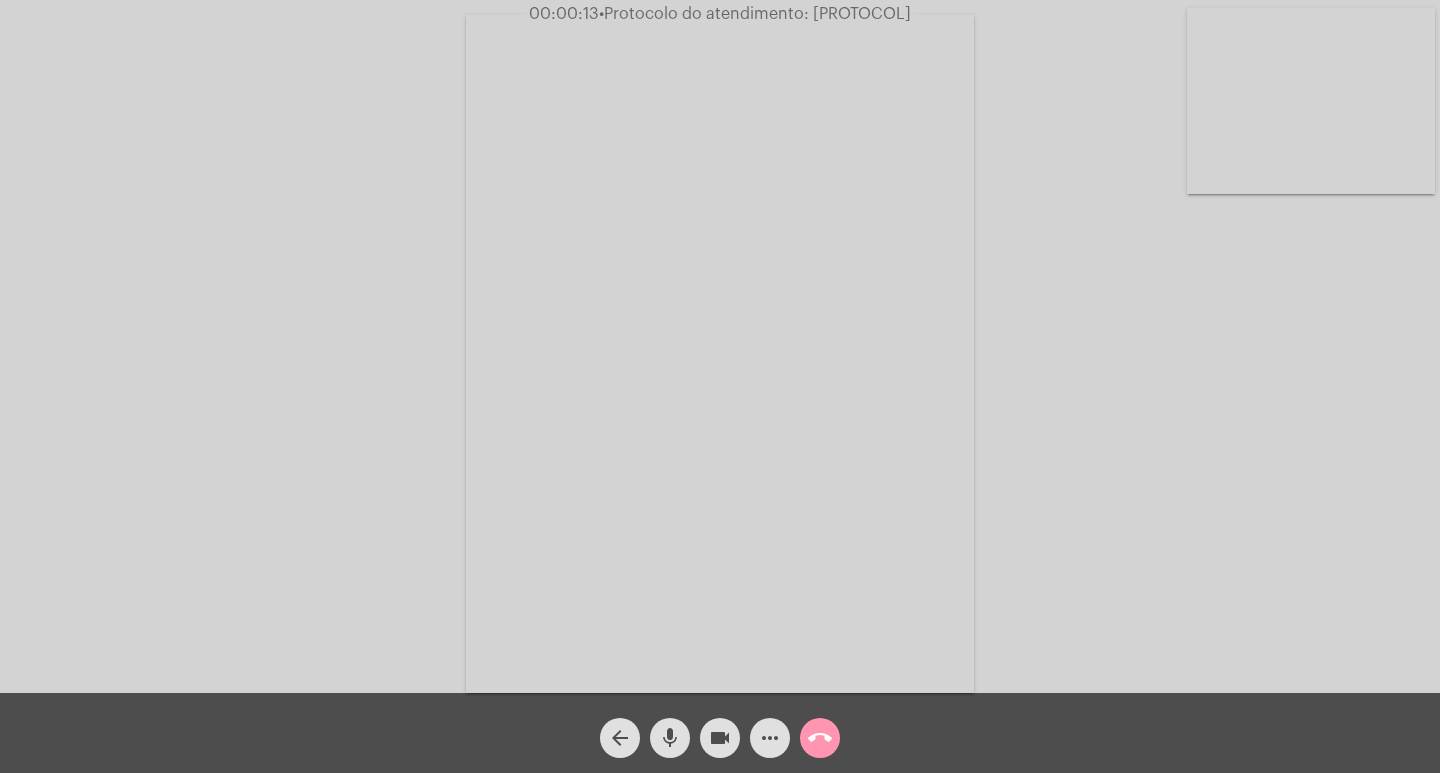 click on "Acessando Câmera e Microfone..." 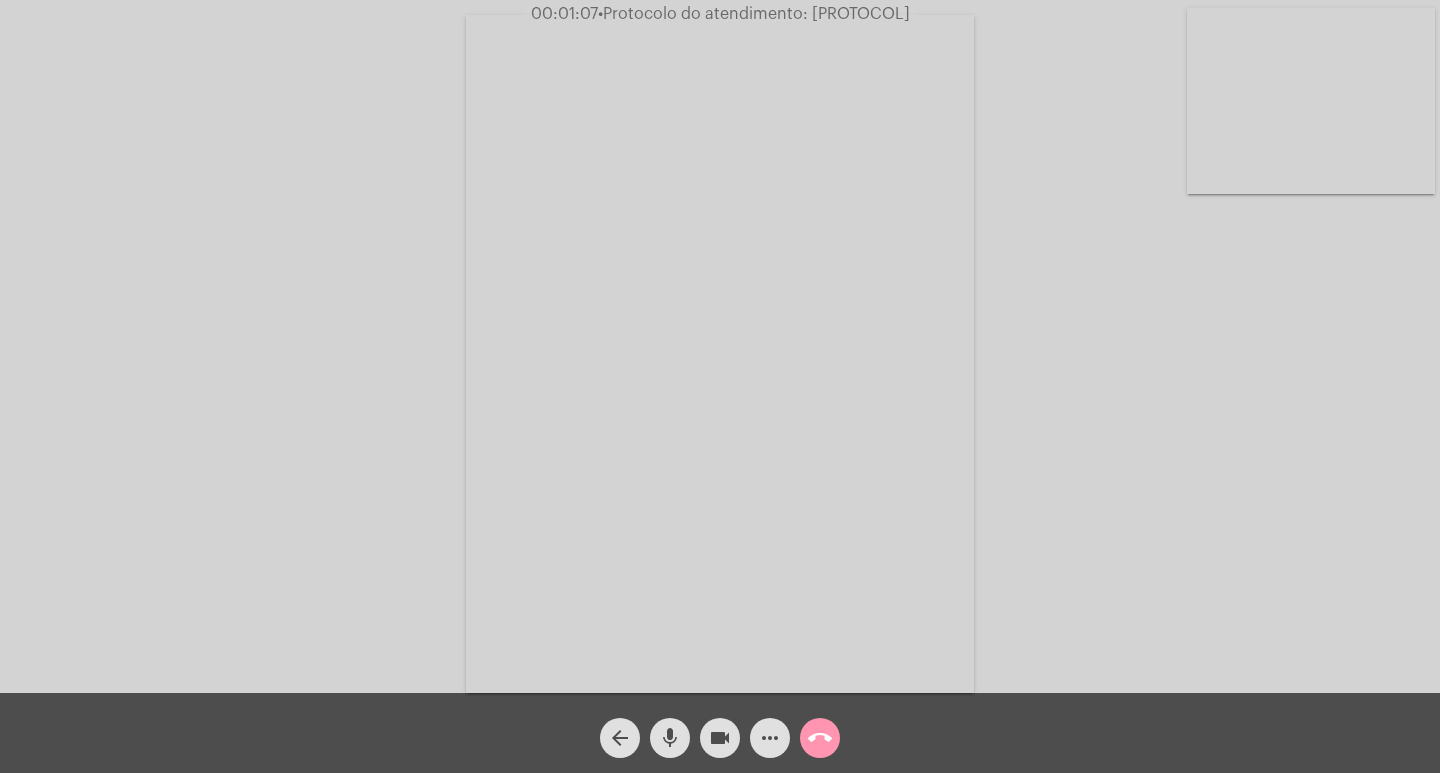 click on "•  Protocolo do atendimento: [PROTOCOL]" 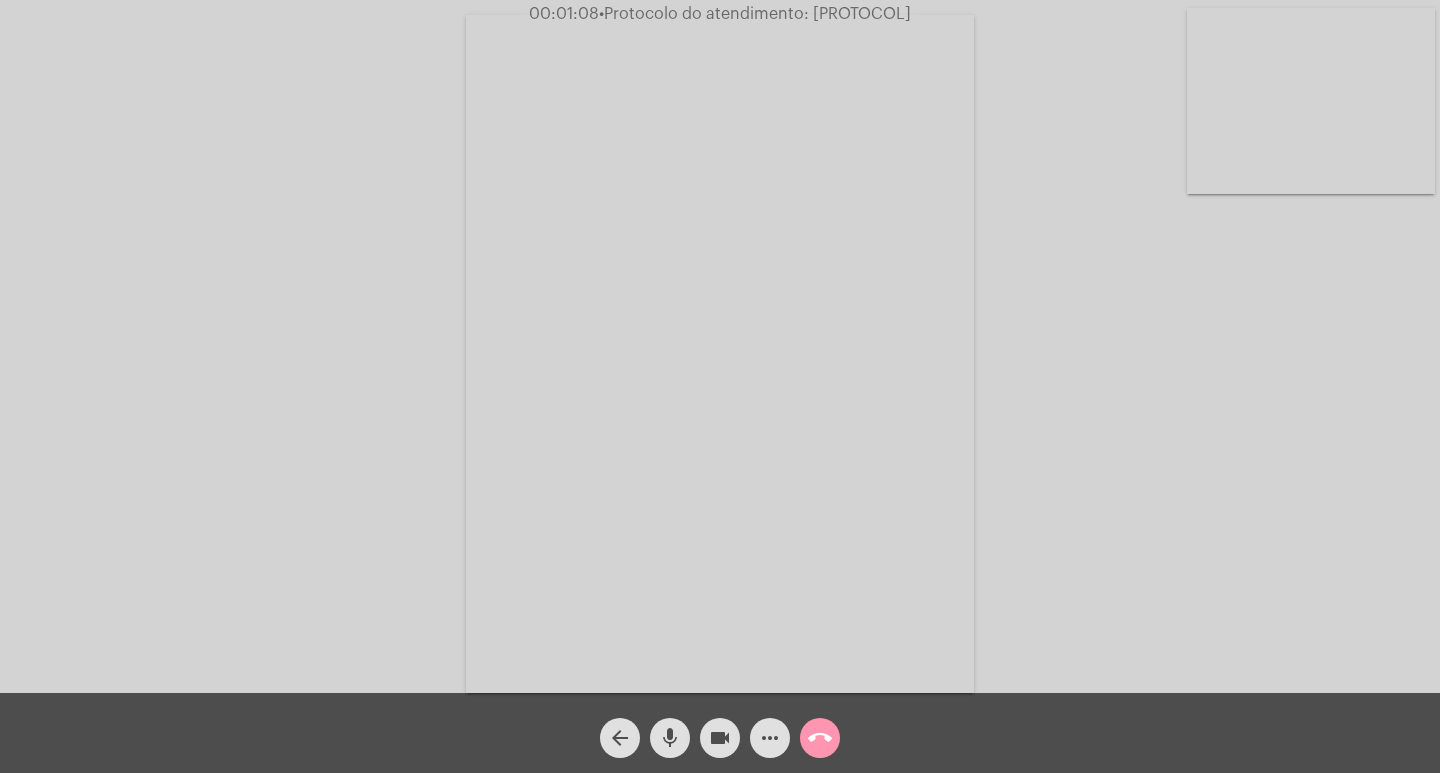 drag, startPoint x: 800, startPoint y: 14, endPoint x: 966, endPoint y: 10, distance: 166.04819 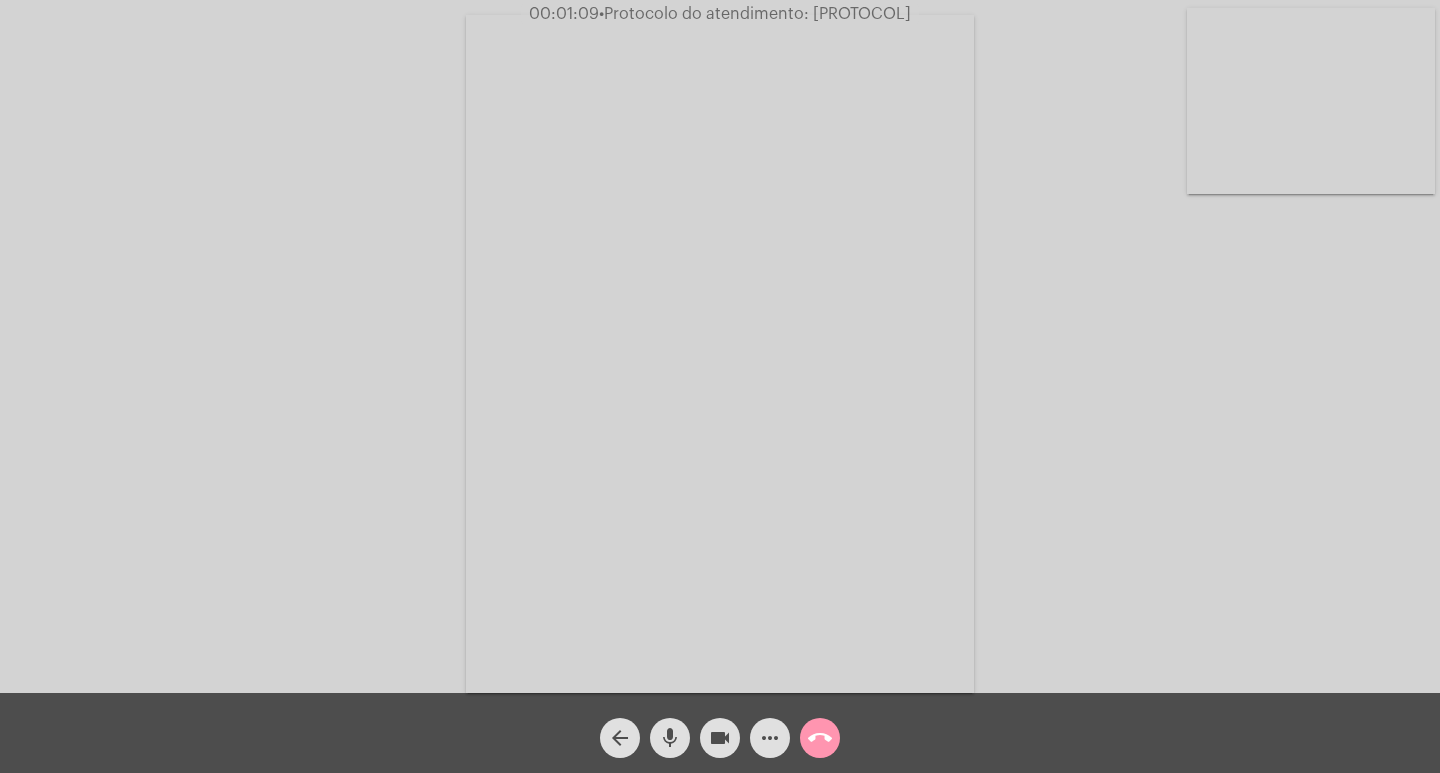 click on "•  Protocolo do atendimento: [PROTOCOL]" 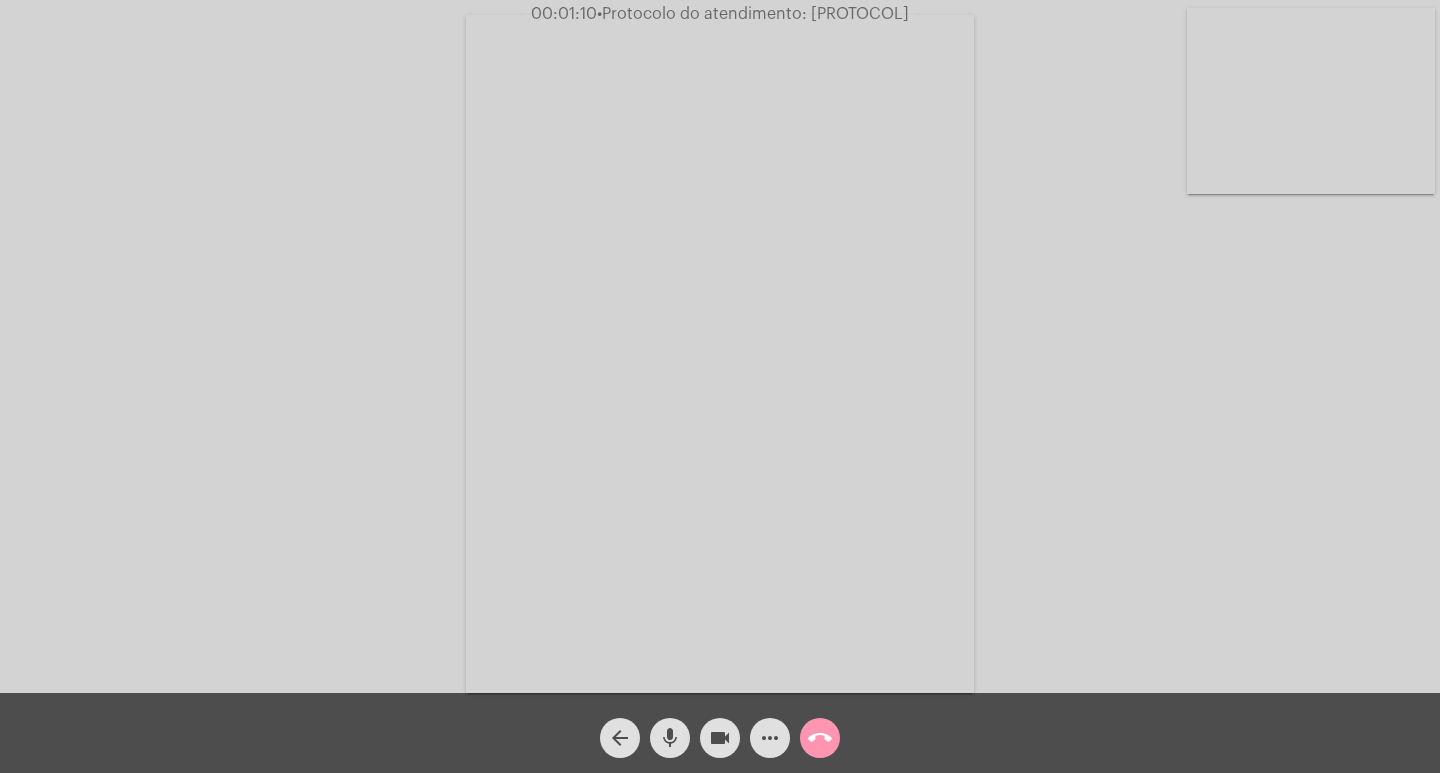 click on "•  Protocolo do atendimento: [PROTOCOL]" 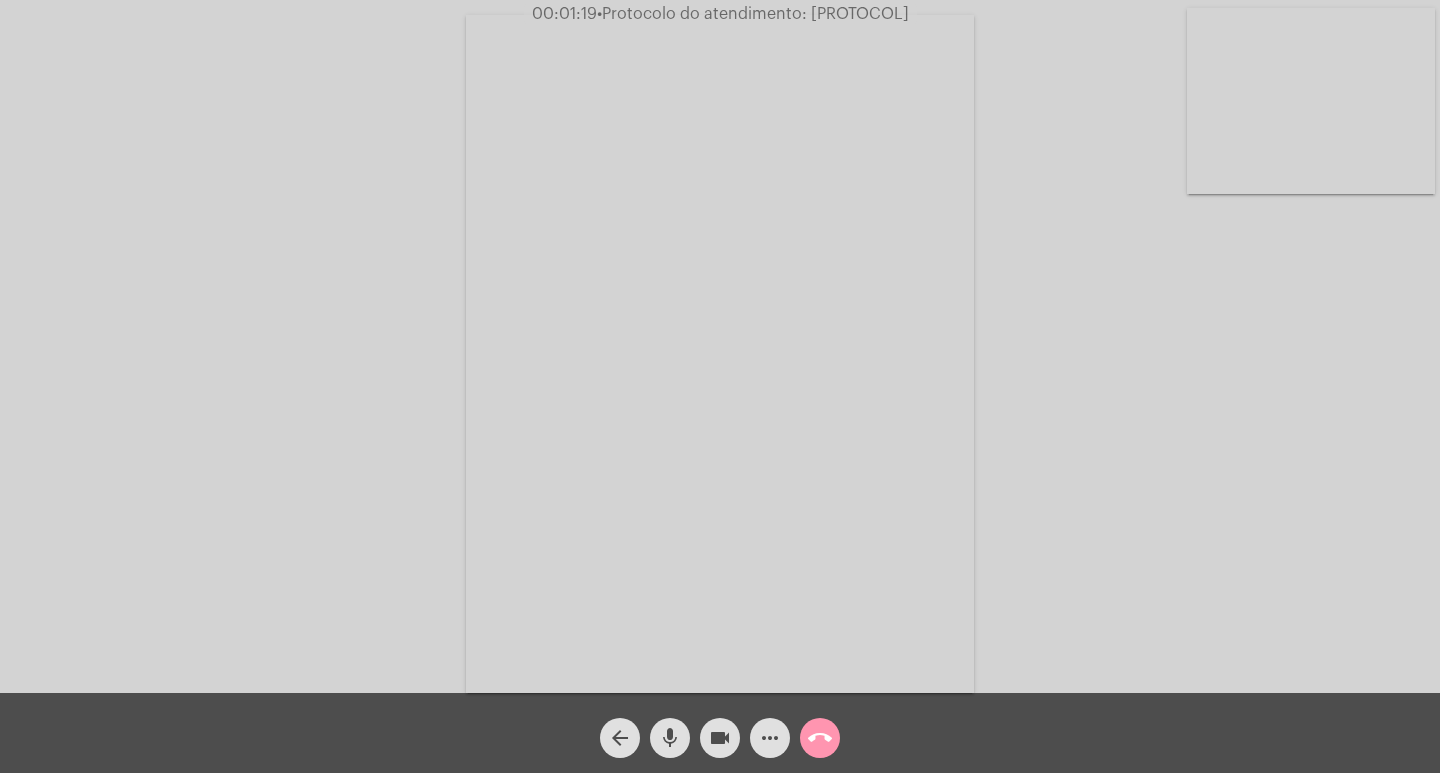 click on "call_end" 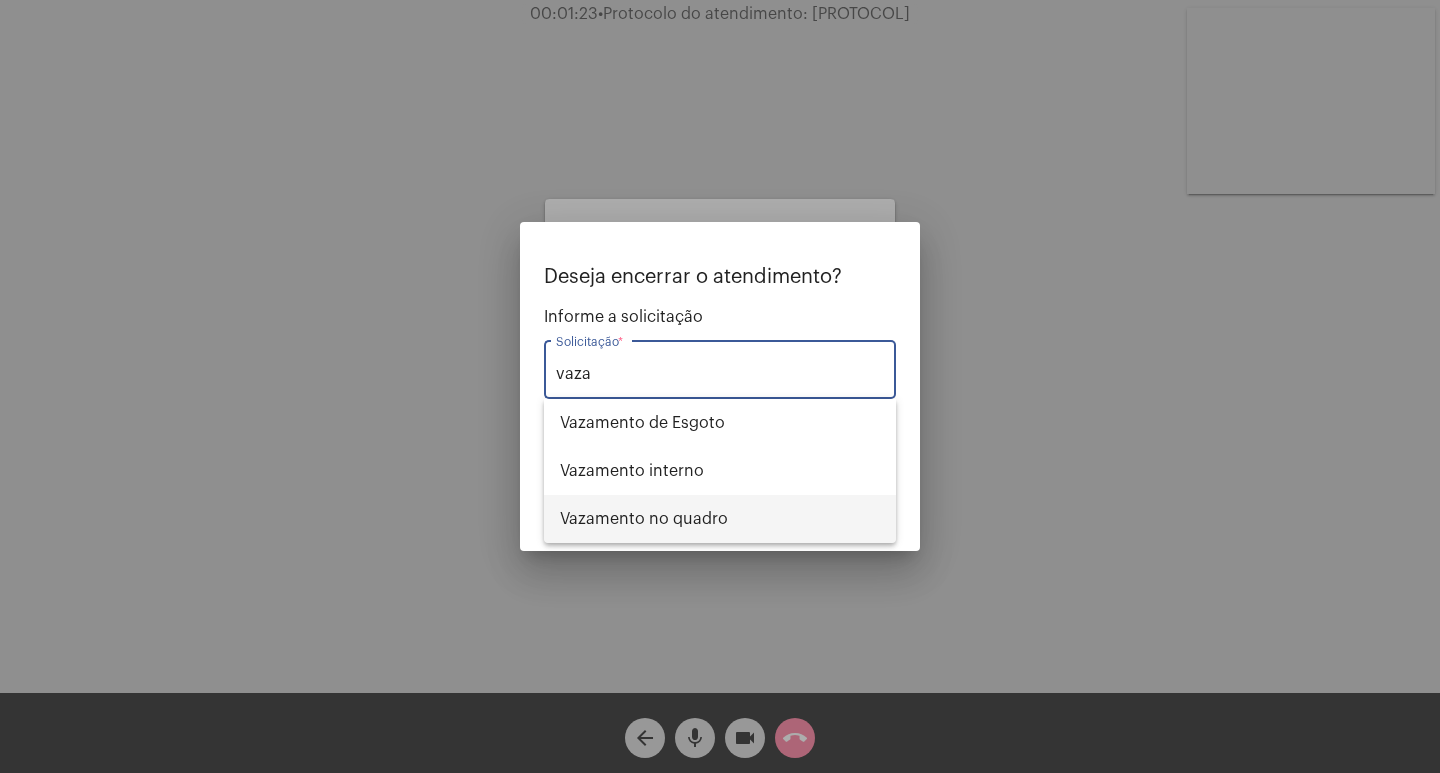 click on "Vazamento no quadro" at bounding box center (720, 519) 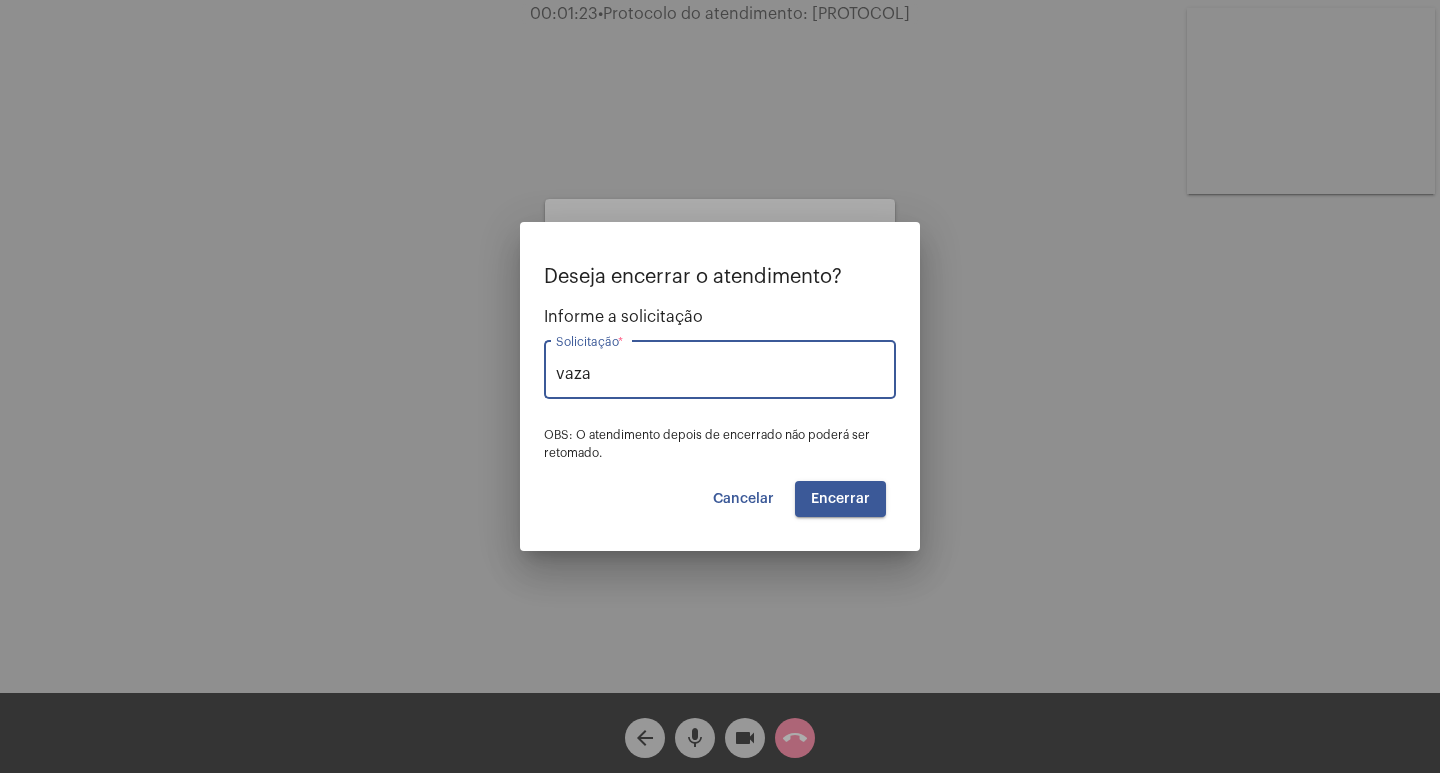 type on "Vazamento no quadro" 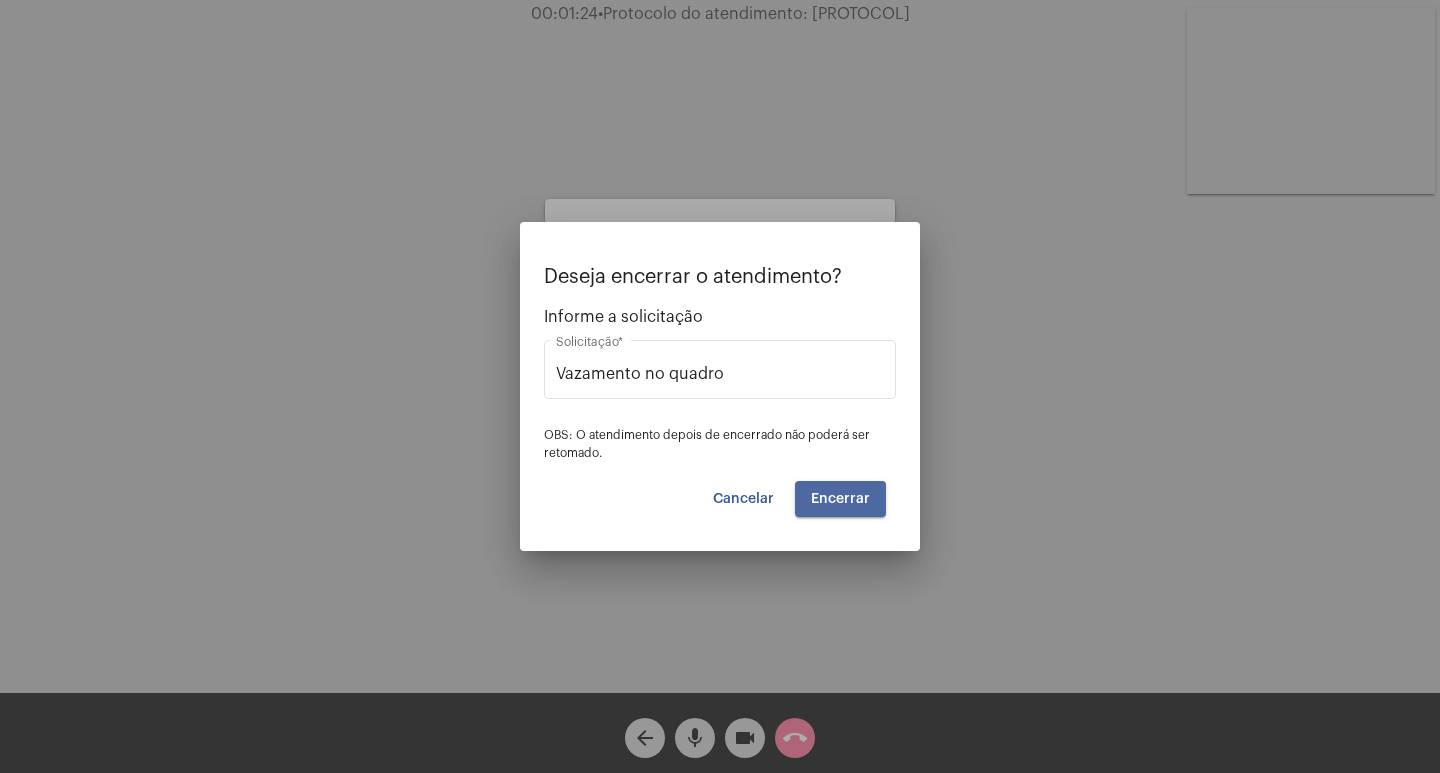 click on "Encerrar" at bounding box center [840, 499] 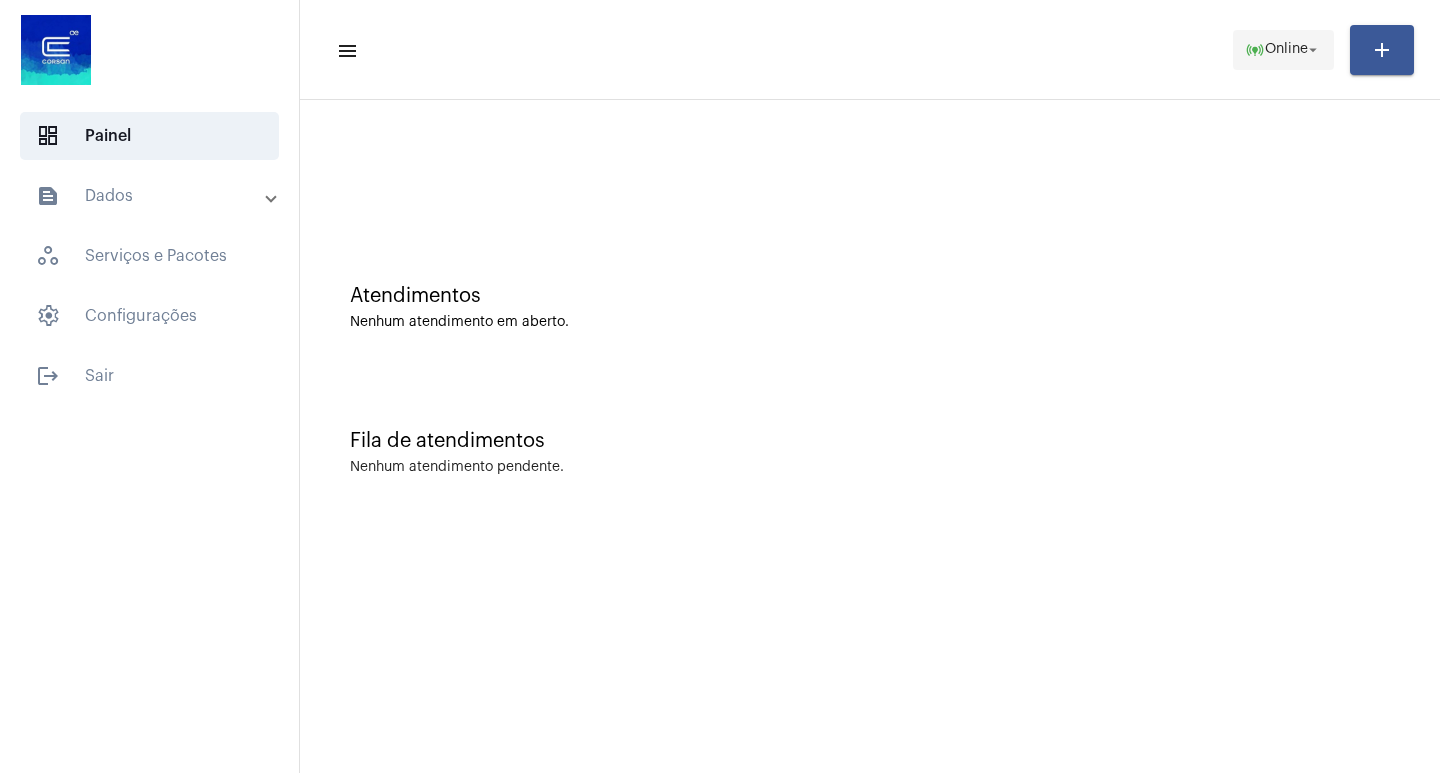 click on "arrow_drop_down" 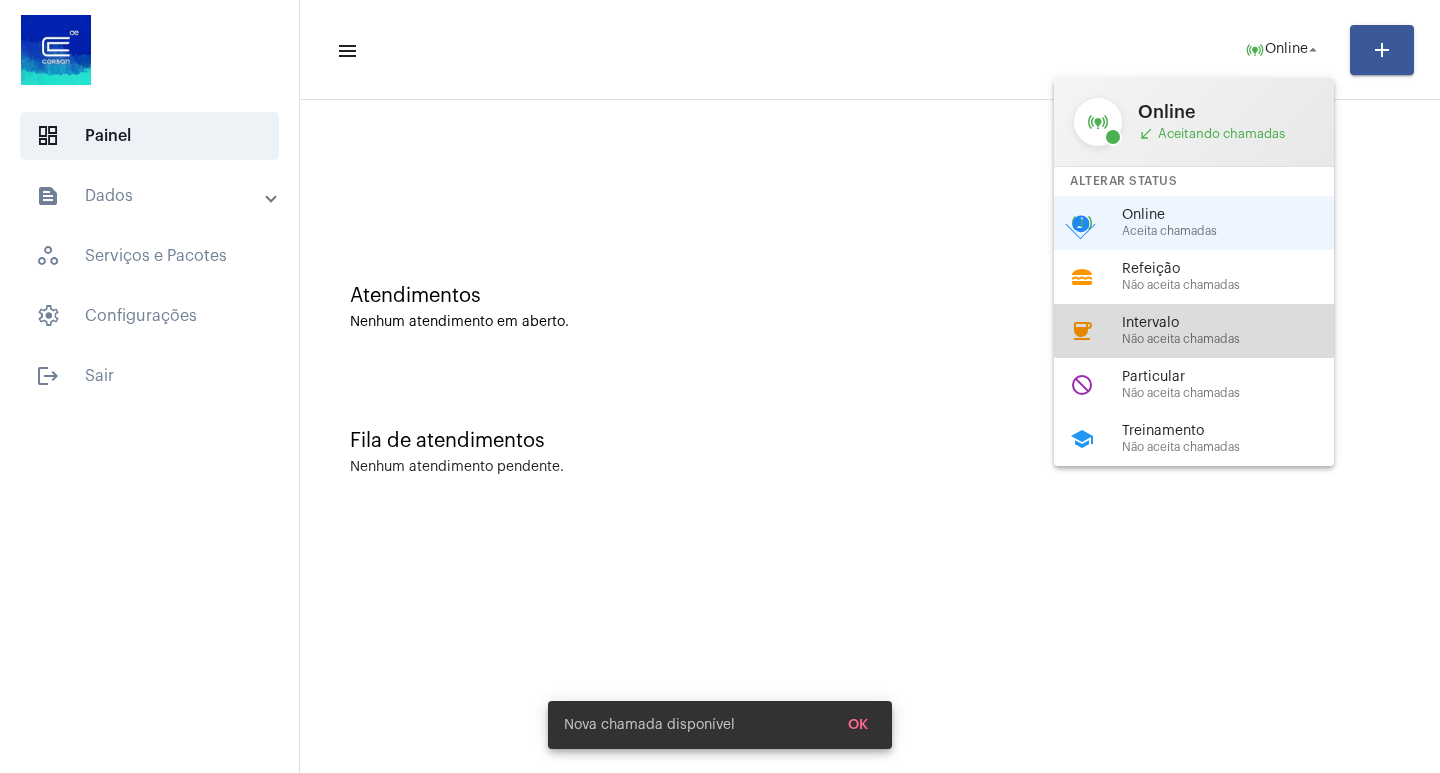 click on "coffee  Intervalo Não aceita chamadas" at bounding box center [1210, 331] 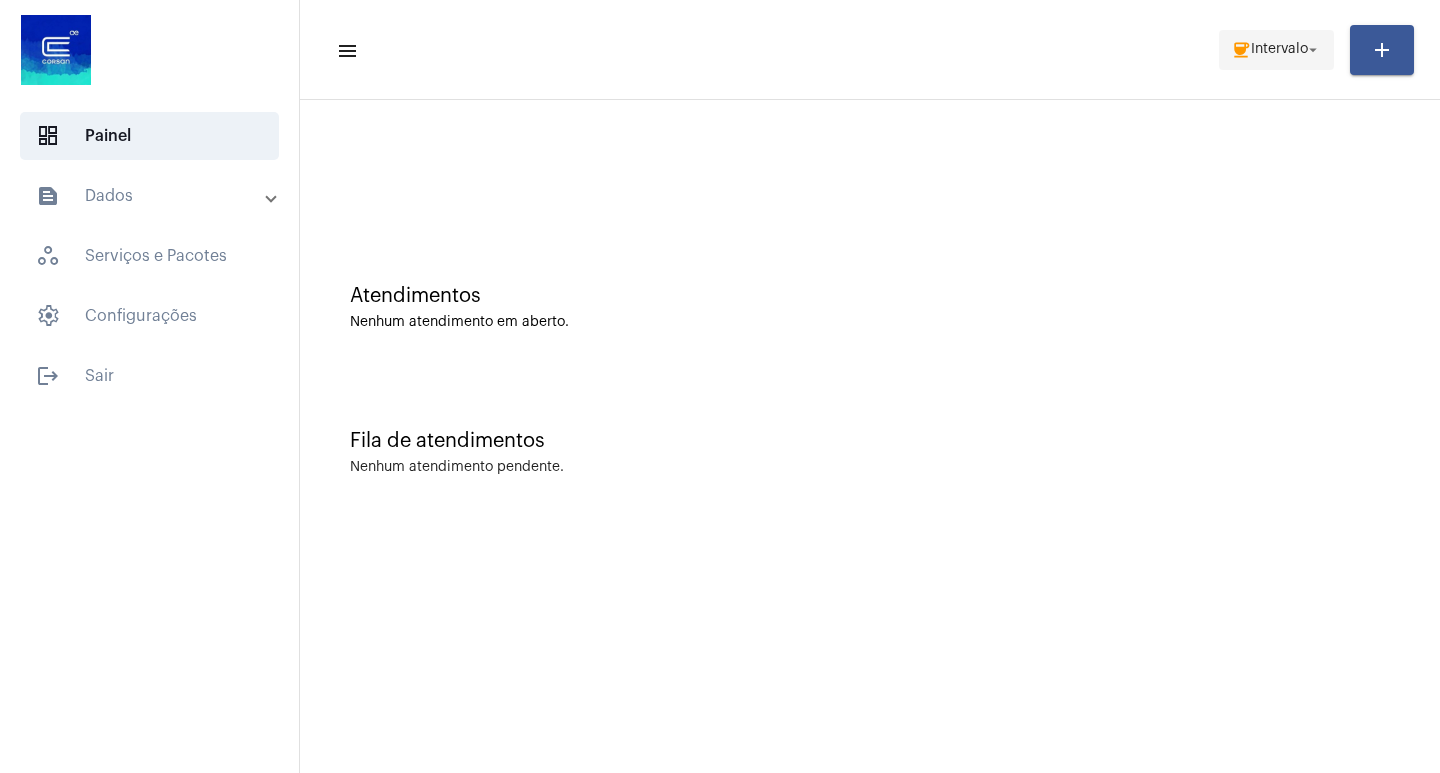 click on "coffee" 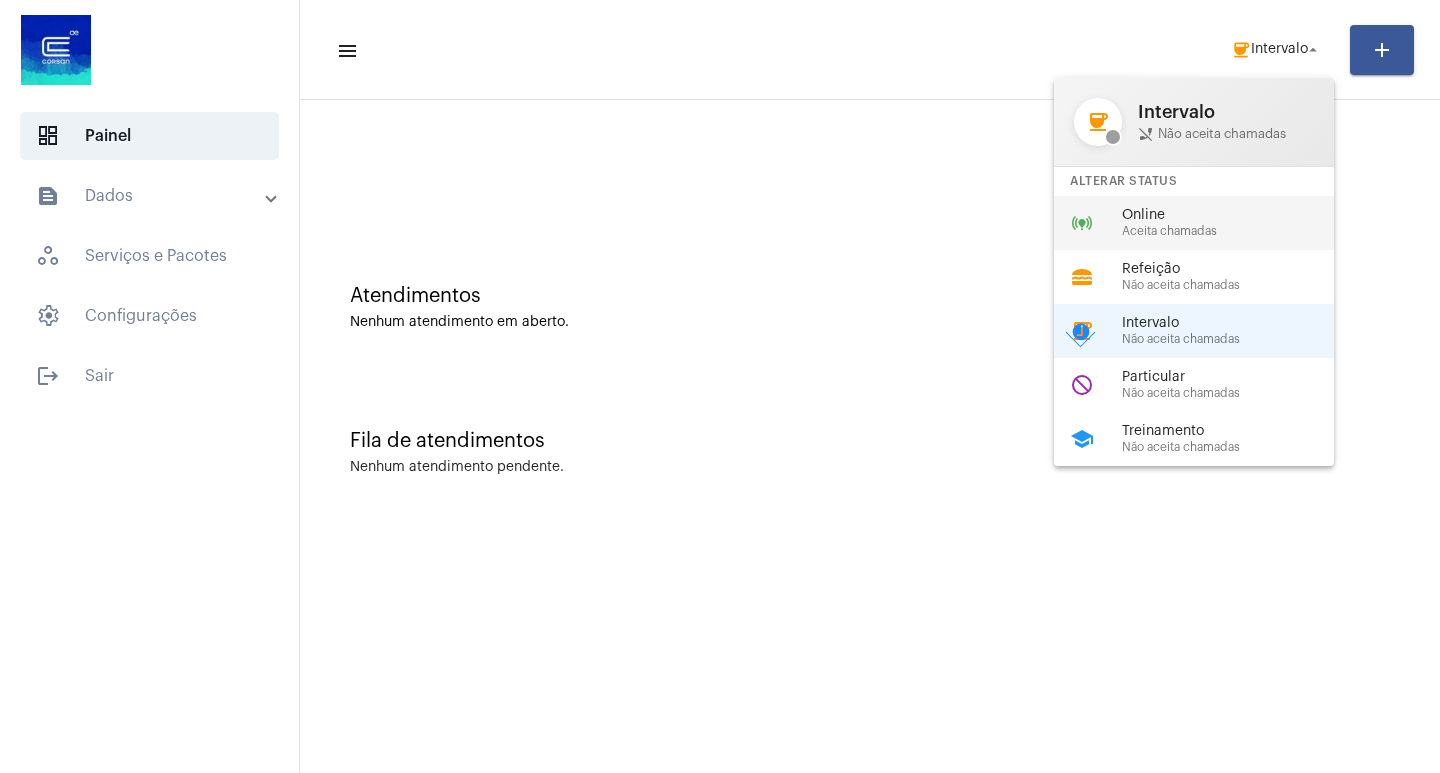 click on "Online" at bounding box center (1236, 215) 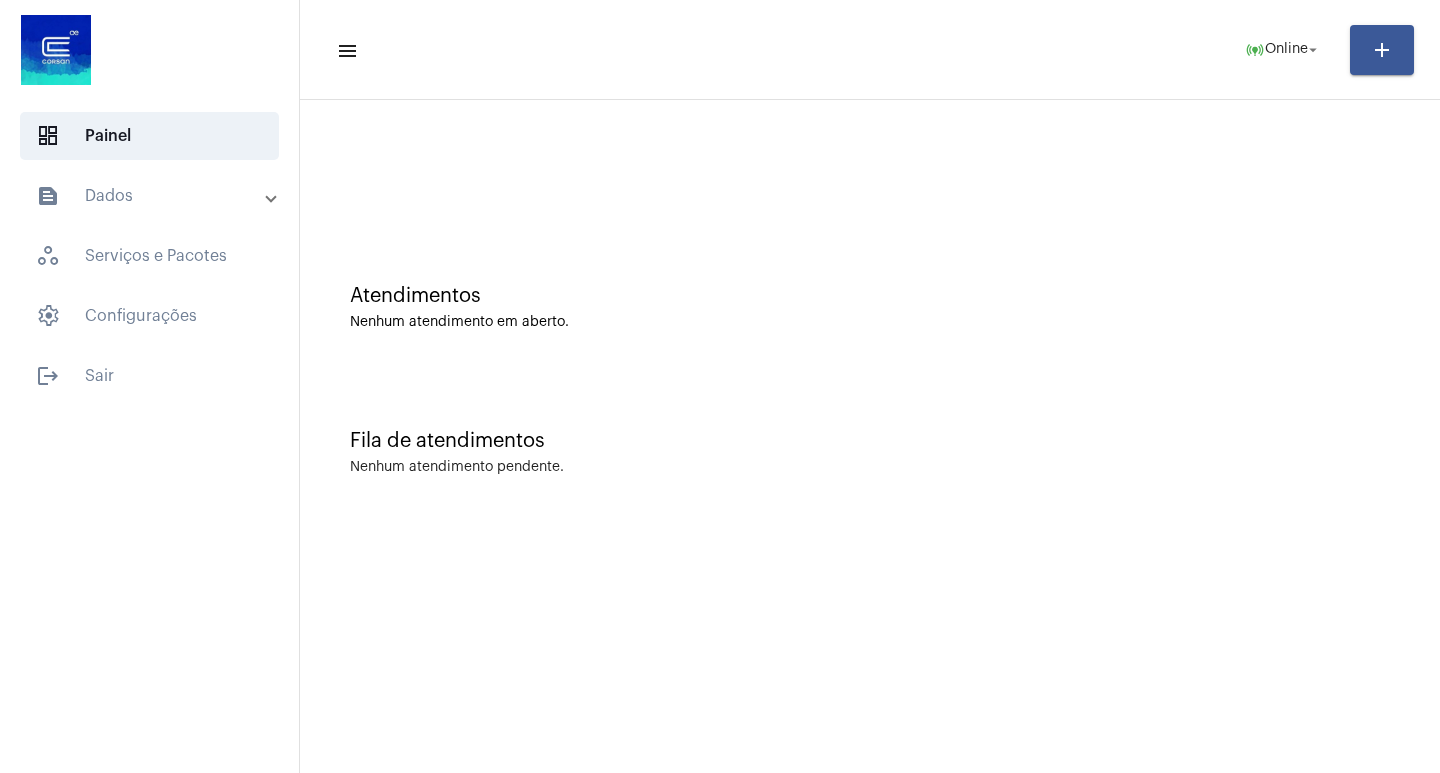 click on "menu  online_prediction  Online arrow_drop_down add" 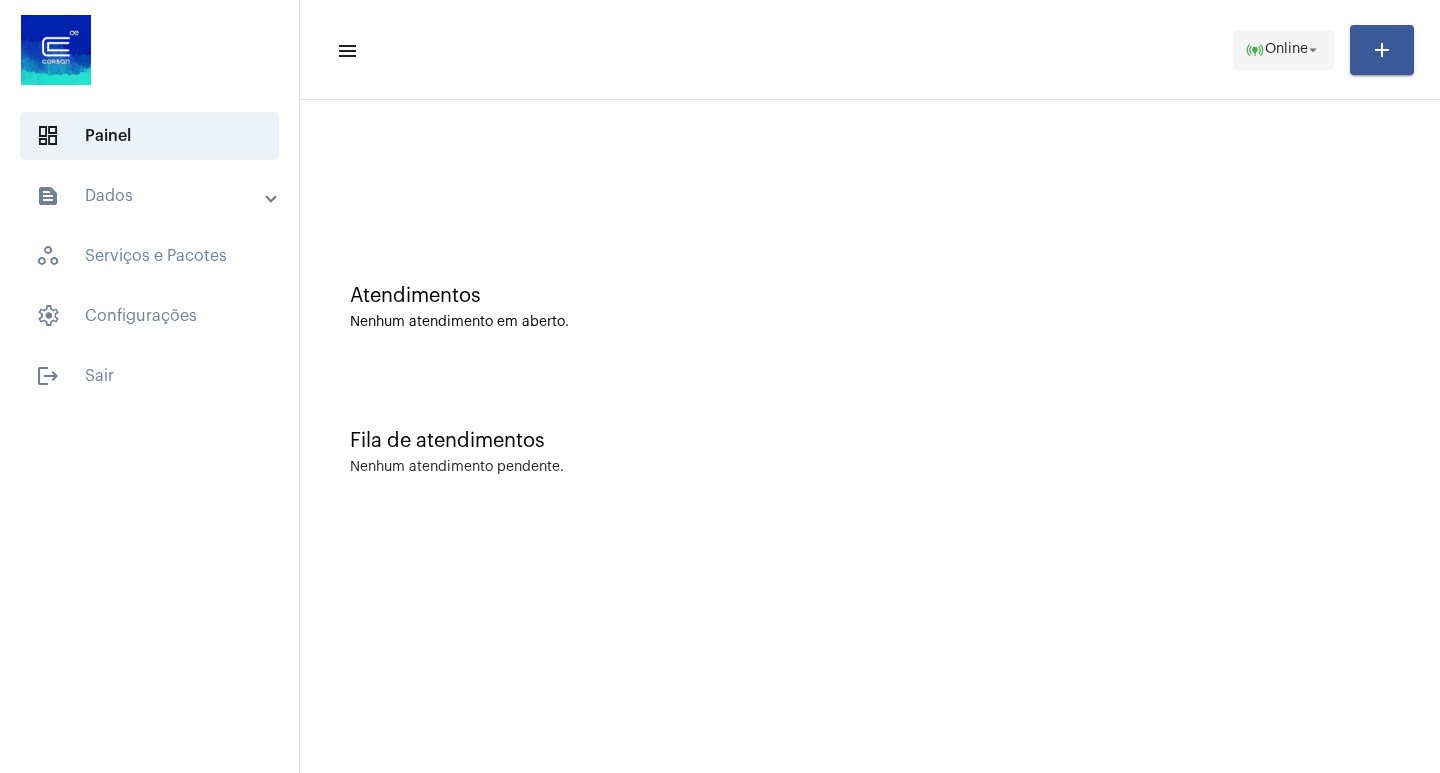 click on "online_prediction" 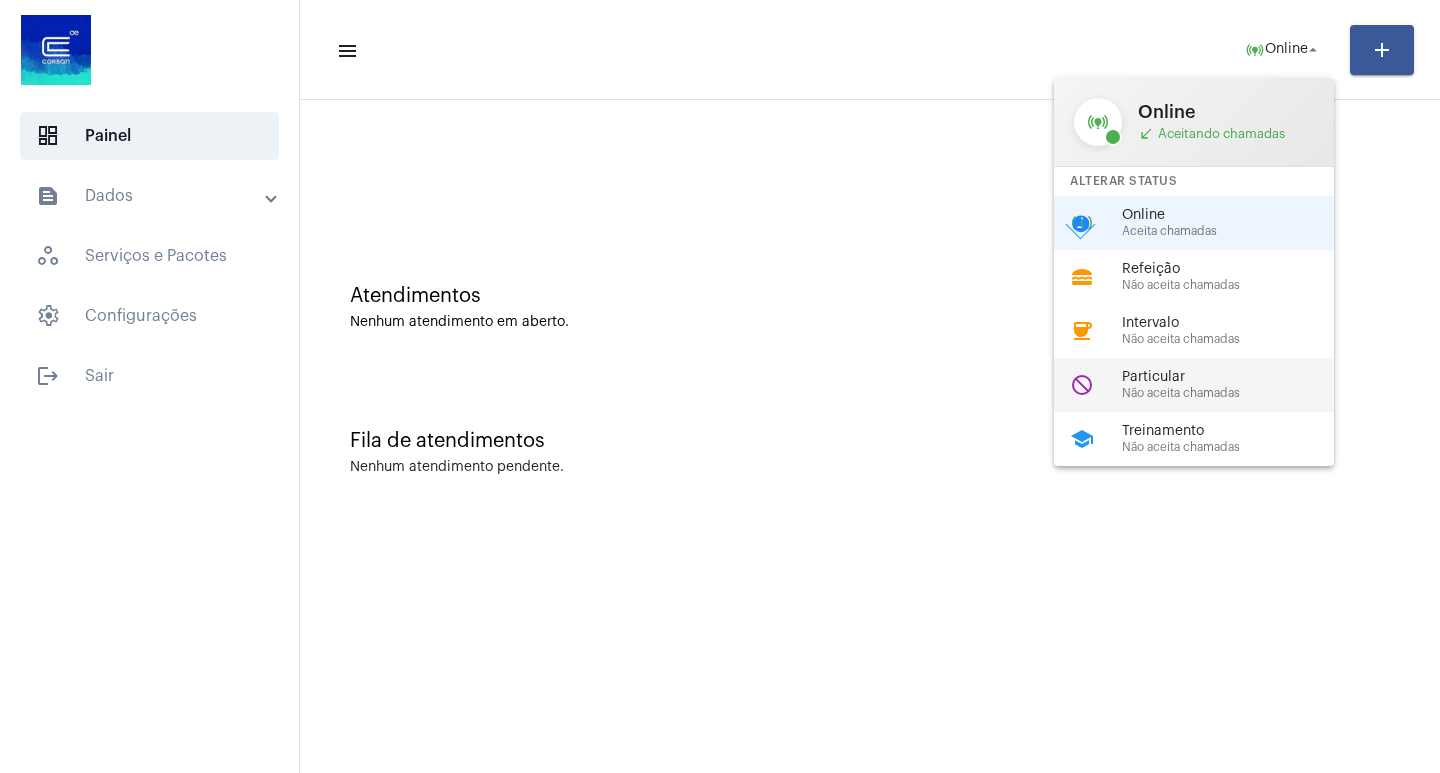 click on "Particular" at bounding box center (1236, 377) 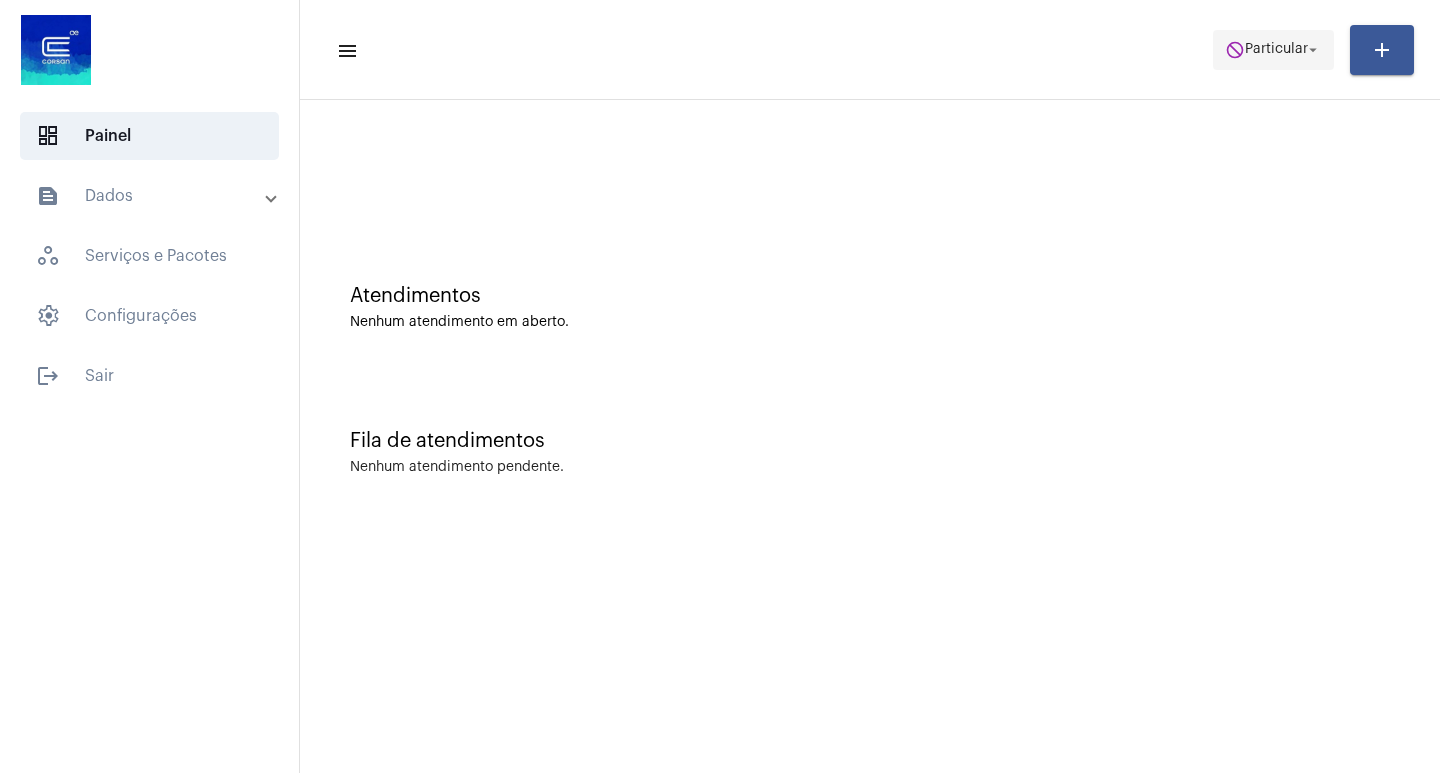 click on "do_not_disturb  Particular arrow_drop_down" 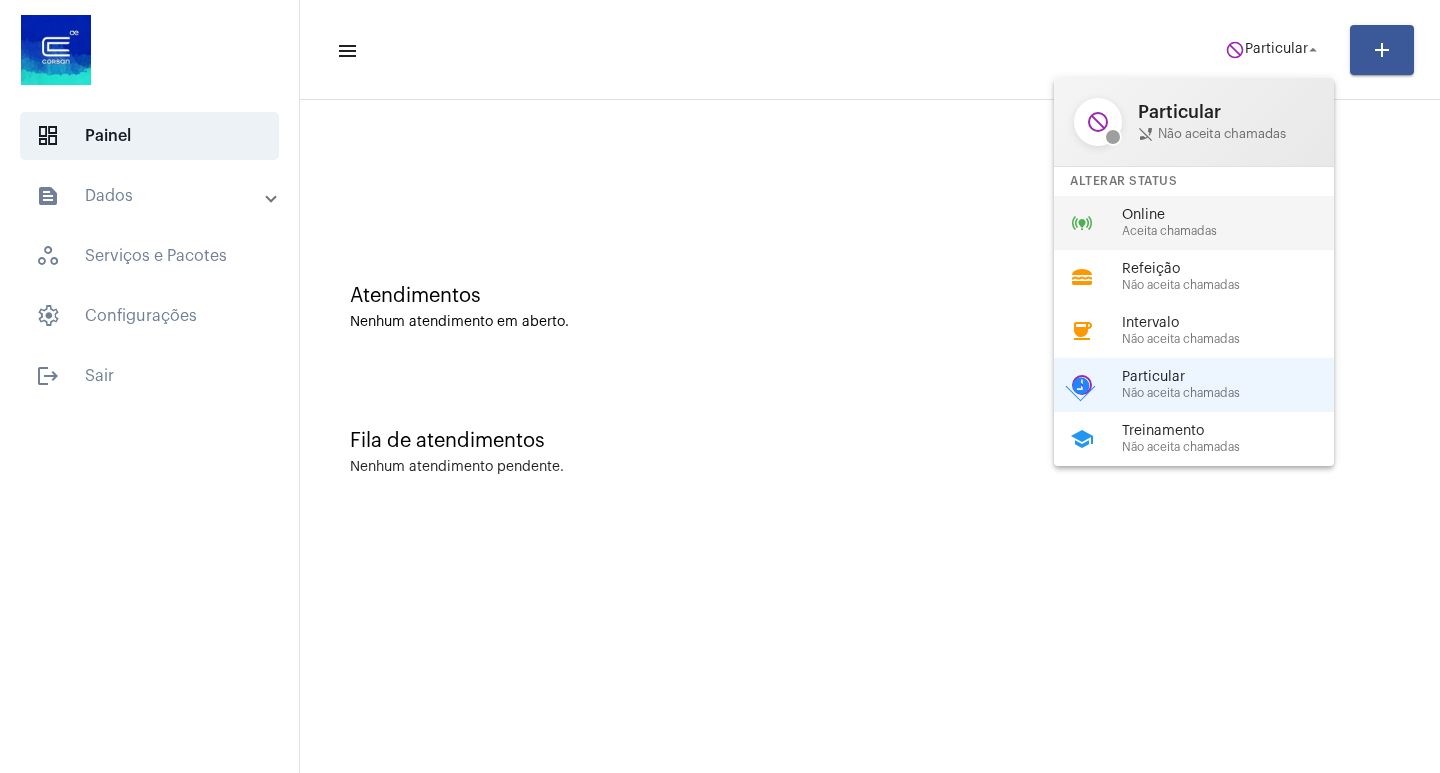 click on "online_prediction  Online Aceita chamadas" at bounding box center [1210, 223] 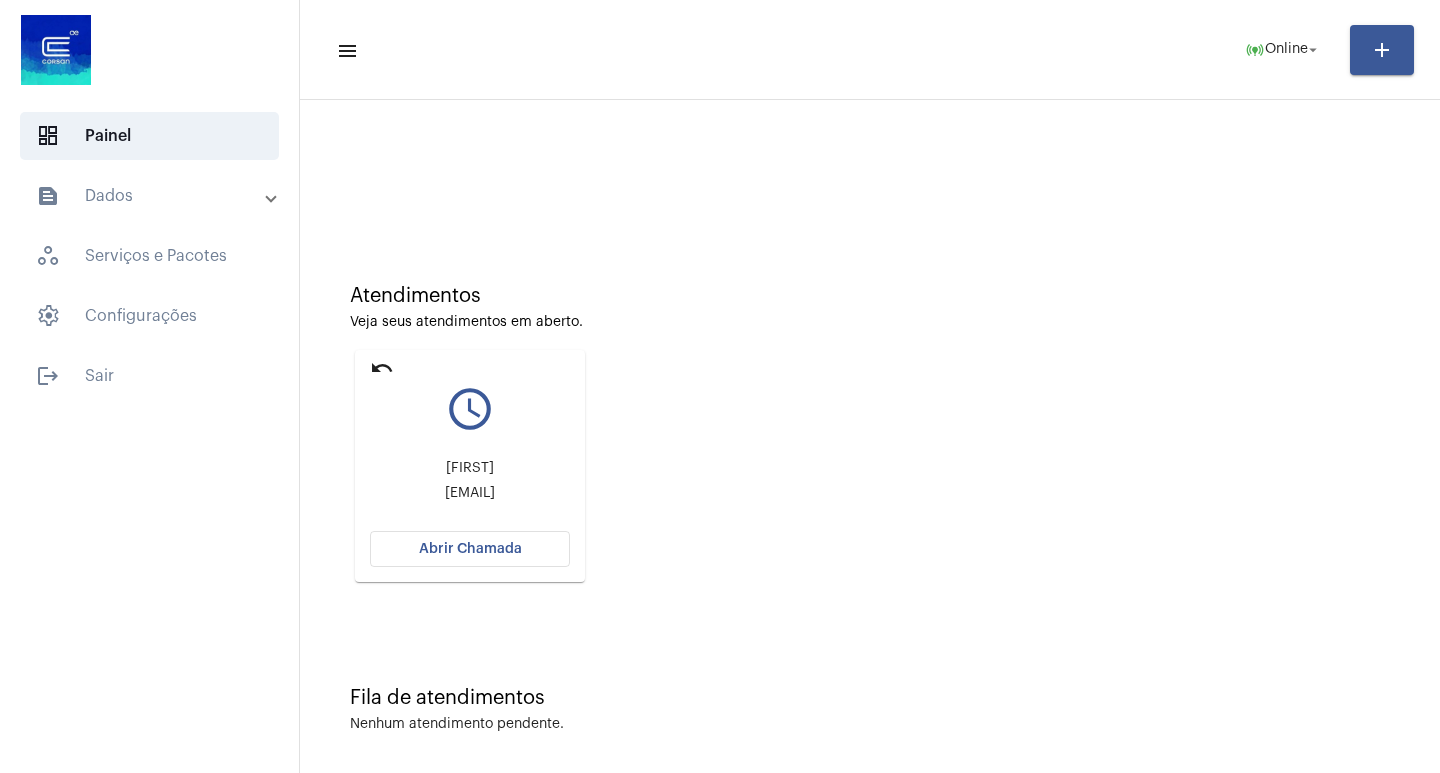 click on "Abrir Chamada" 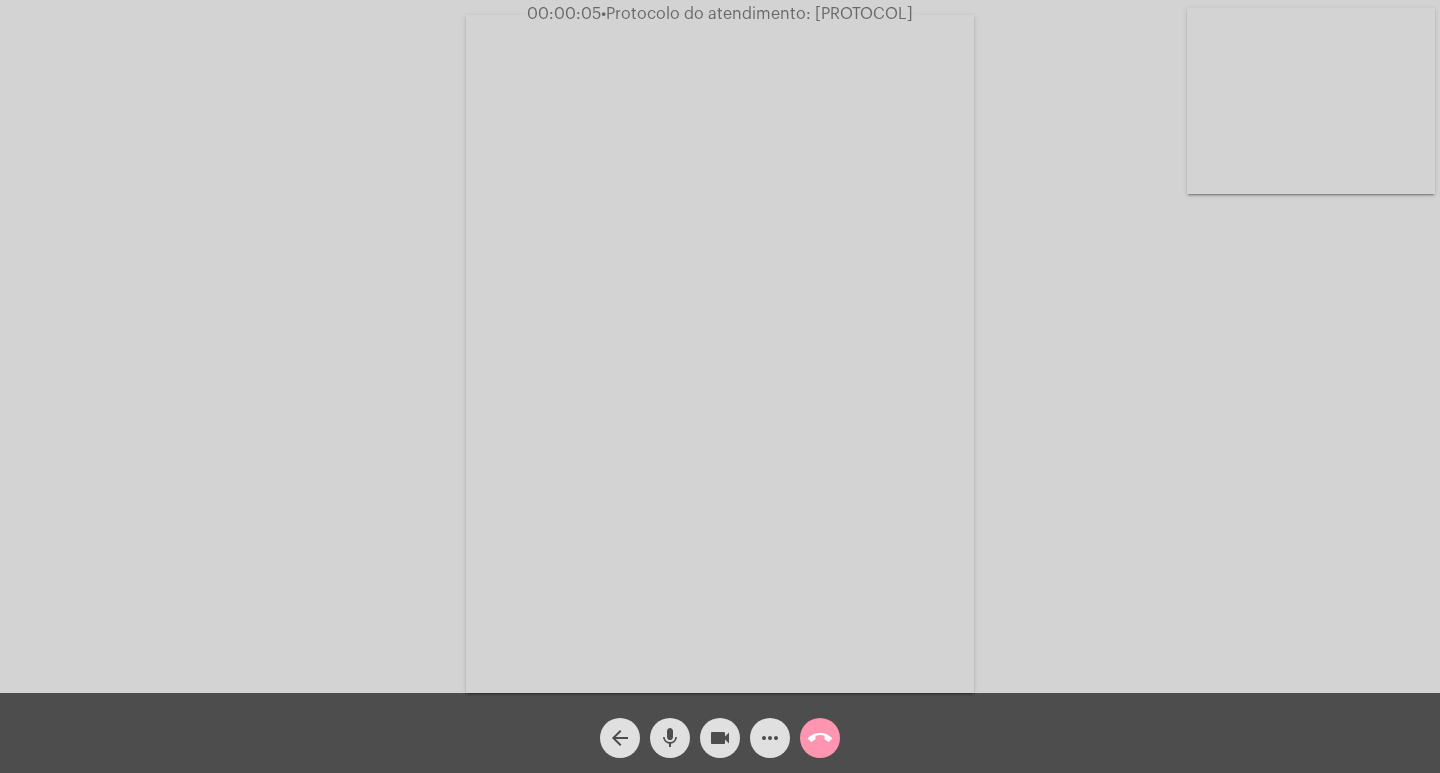 click on "Acessando Câmera e Microfone..." 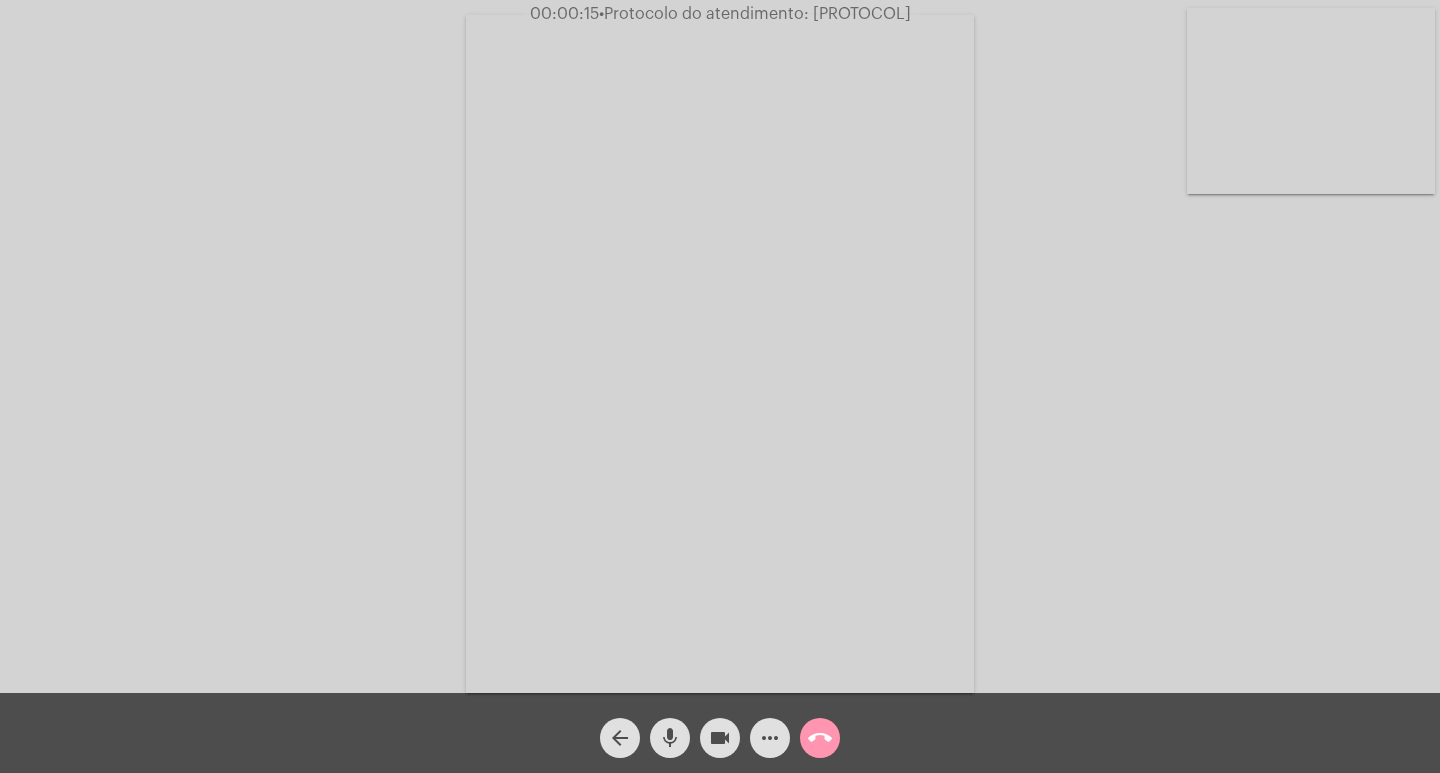 click on "Acessando Câmera e Microfone..." 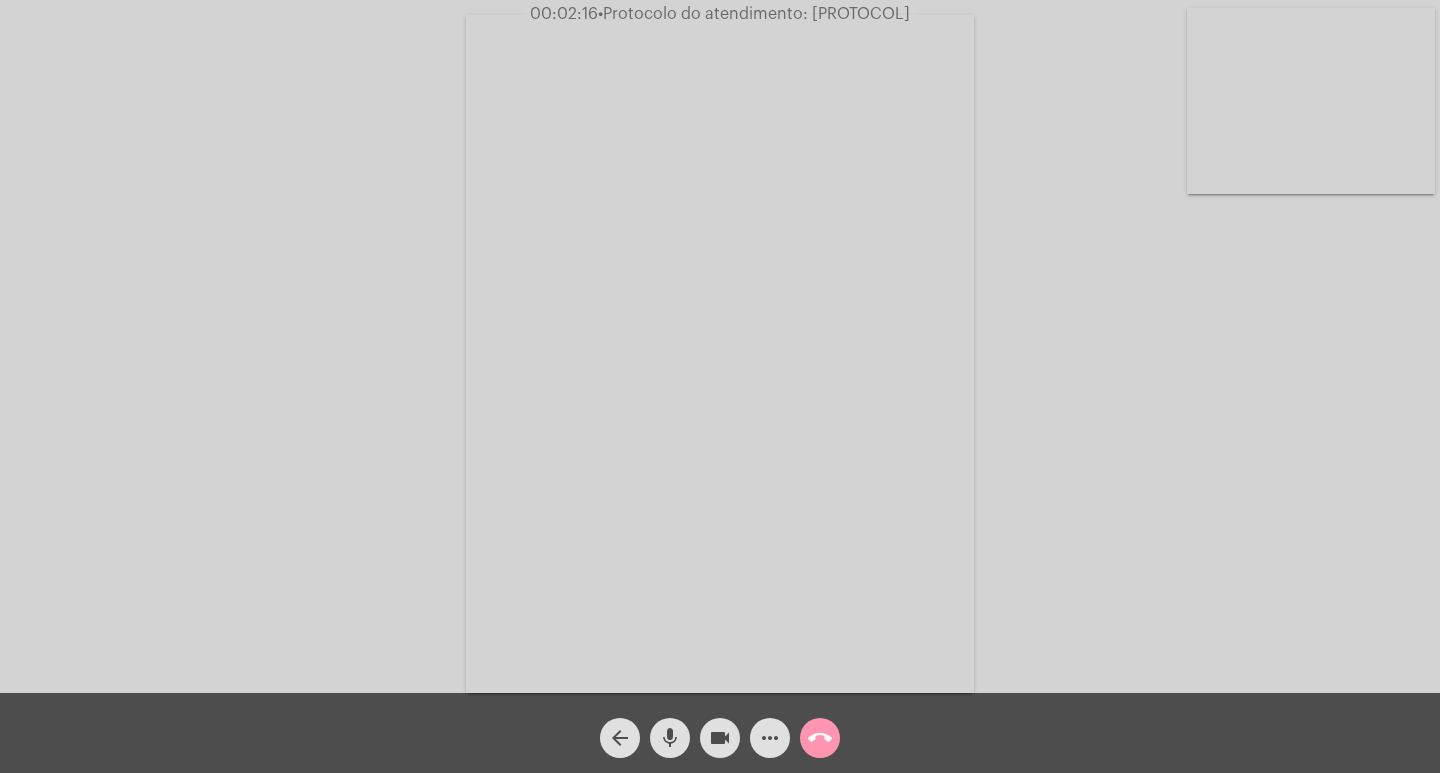 click on "•  Protocolo do atendimento: [PROTOCOL]" 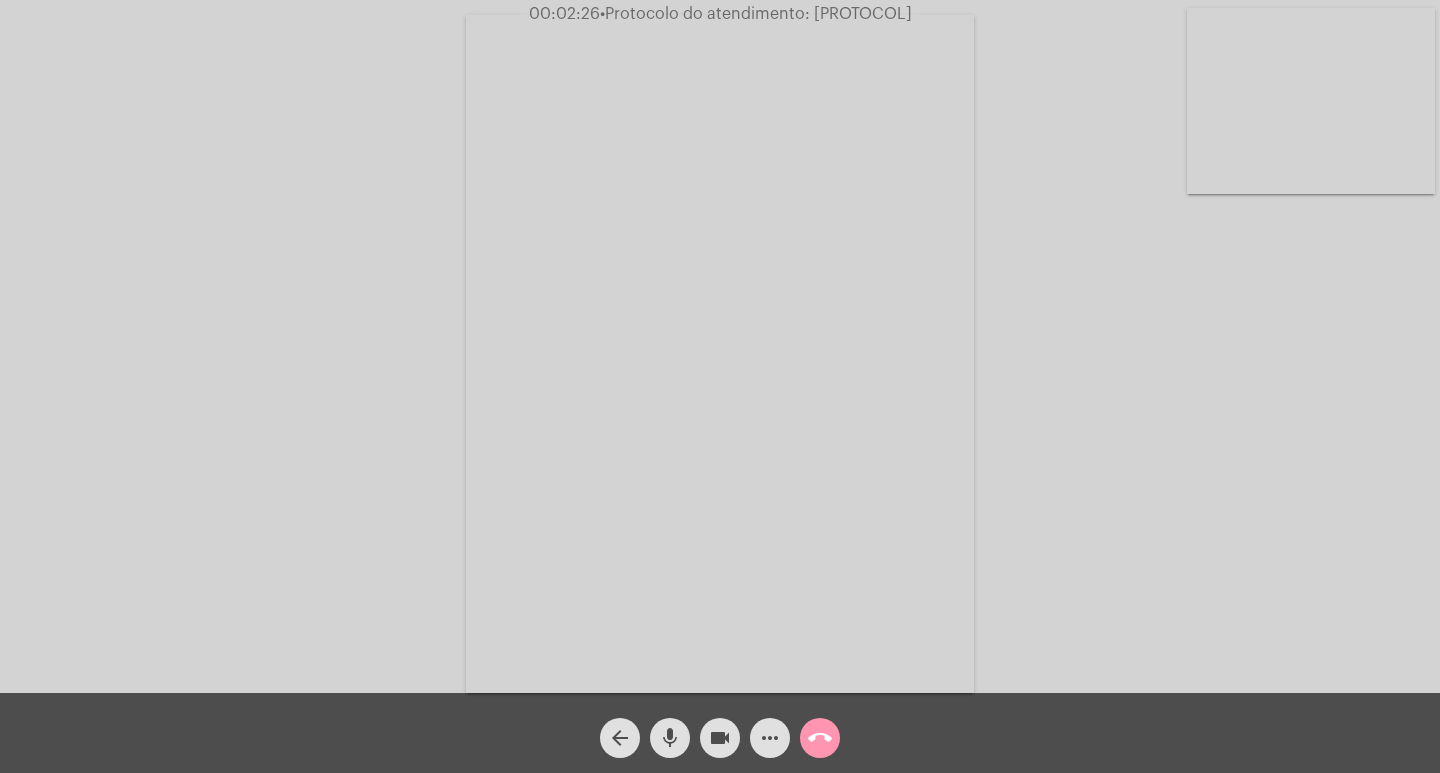 click on "•  Protocolo do atendimento: [PROTOCOL]" 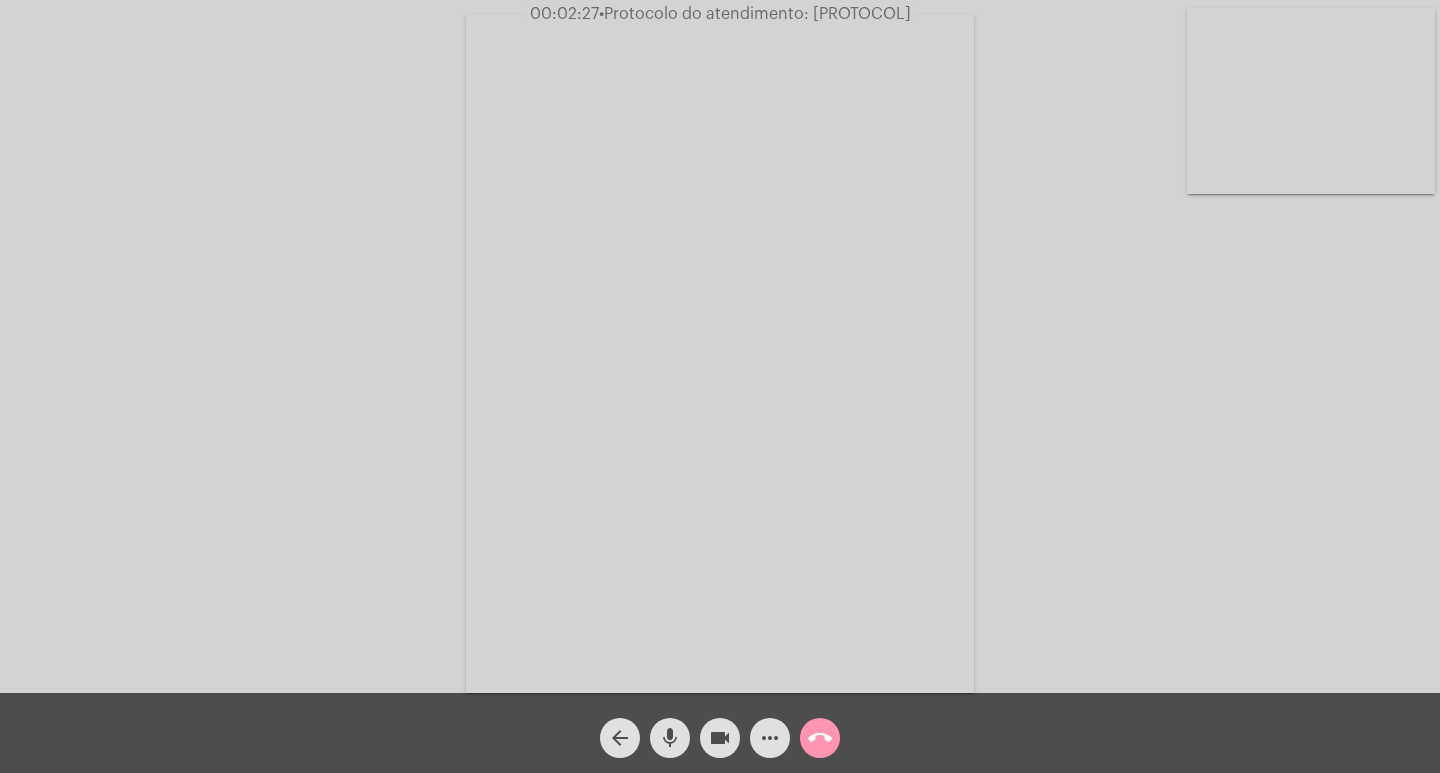 click on "•  Protocolo do atendimento: [PROTOCOL]" 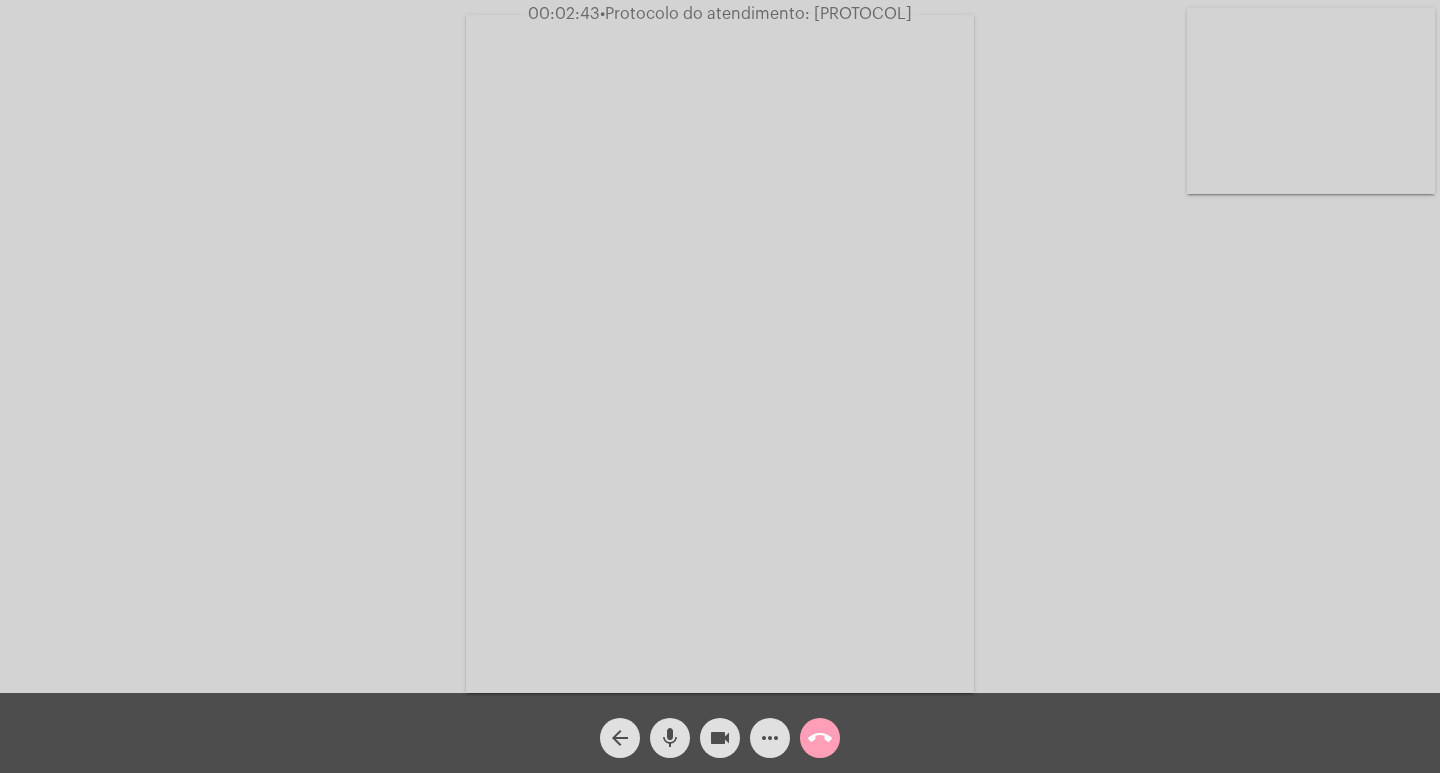 click on "call_end" 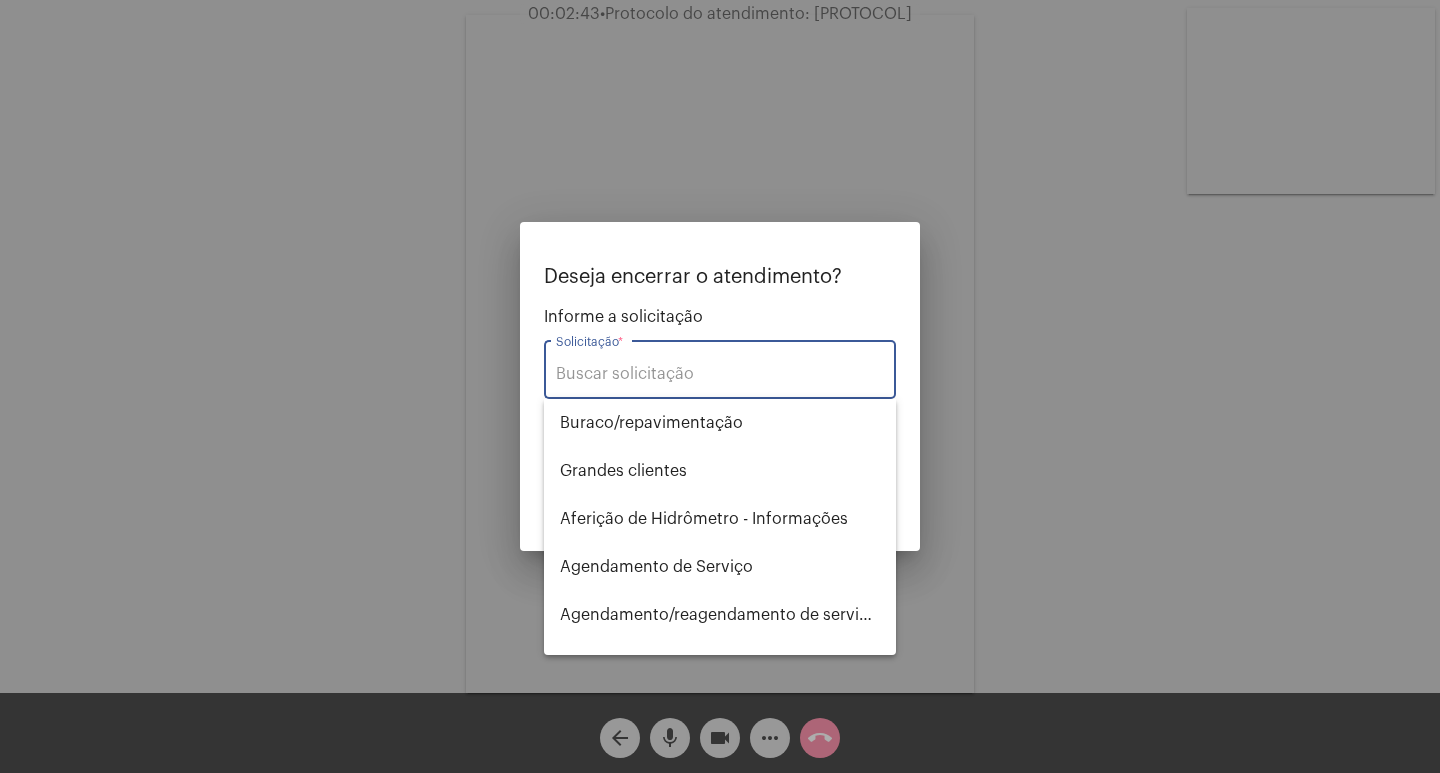 click on "Solicitação  *" at bounding box center (720, 374) 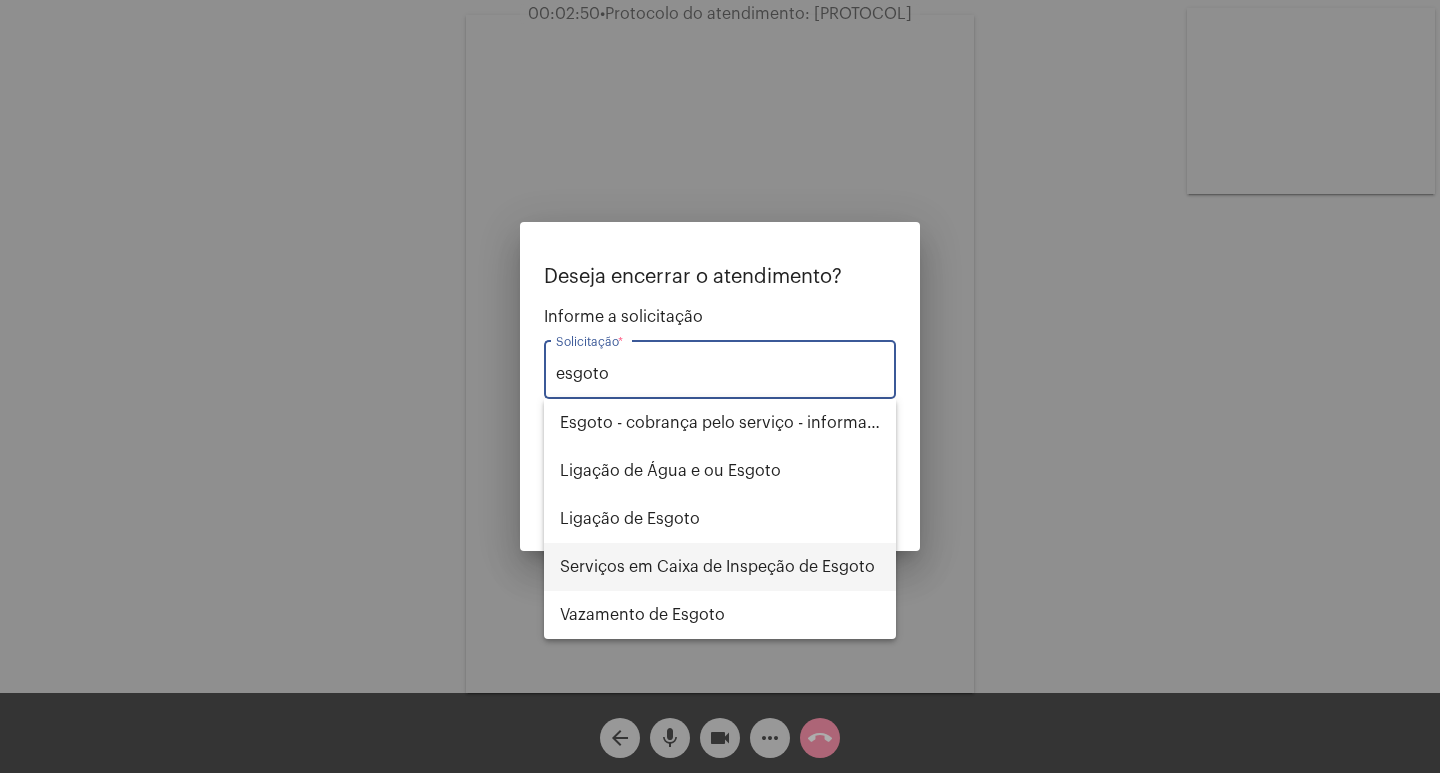 click on "Serviços em Caixa de Inspeção de Esgoto" at bounding box center (720, 567) 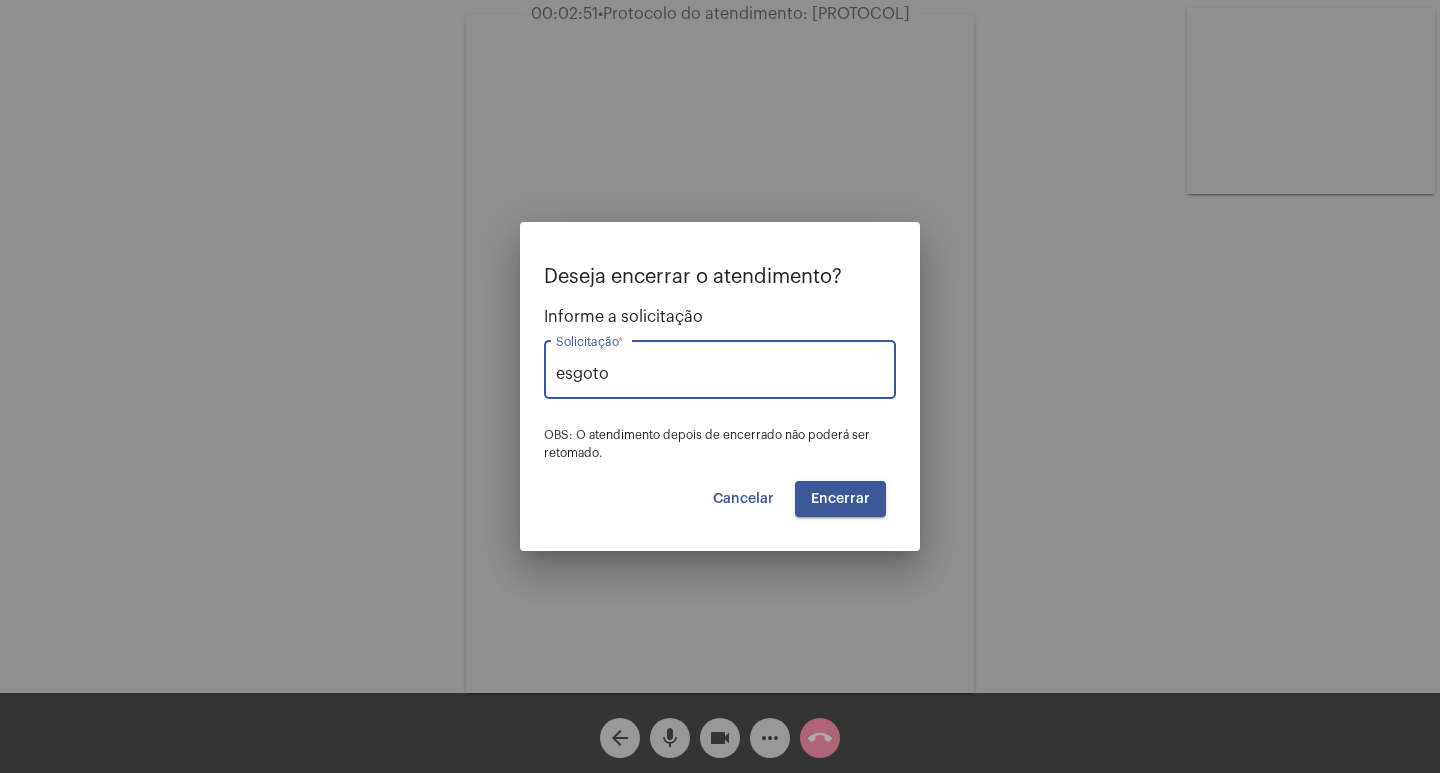 type on "Serviços em Caixa de Inspeção de Esgoto" 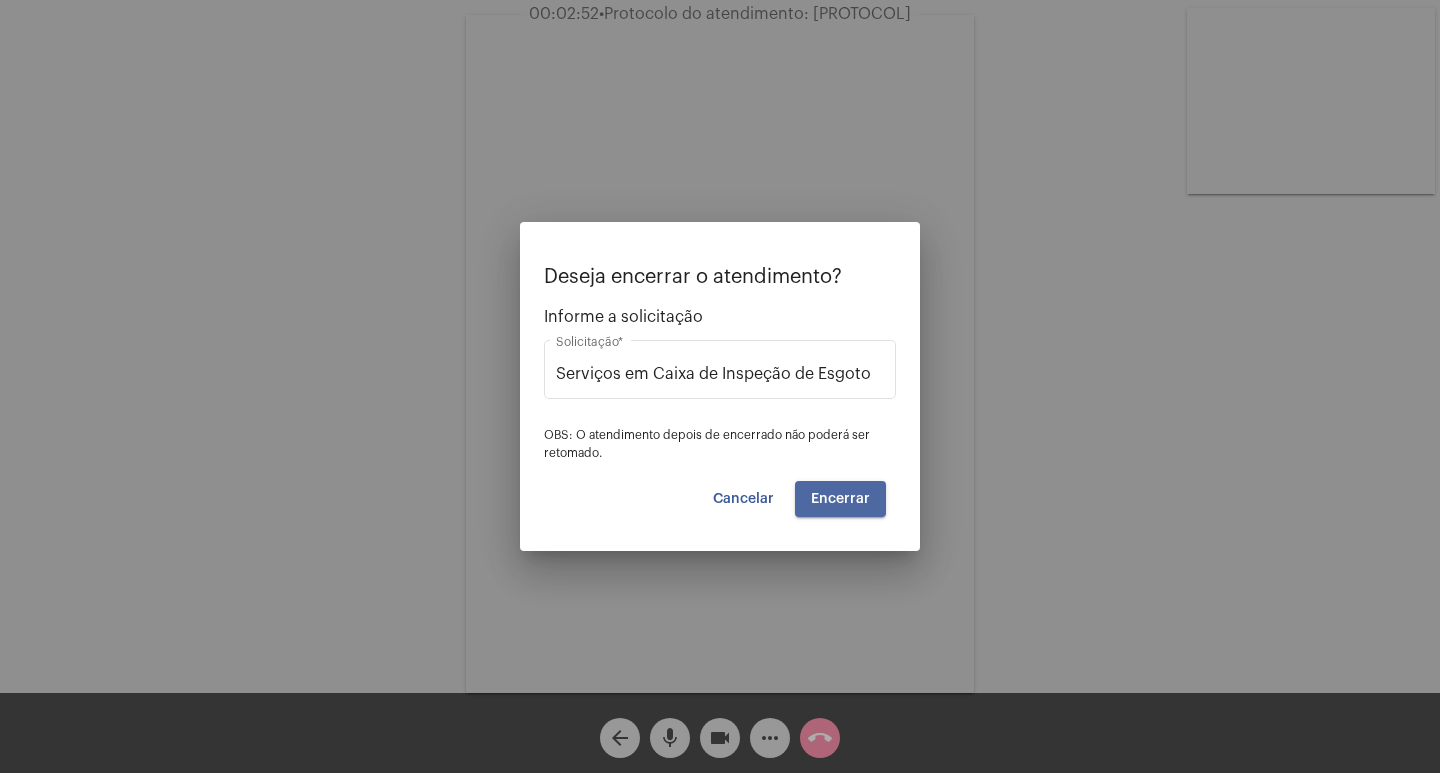 click on "Encerrar" at bounding box center [840, 499] 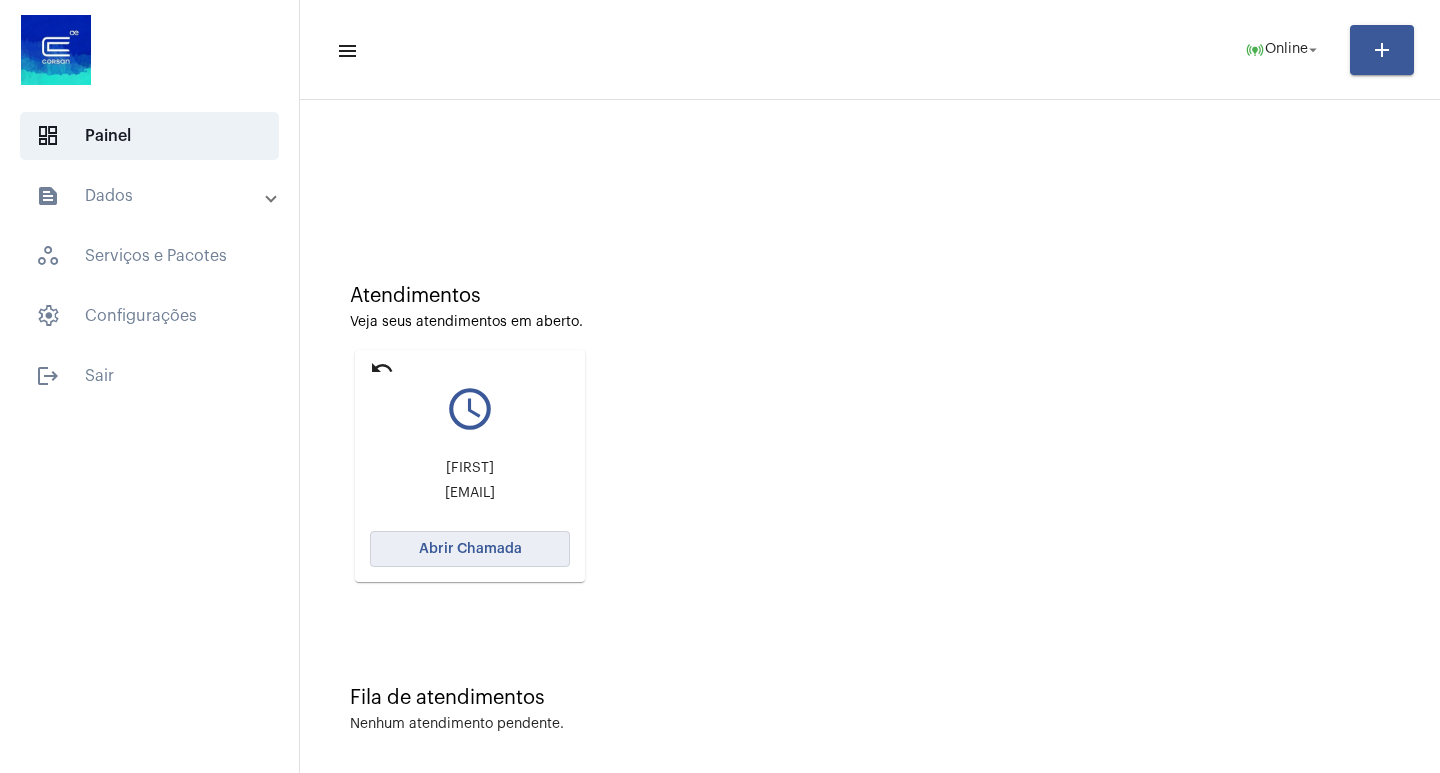 click on "Abrir Chamada" 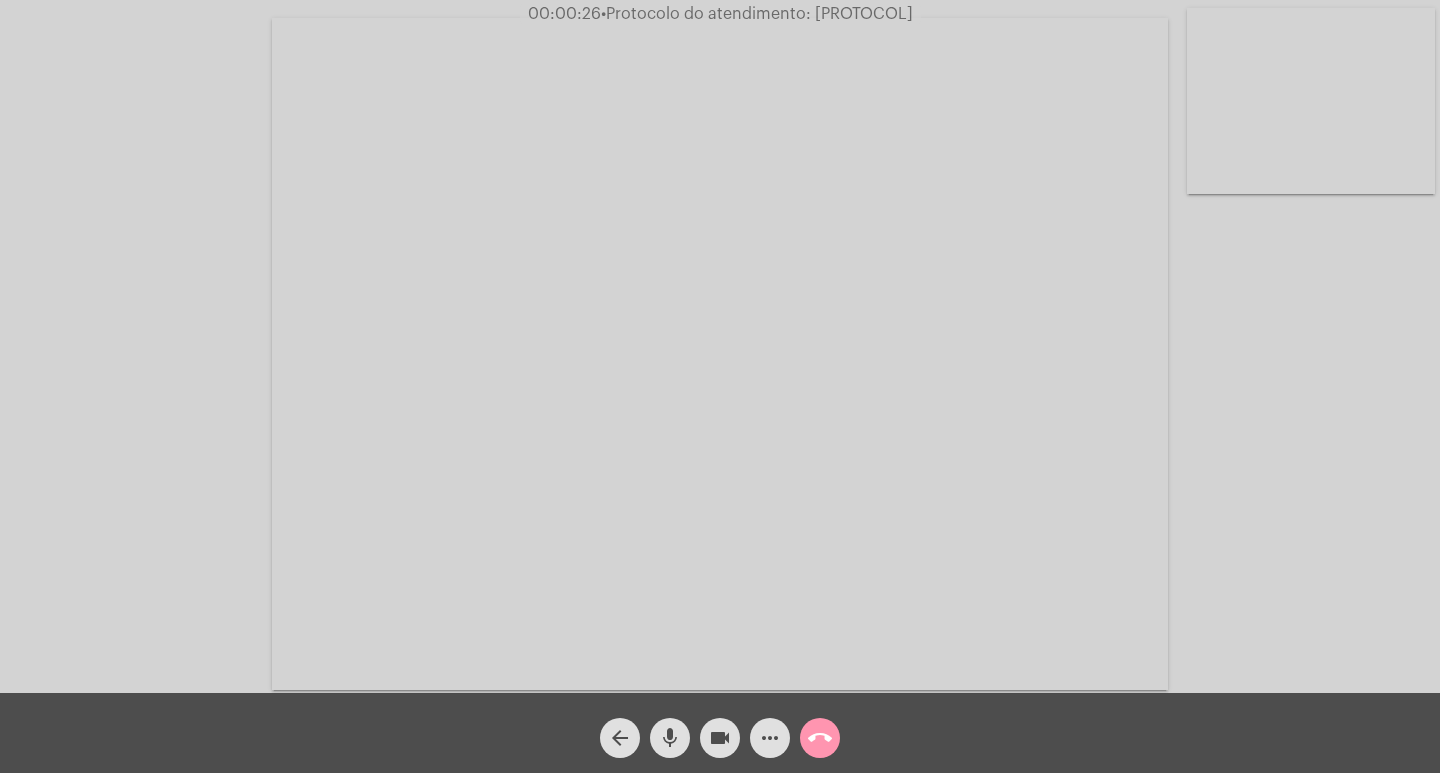 click on "more_horiz" 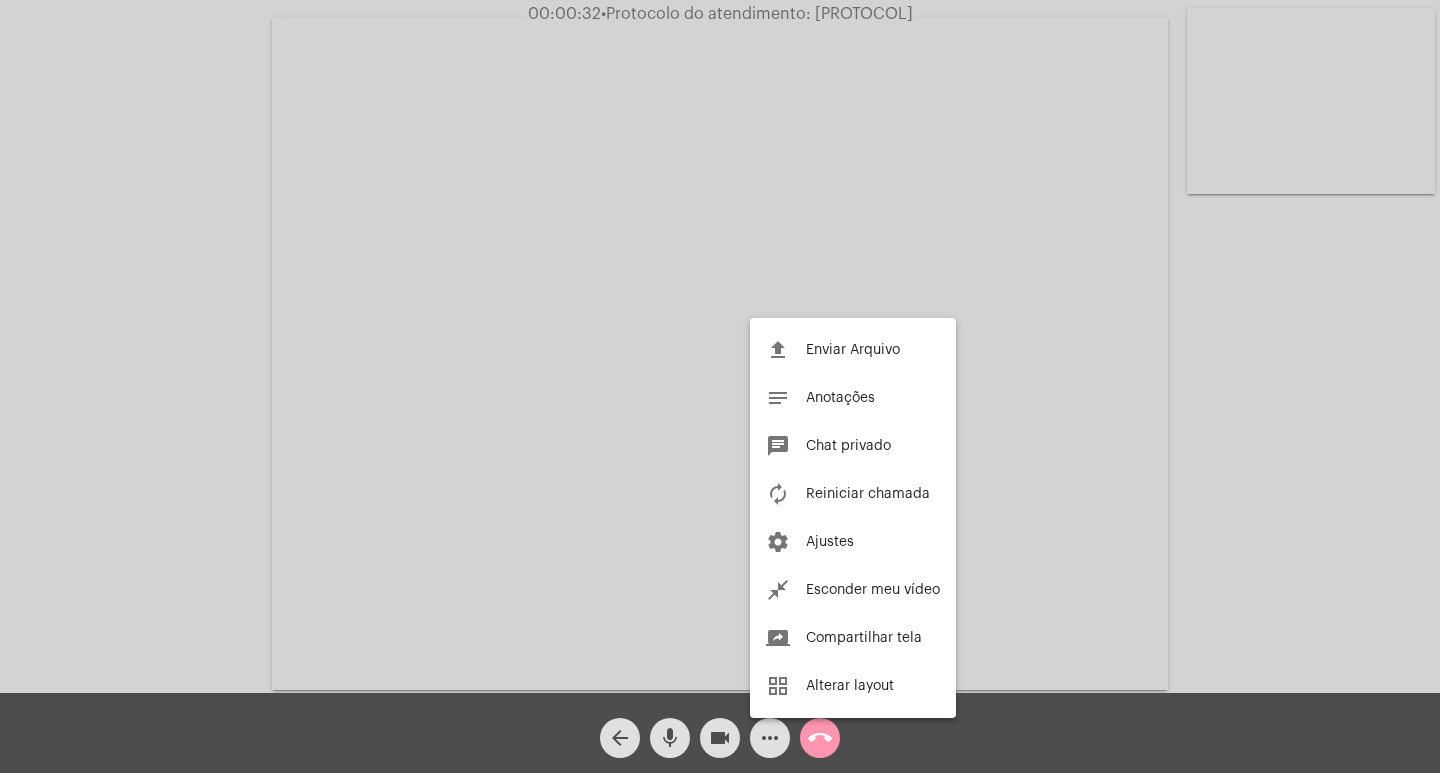 click at bounding box center [720, 386] 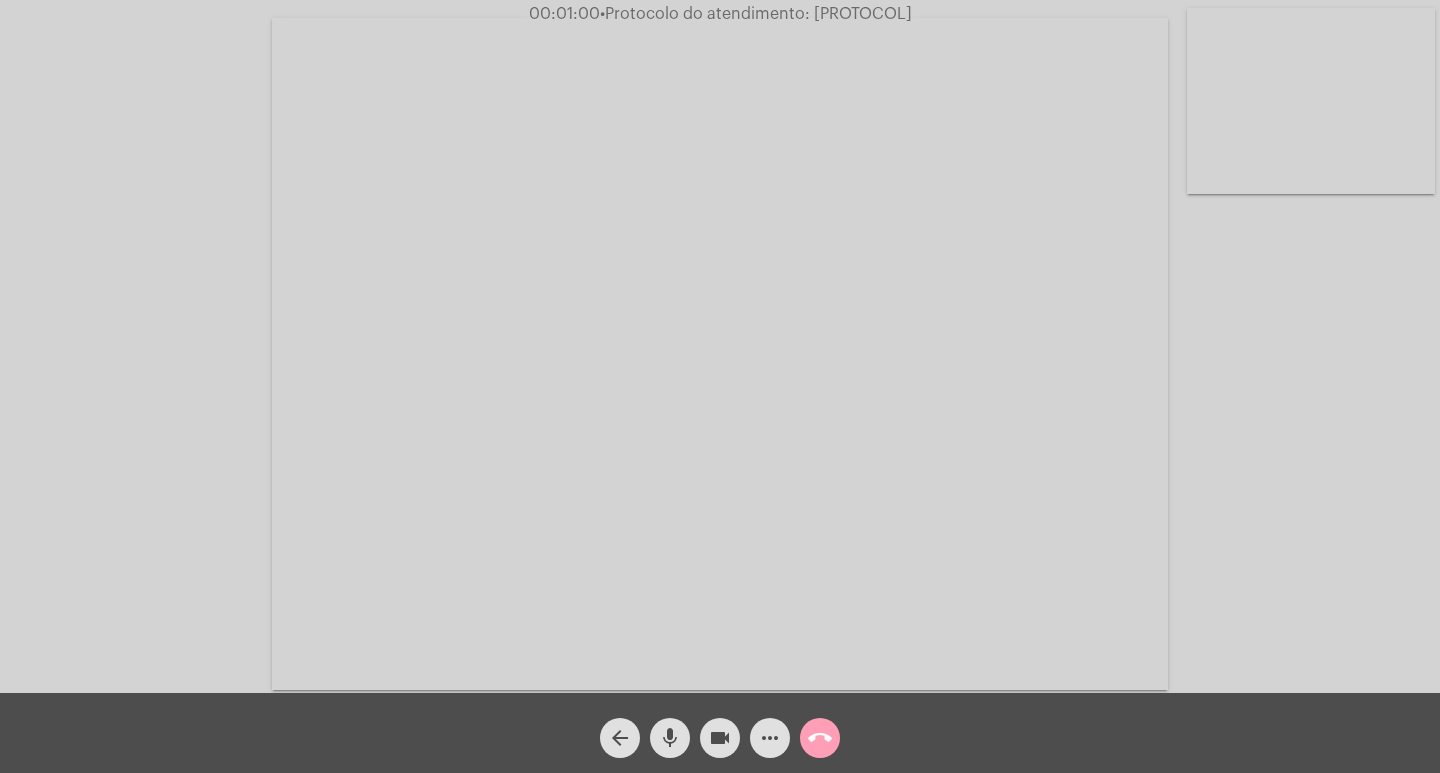 click on "call_end" 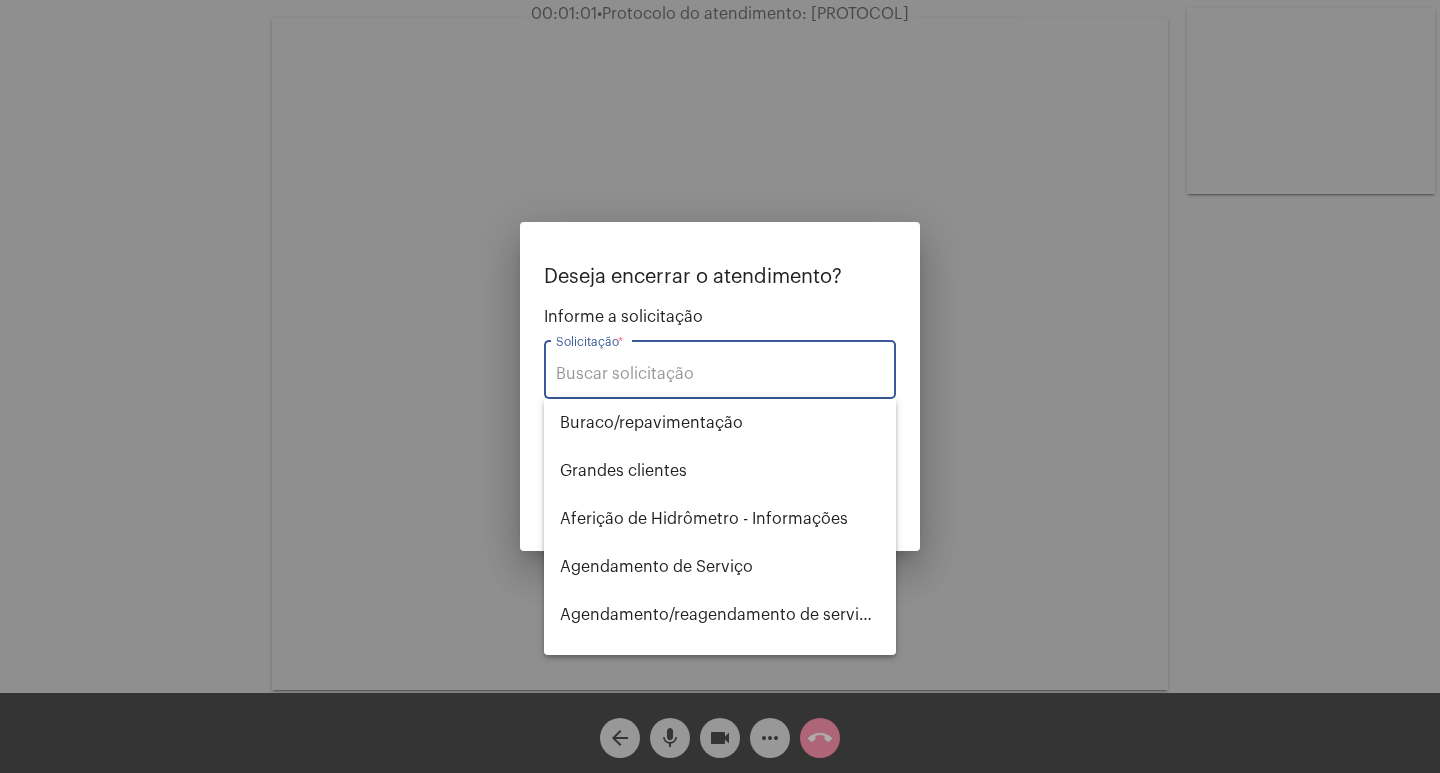 click on "Solicitação  *" at bounding box center (720, 367) 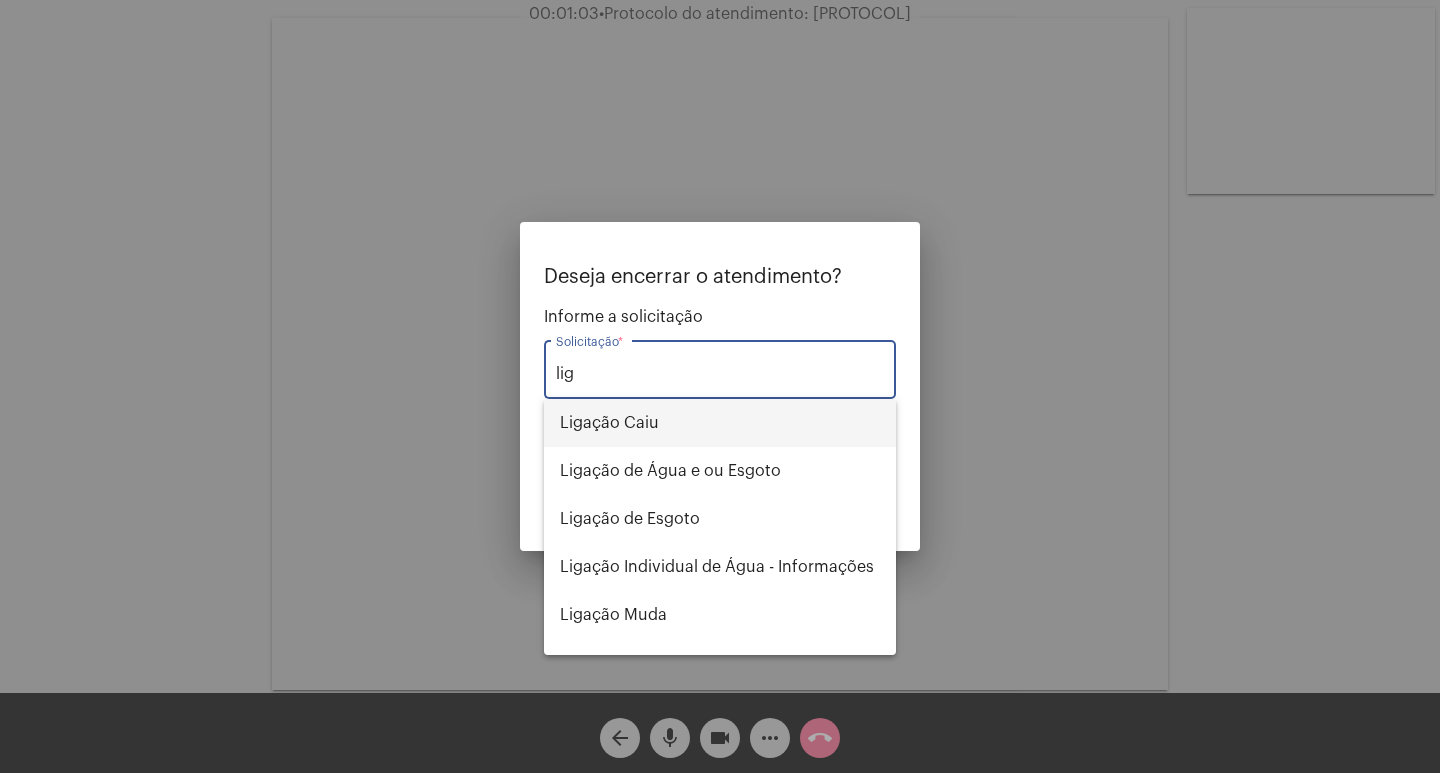 click on "Ligação Caiu" at bounding box center [720, 423] 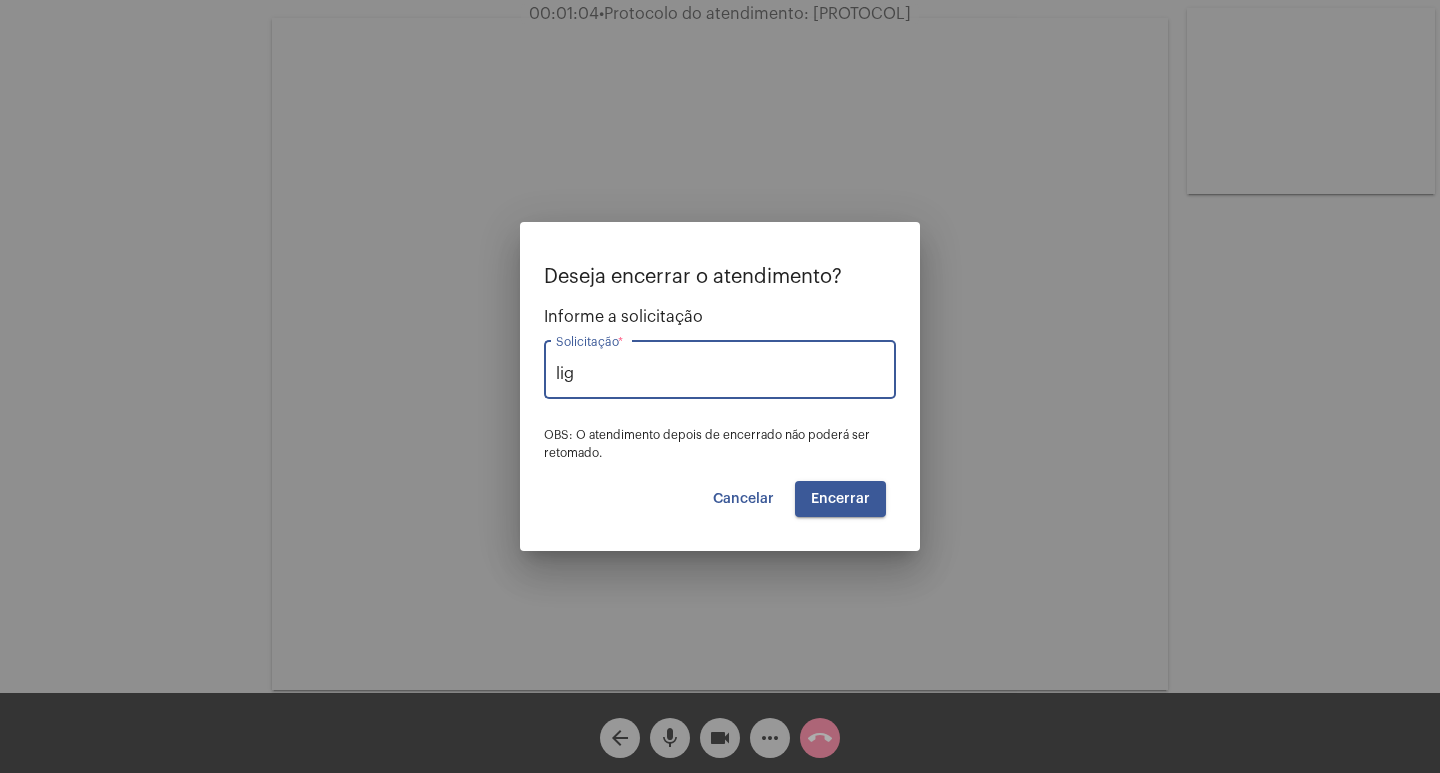 type on "Ligação Caiu" 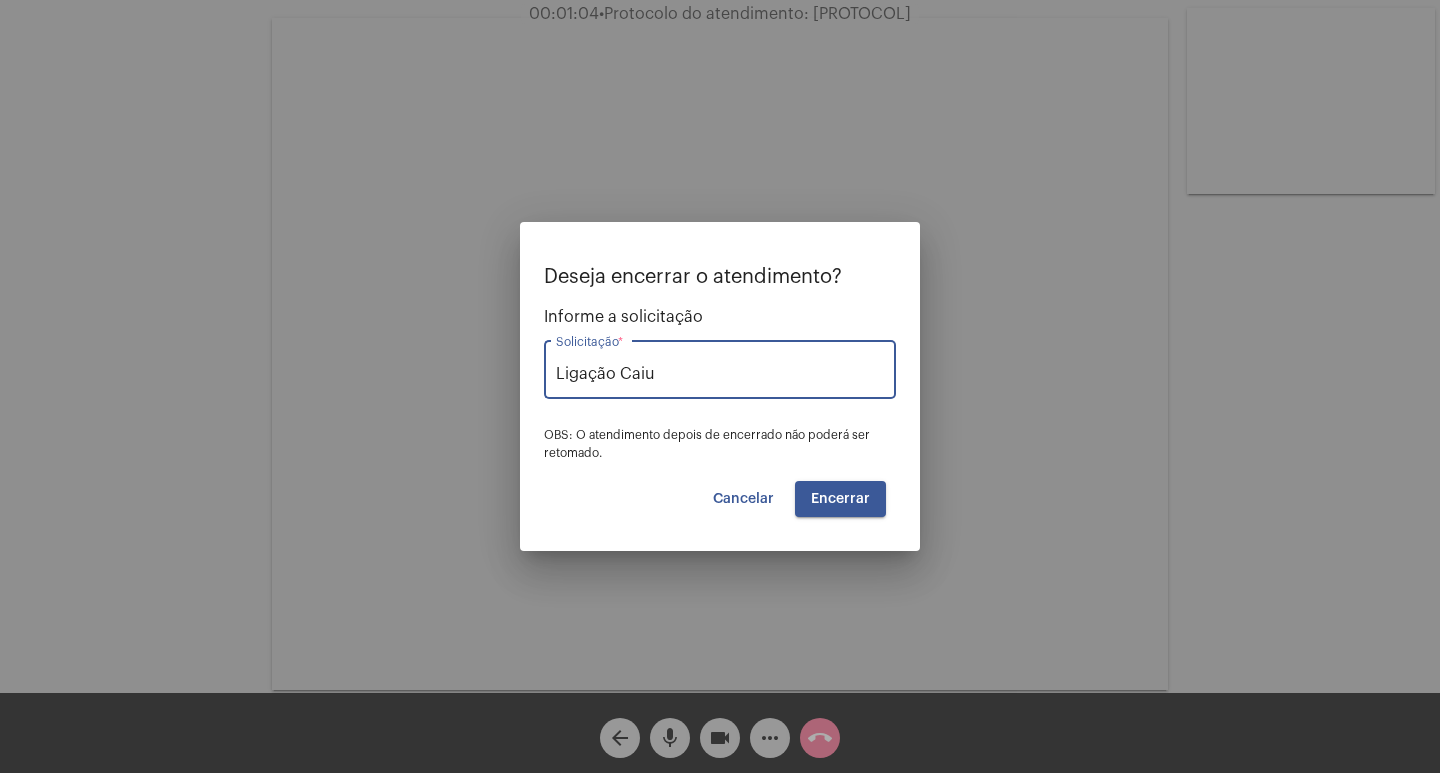 click on "Encerrar" at bounding box center (840, 499) 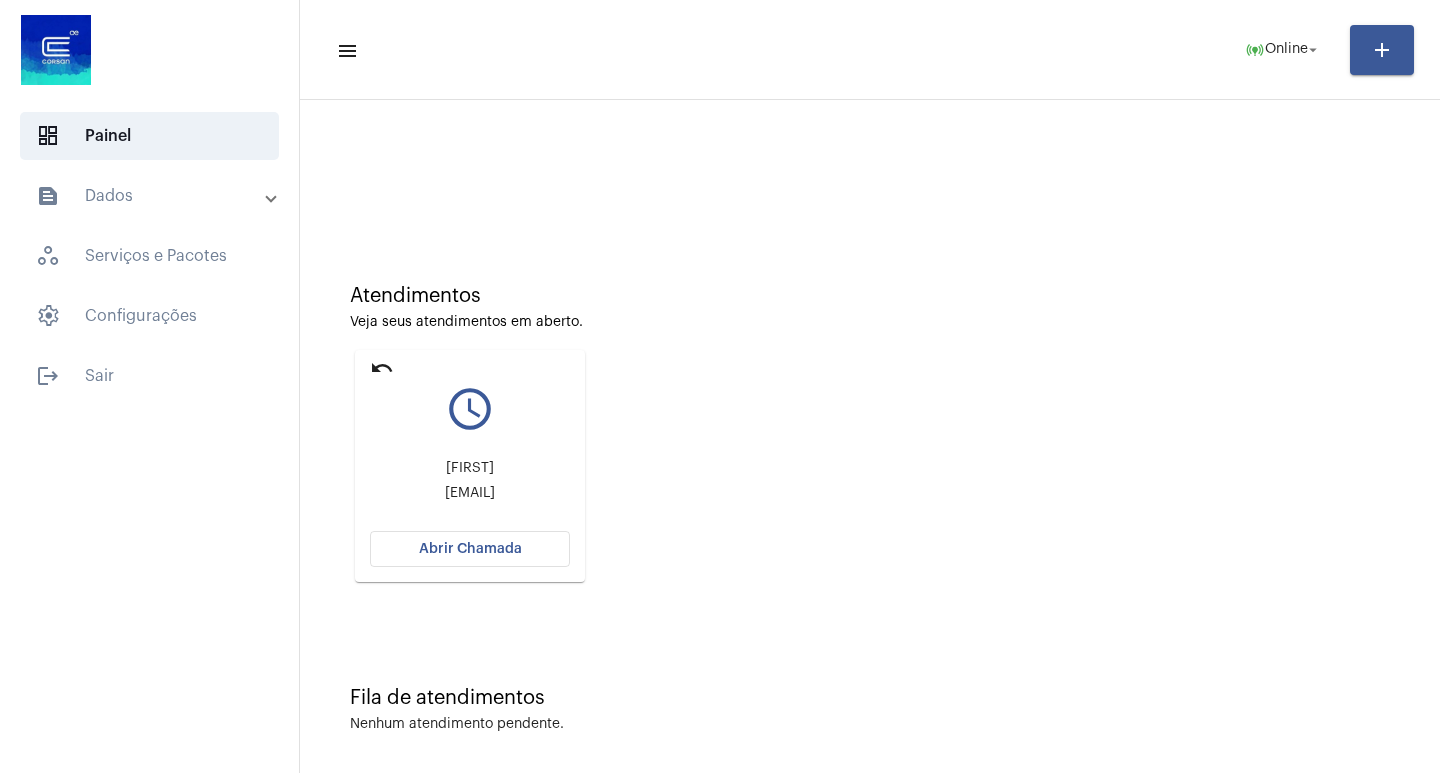 click on "undo query_builder [FIRST] [EMAIL] Abrir Chamada" 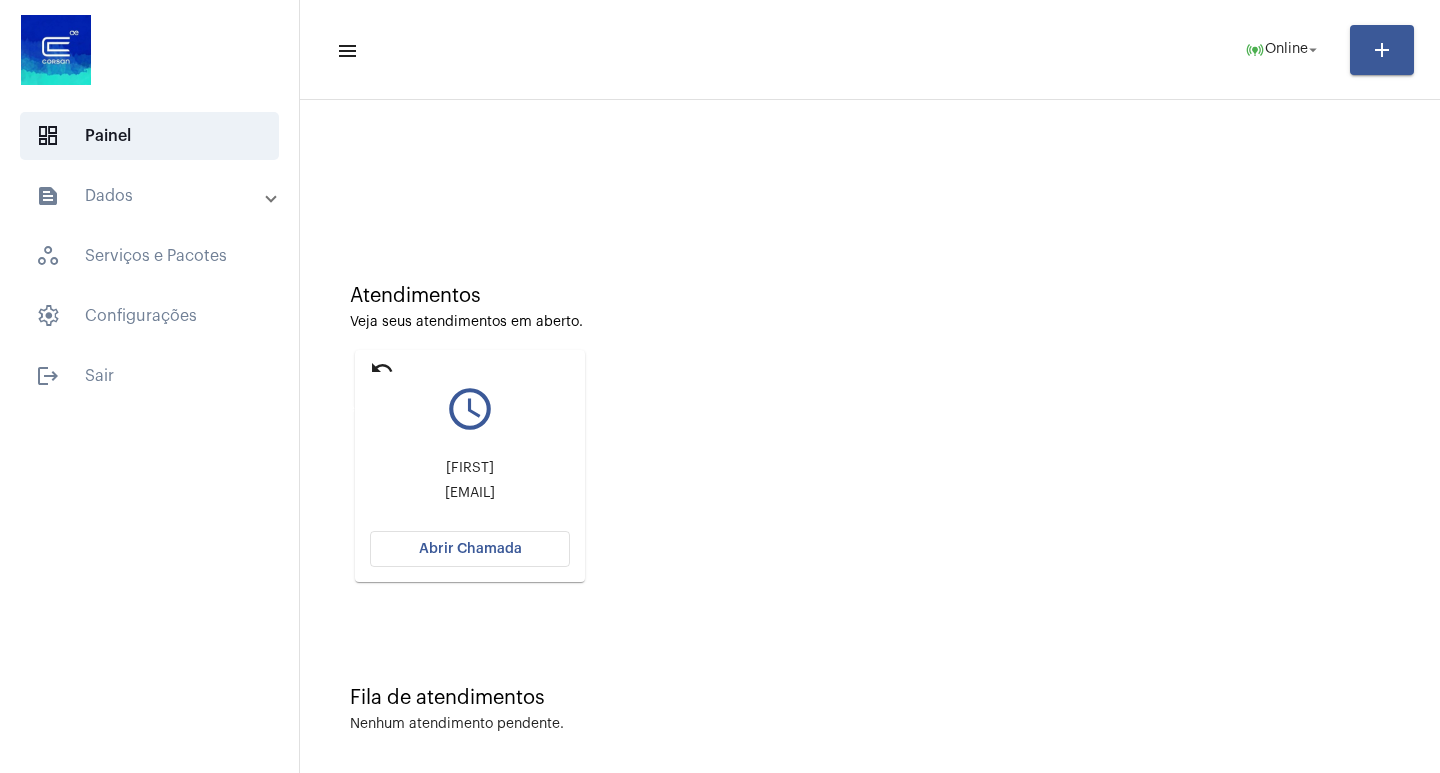click on "undo" 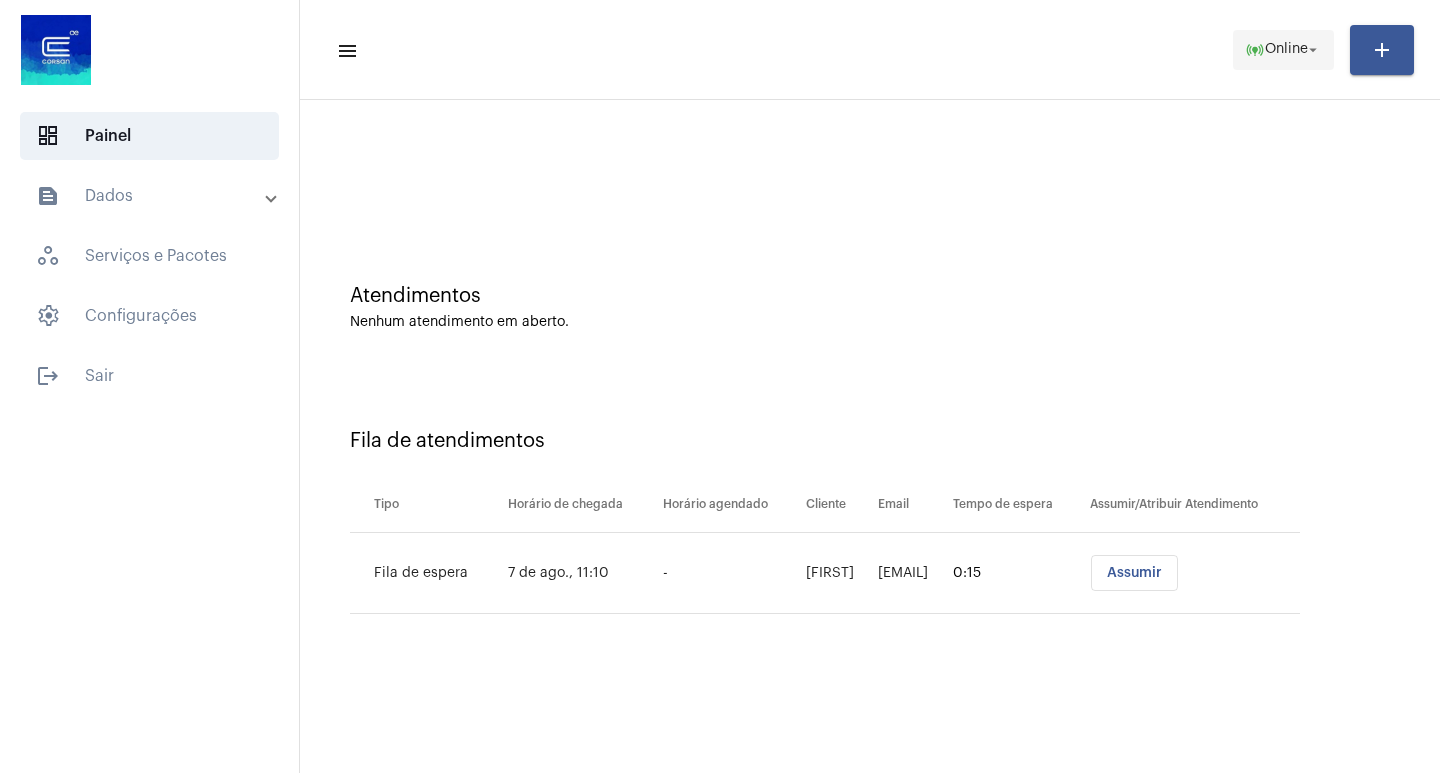 click on "arrow_drop_down" 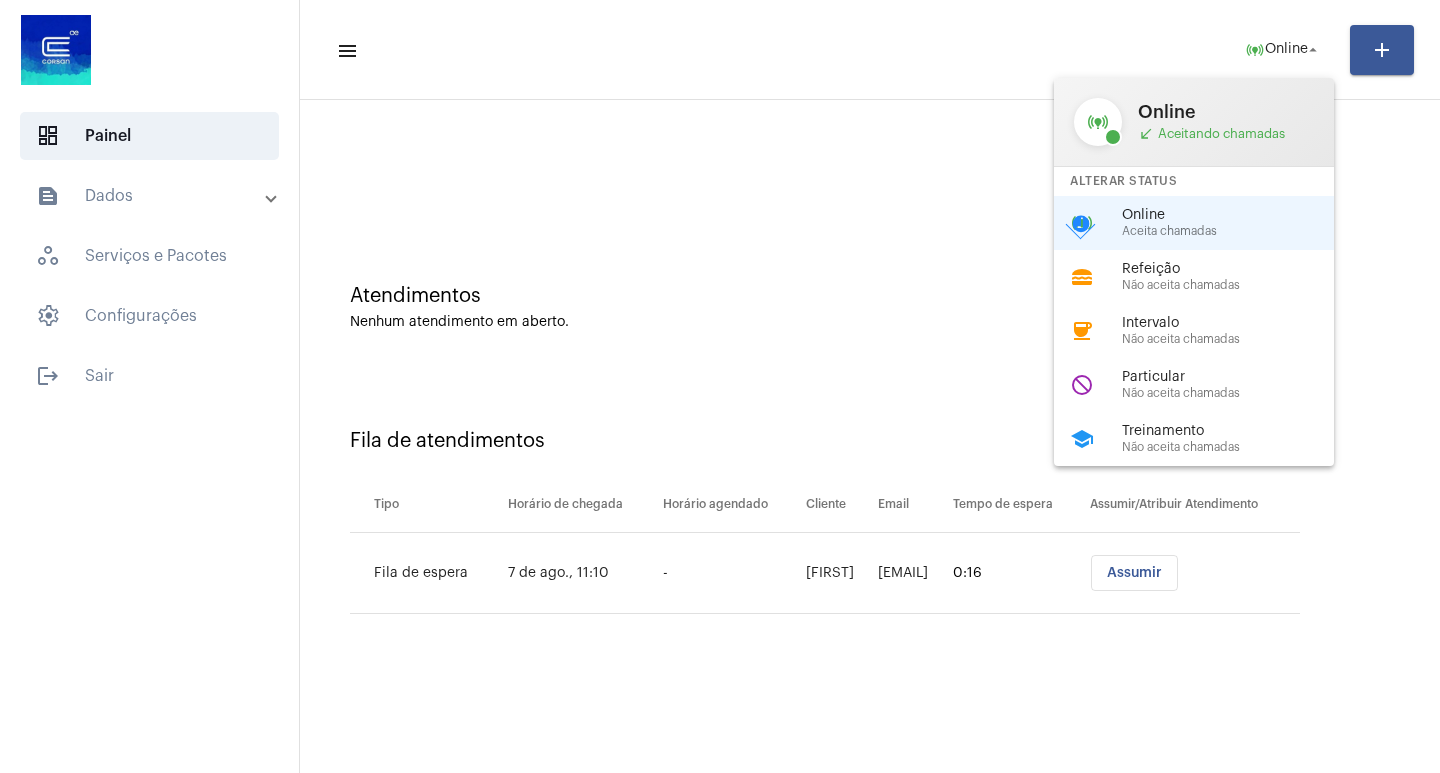 click at bounding box center [720, 386] 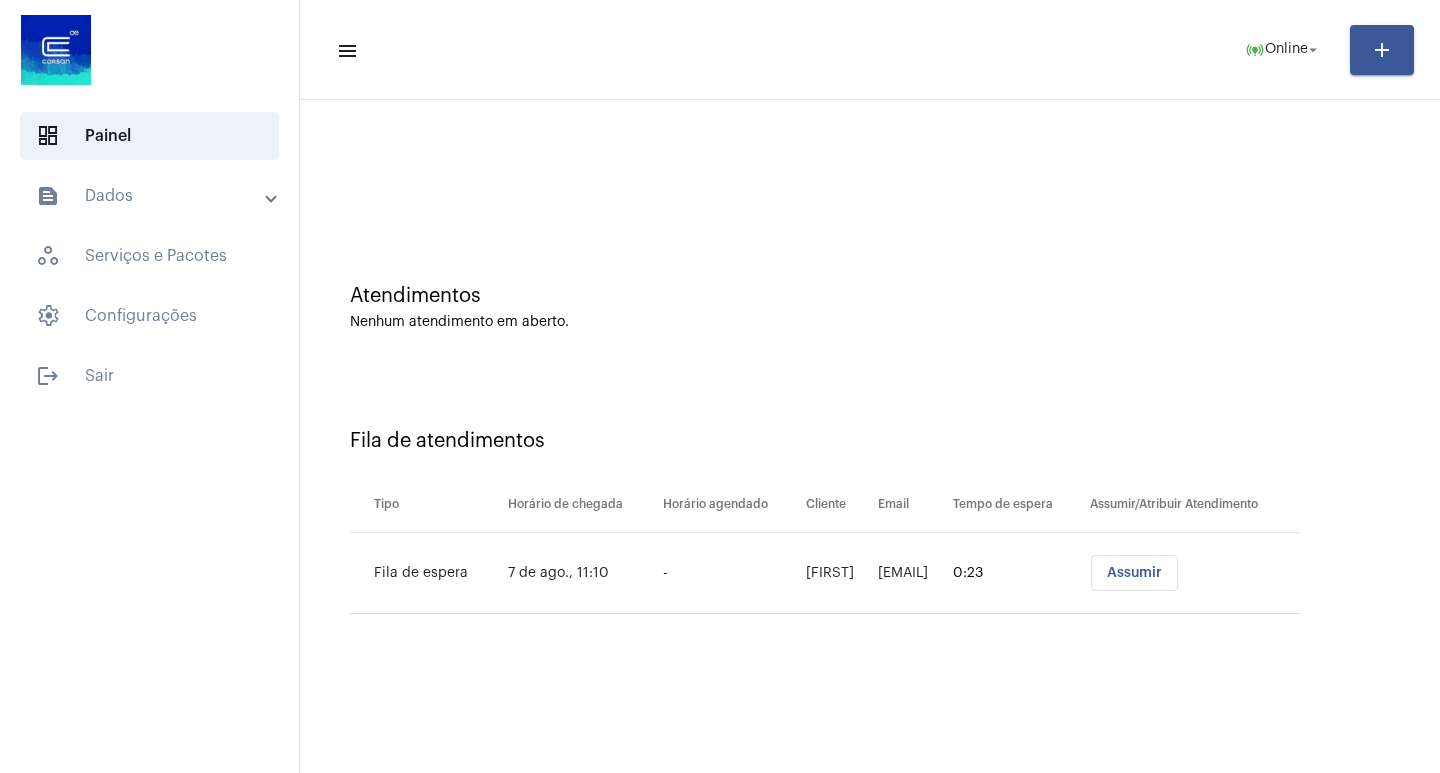 click 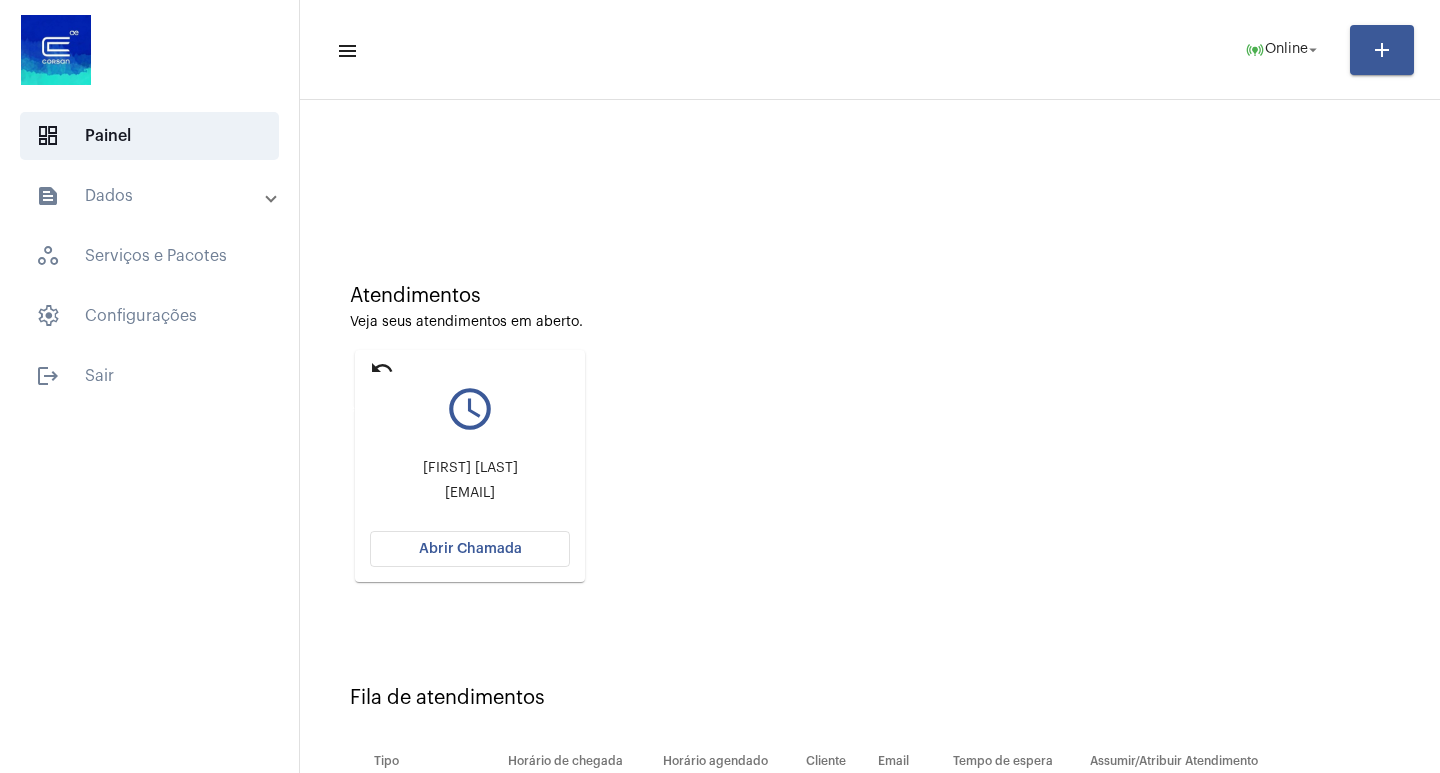 click on "undo" 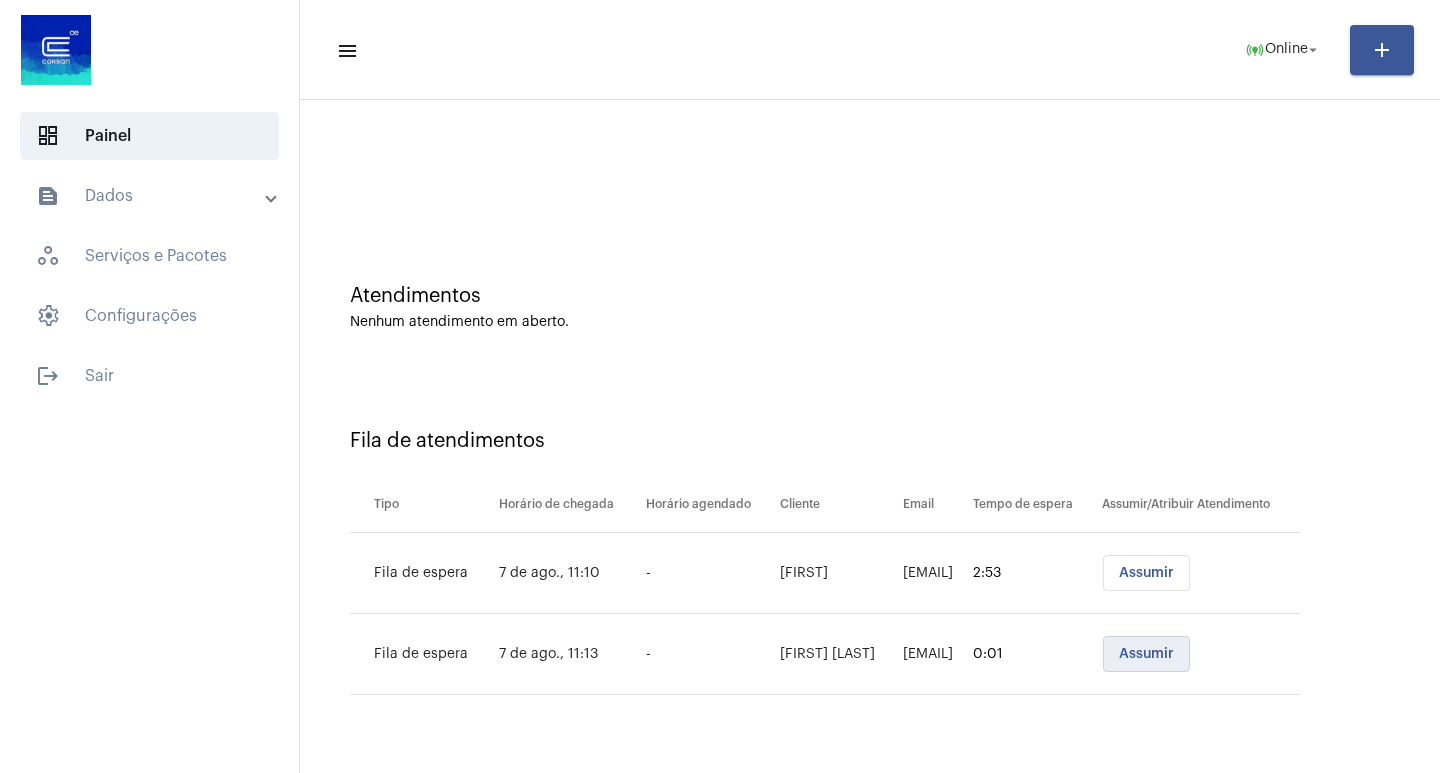 click on "Assumir" at bounding box center (1146, 654) 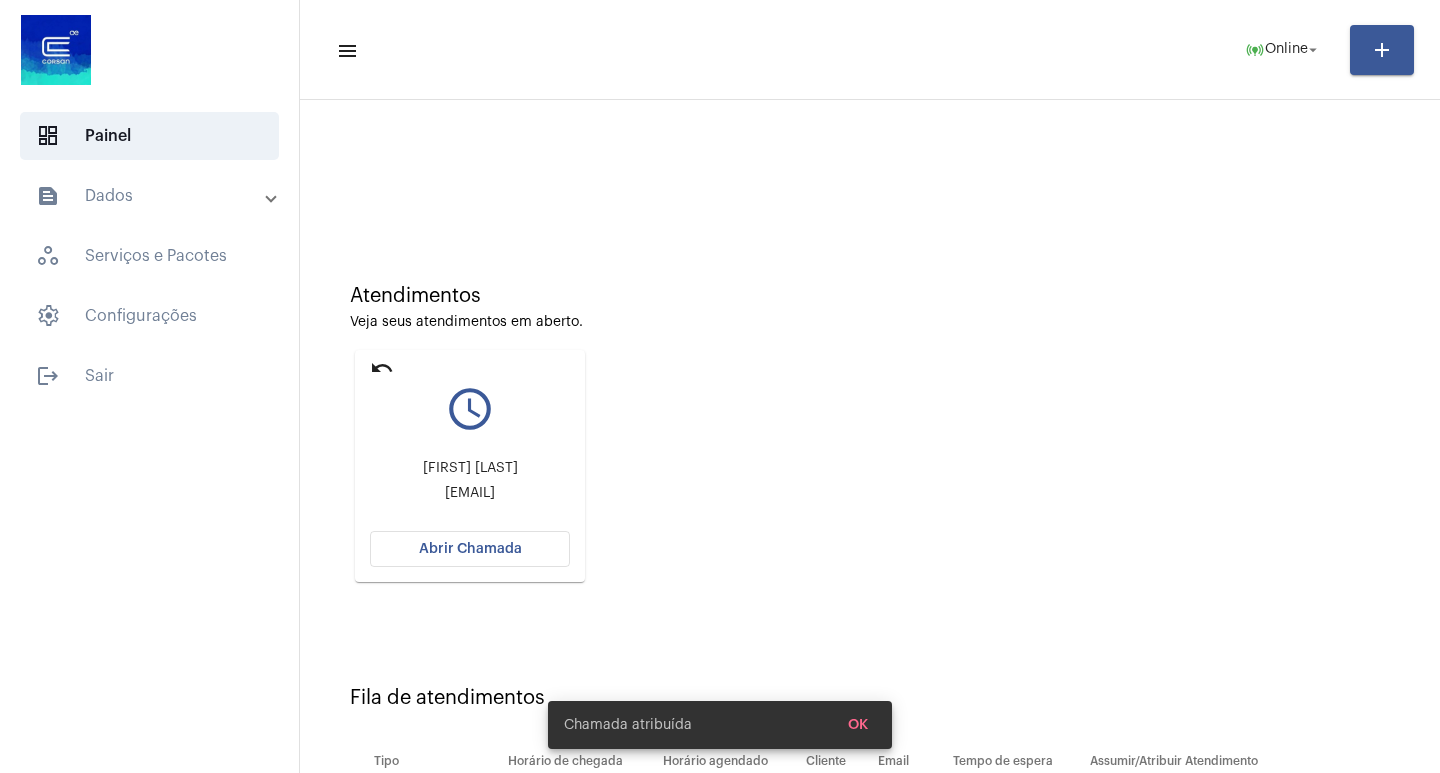 click on "Abrir Chamada" 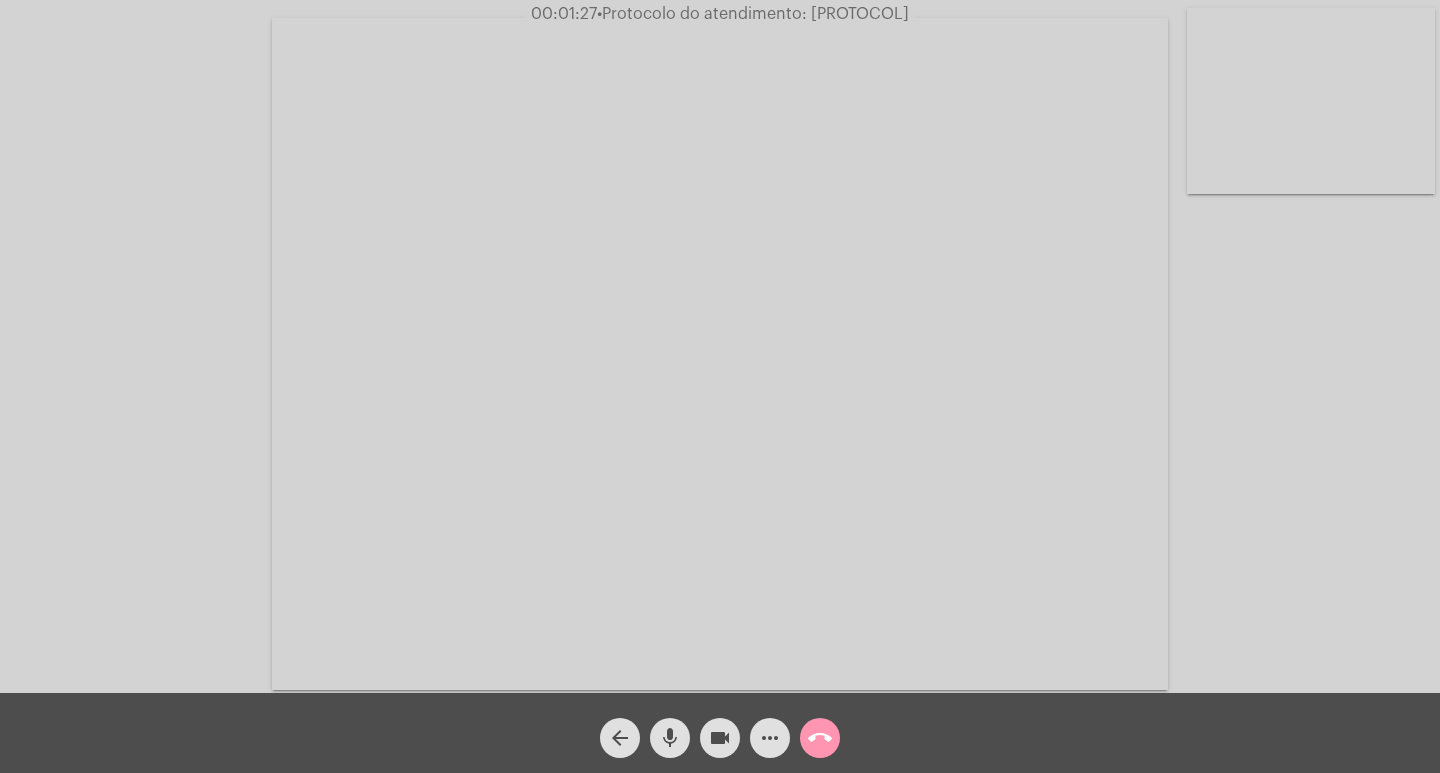 click on "•  Protocolo do atendimento: [PROTOCOL]" 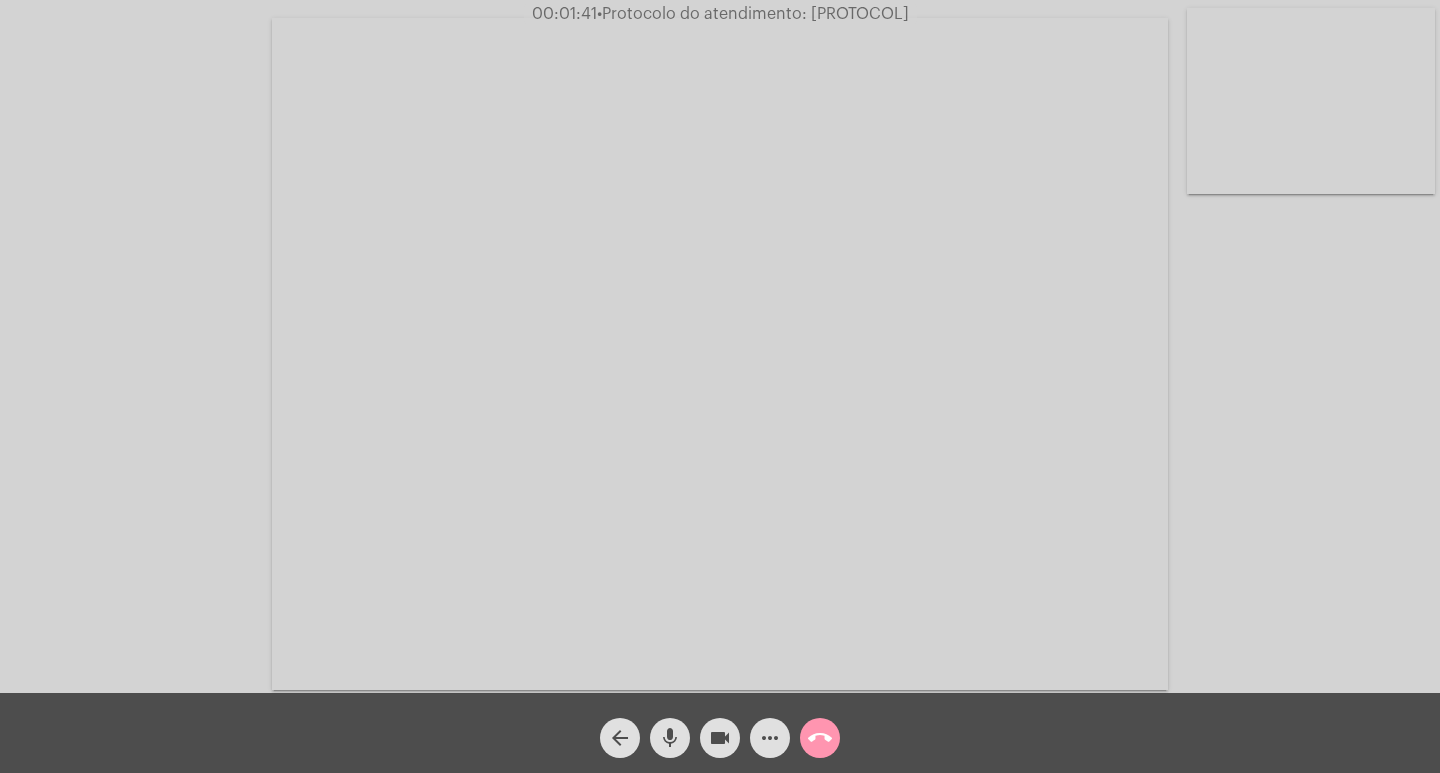 click on "•  Protocolo do atendimento: [PROTOCOL]" 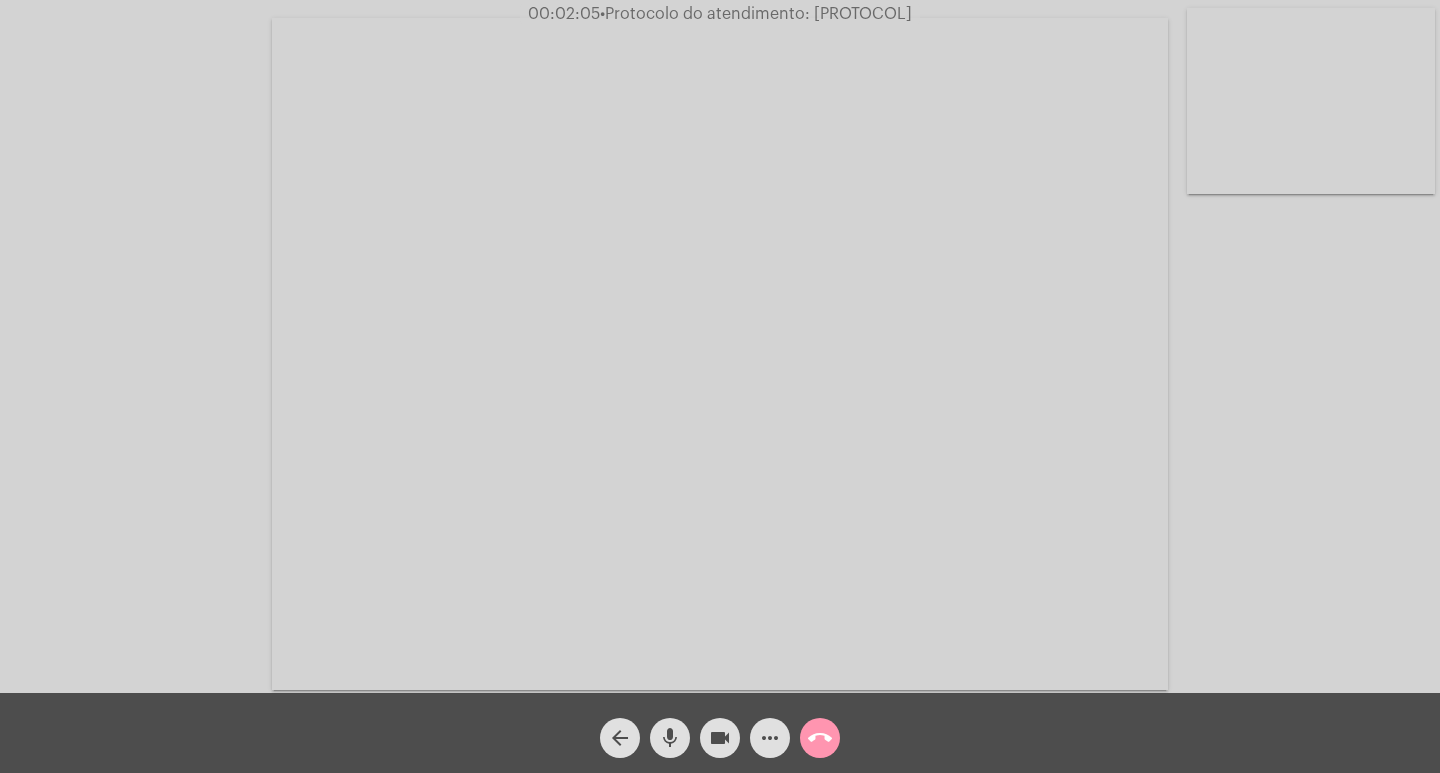 click on "call_end" 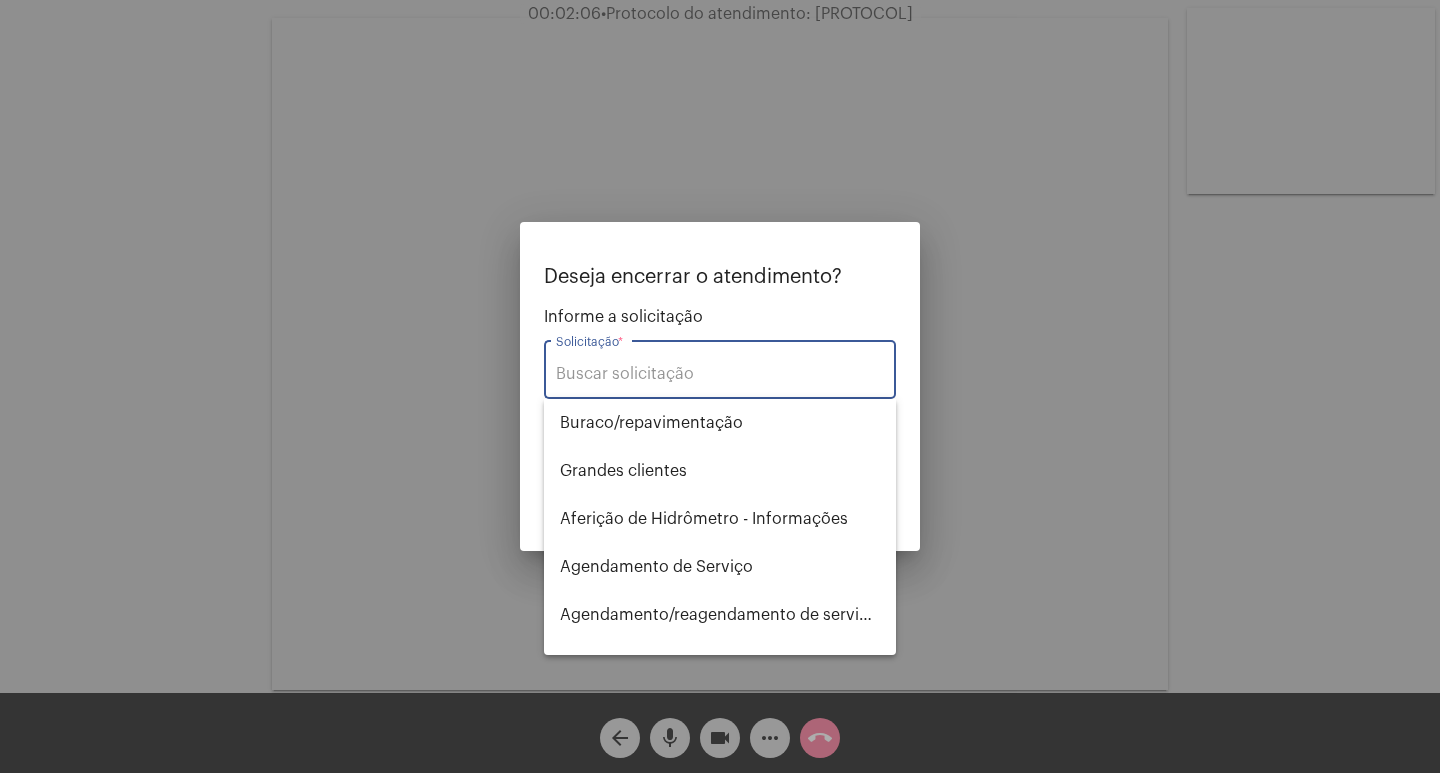 click on "Solicitação  *" at bounding box center [720, 374] 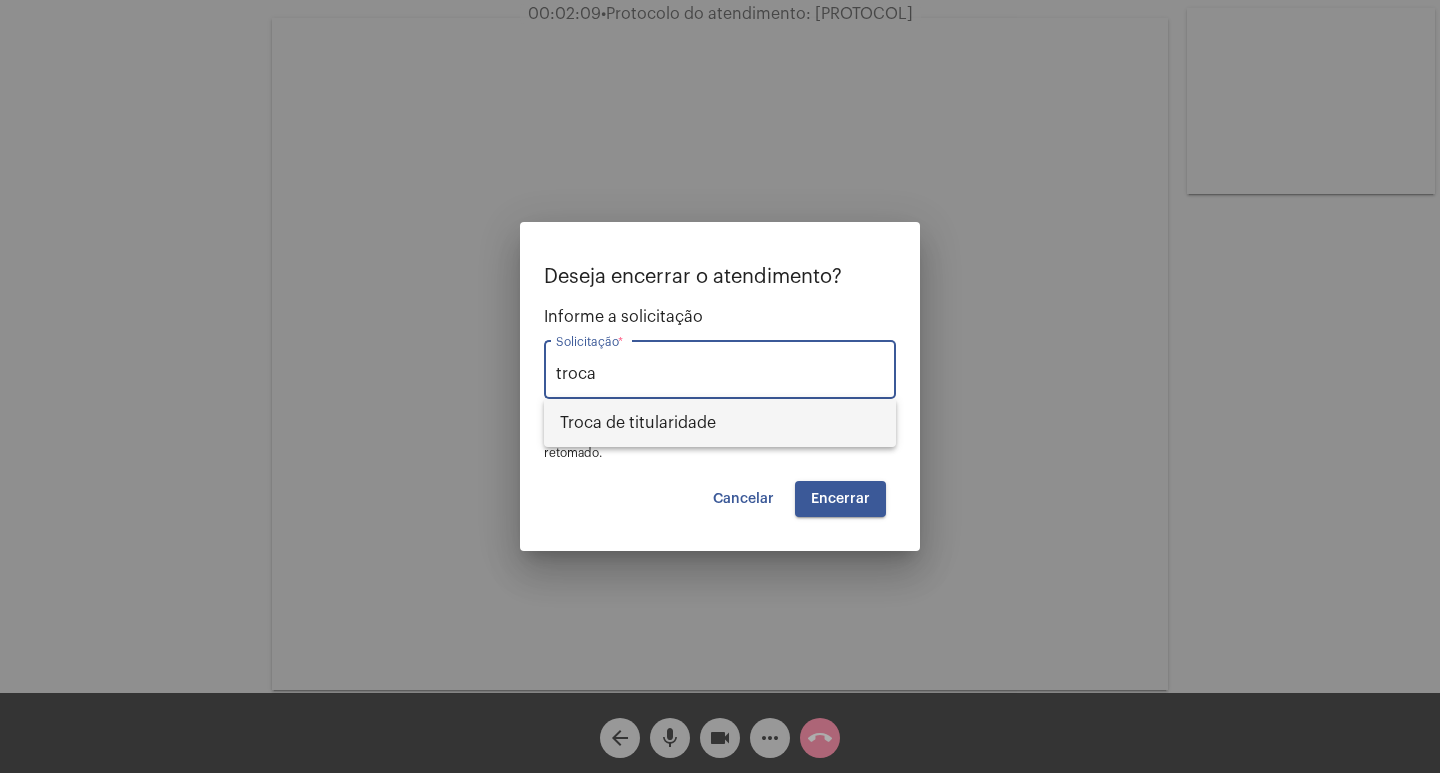 click on "Troca de titularidade" at bounding box center (720, 423) 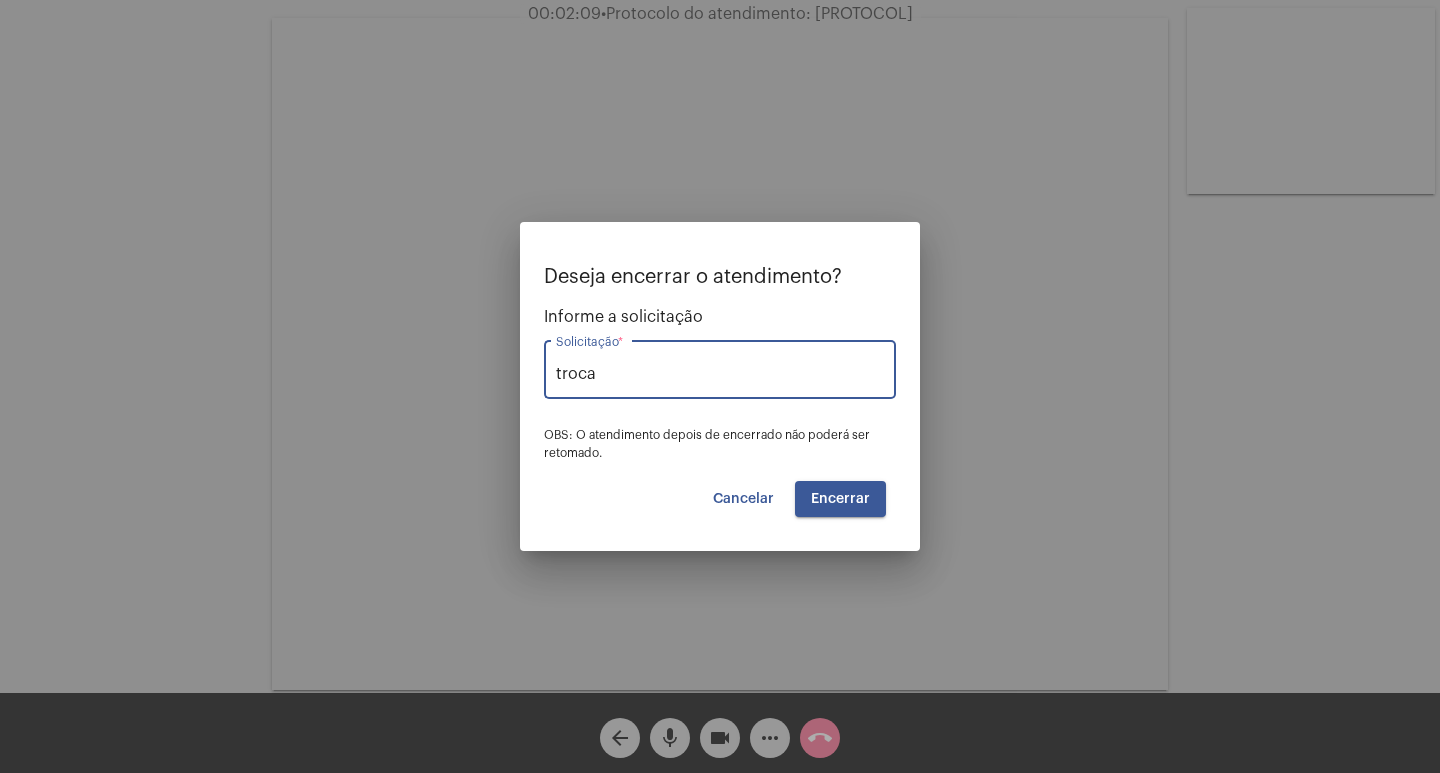 type on "Troca de titularidade" 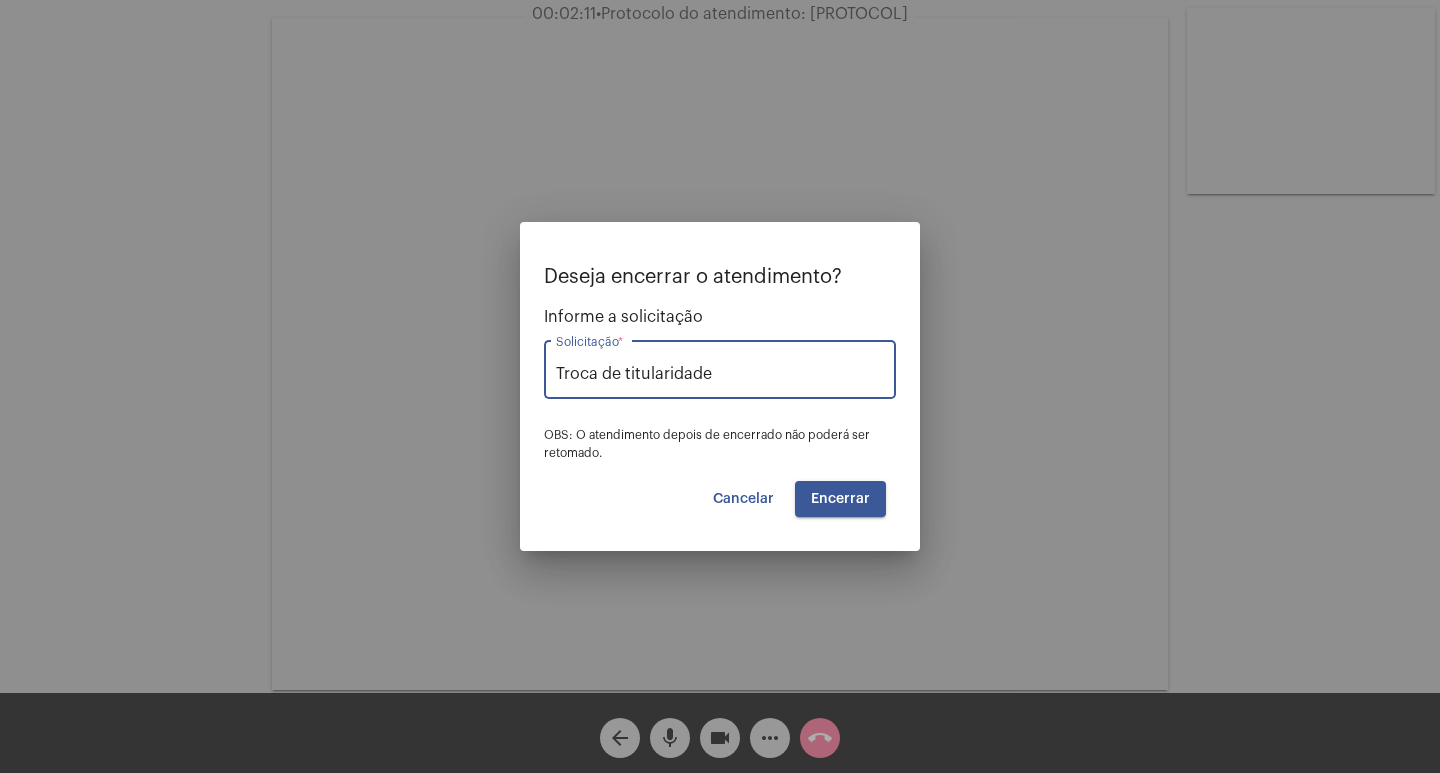click on "Encerrar" at bounding box center (840, 499) 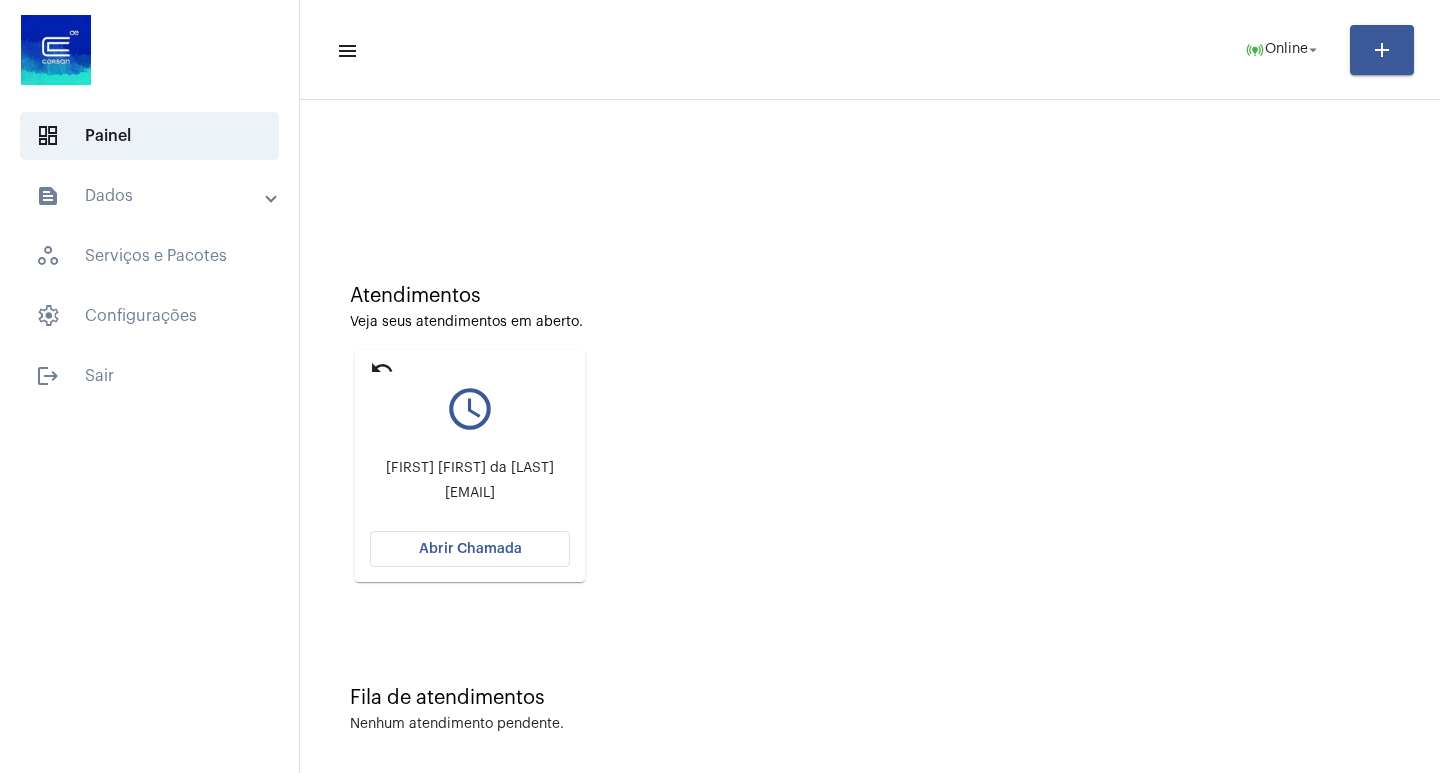 click on "undo" 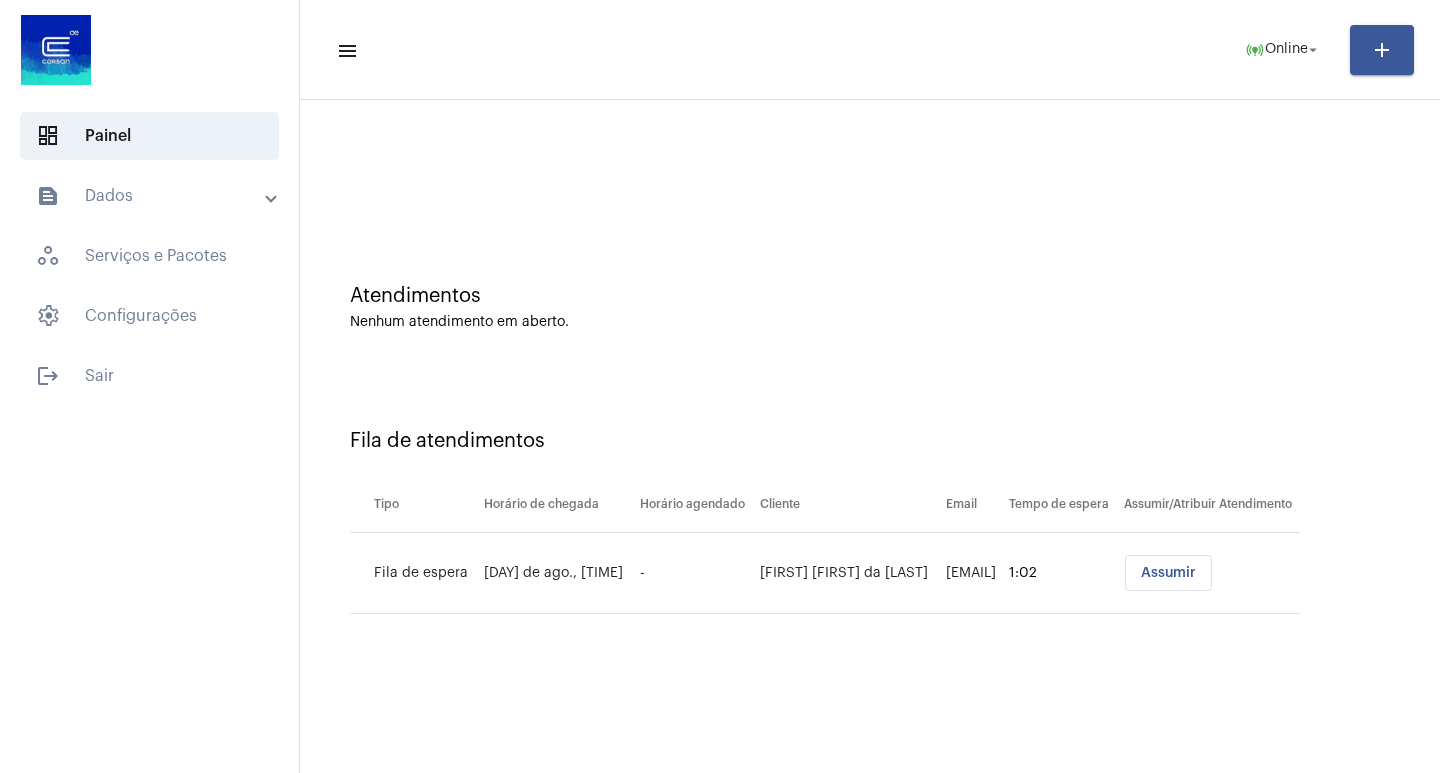 click on "Assumir" 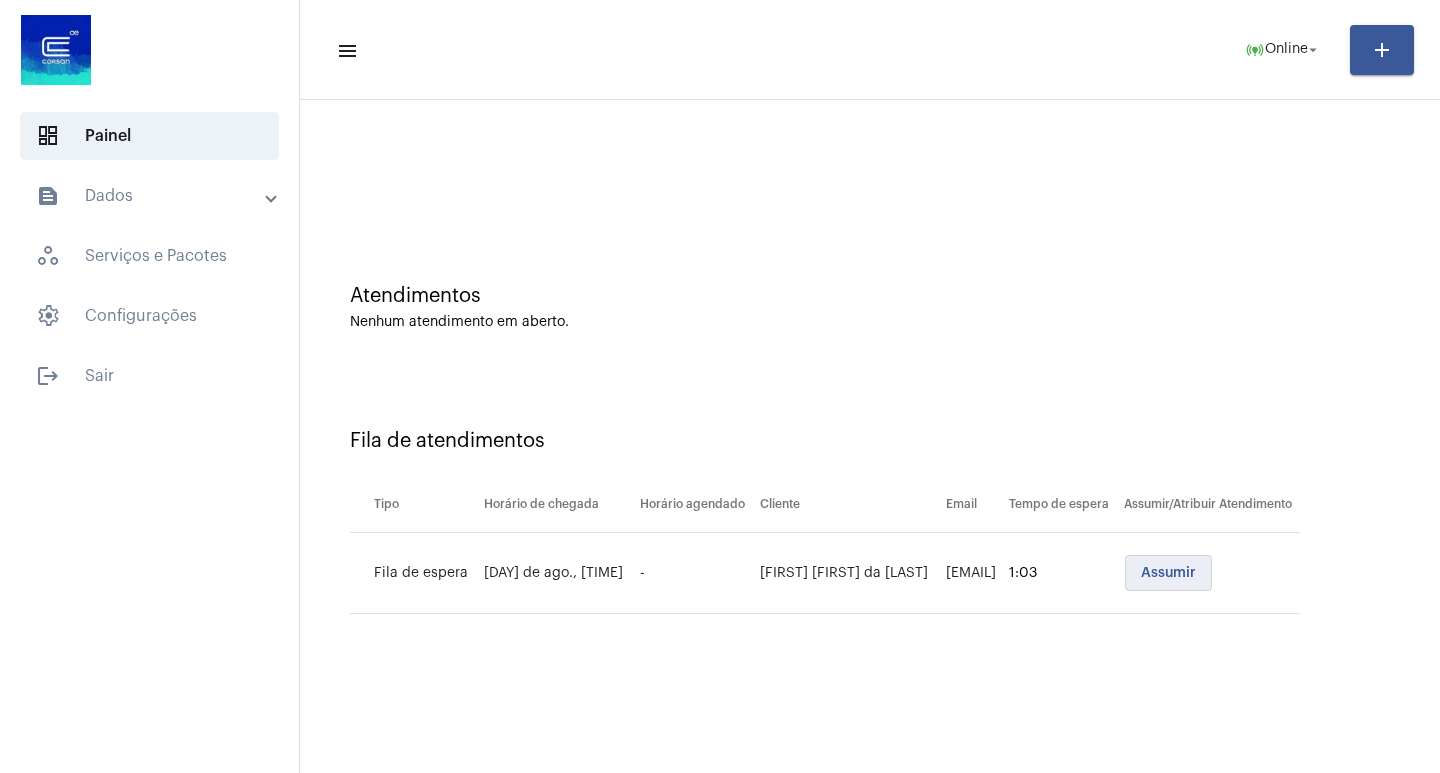 click on "Assumir" at bounding box center [1168, 573] 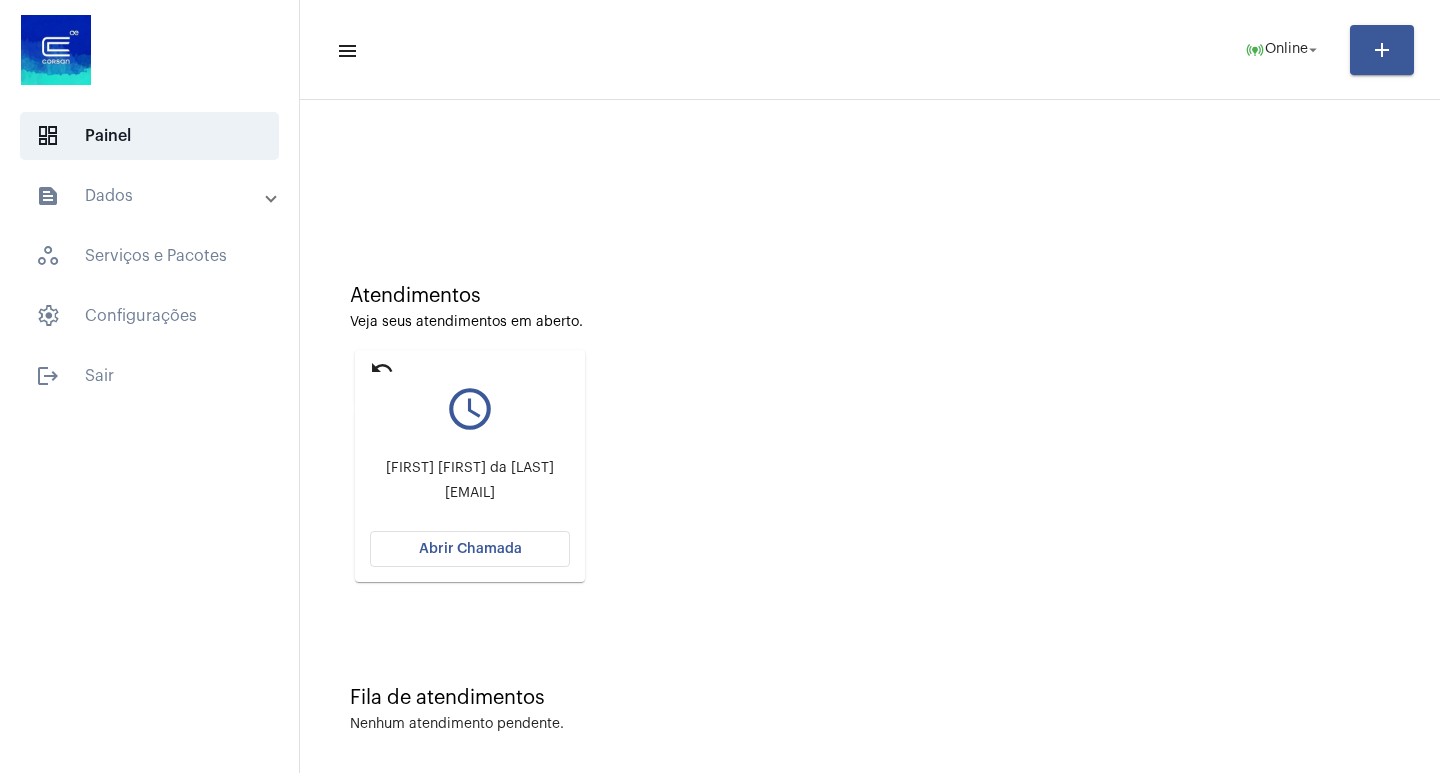 click on "undo" 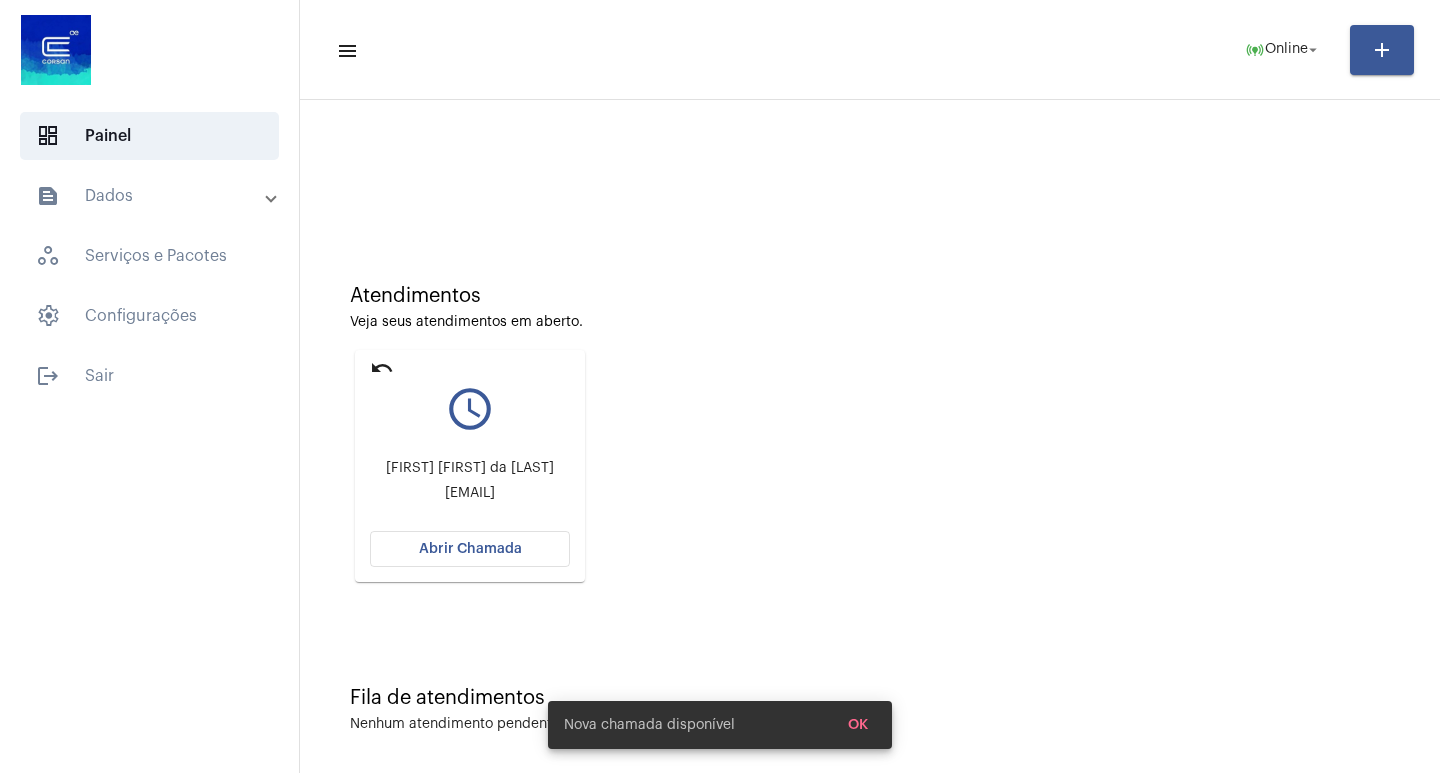 click on "Abrir Chamada" 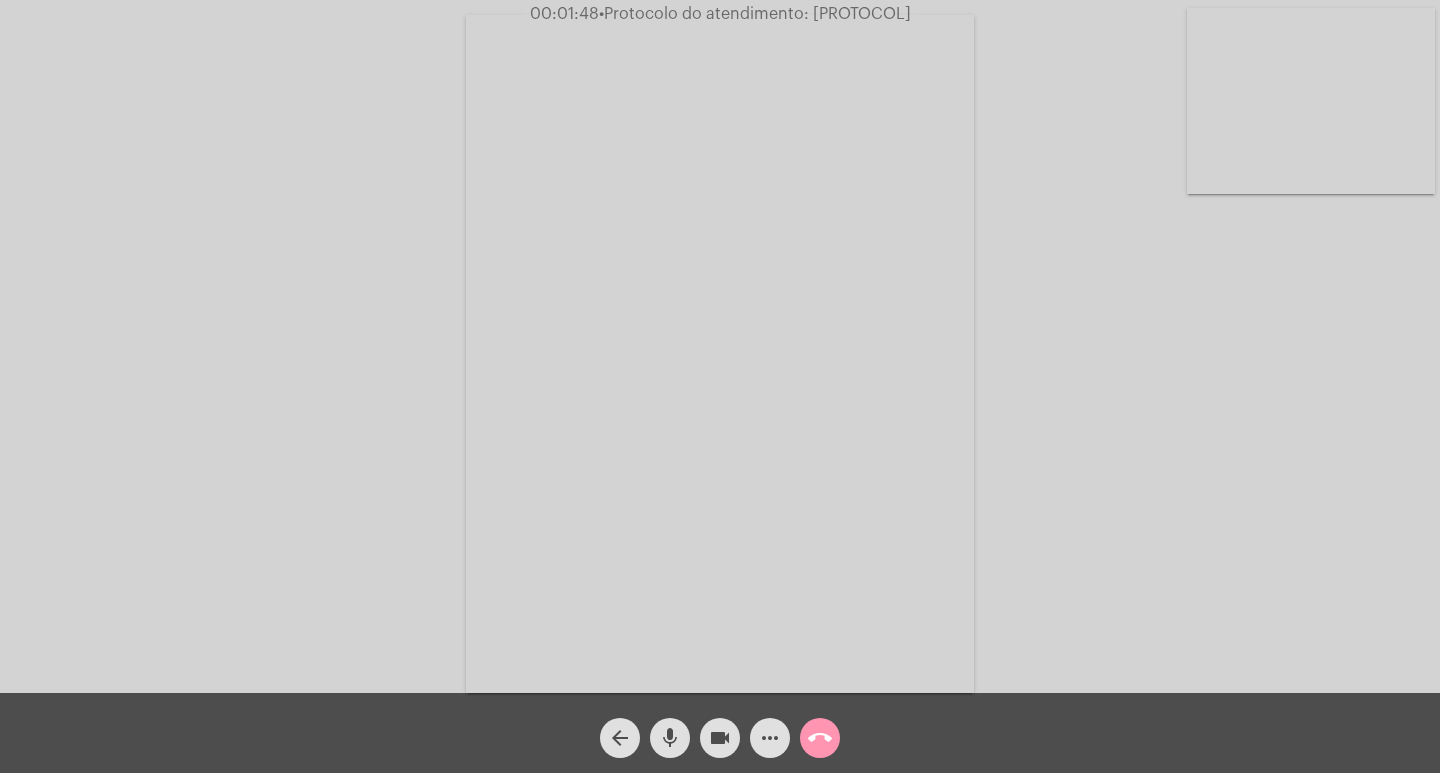 click on "•  Protocolo do atendimento: [PROTOCOL]" 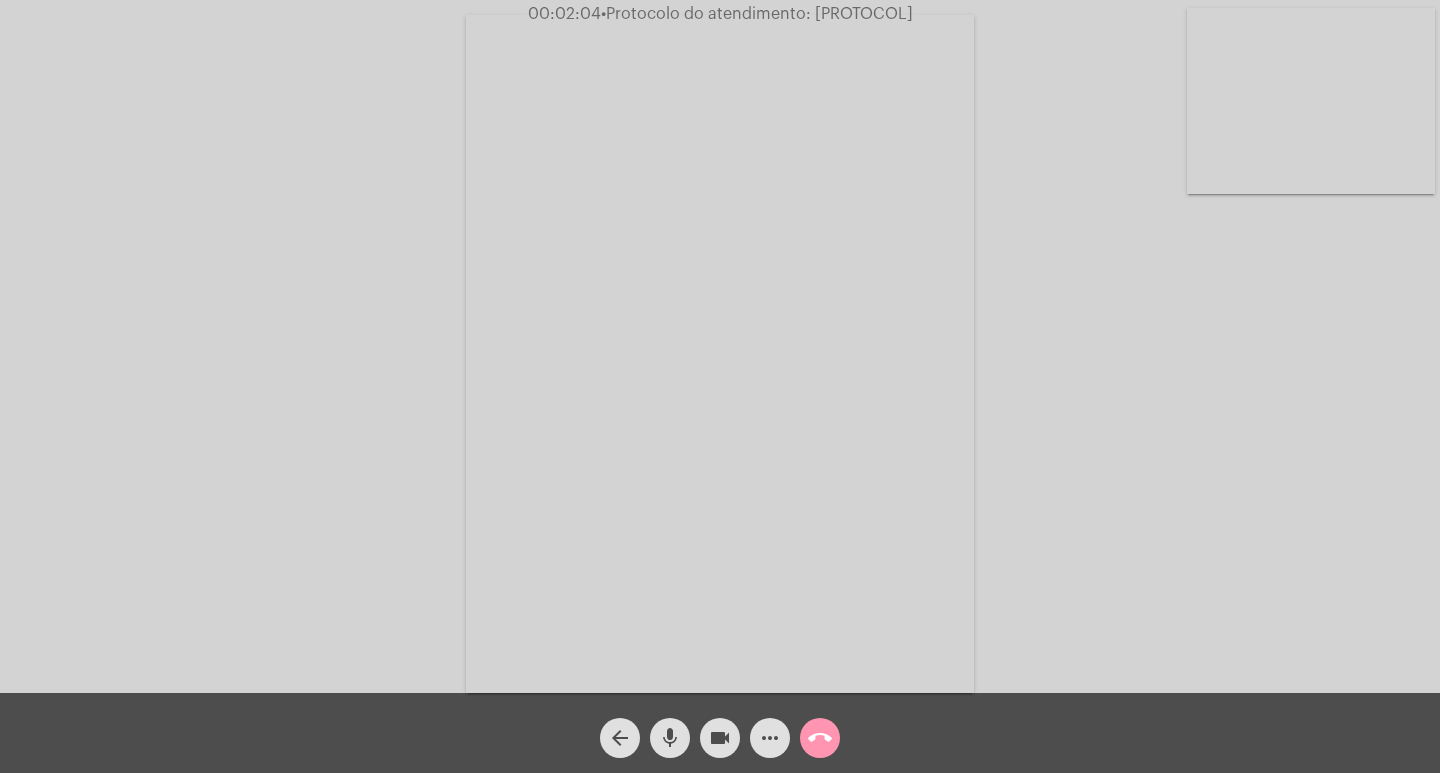 click on "call_end" 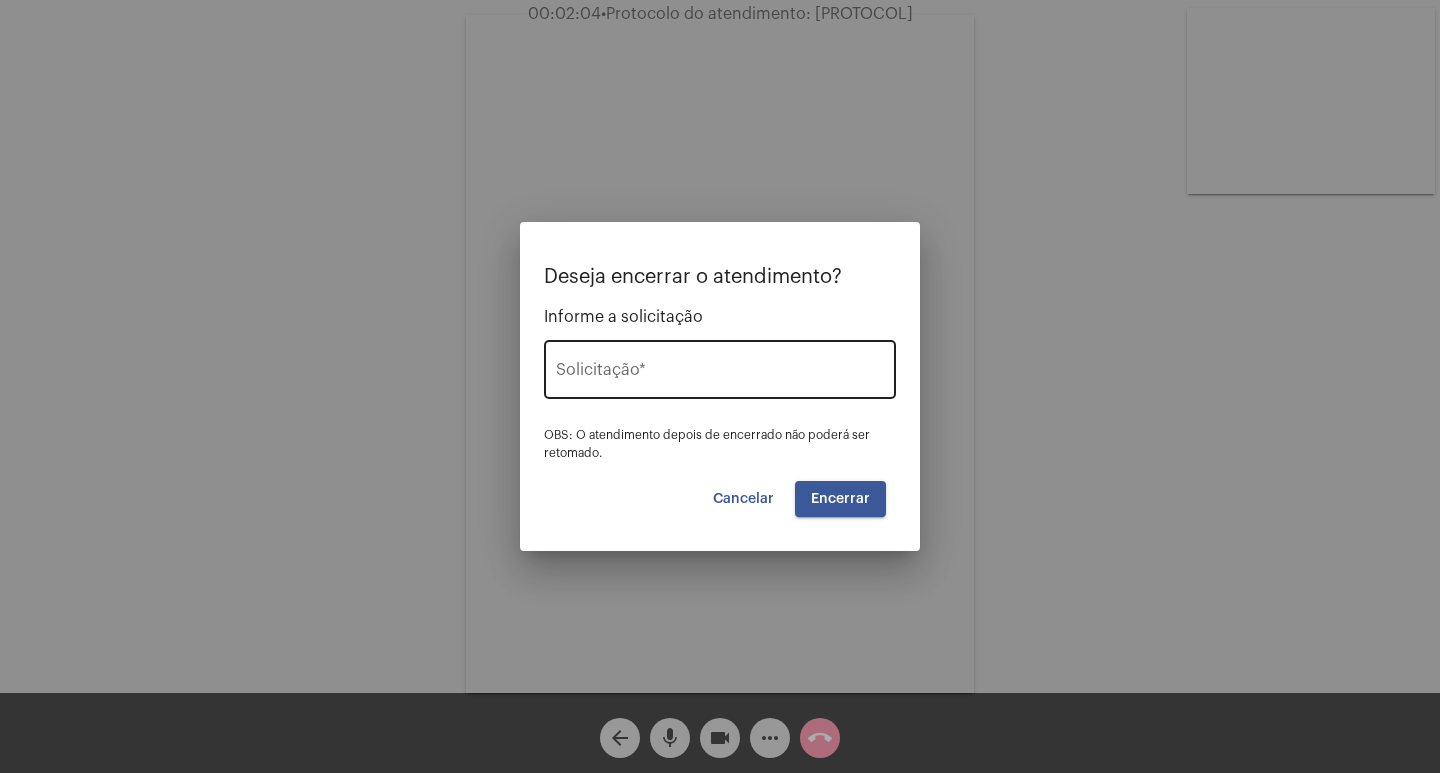 click on "Solicitação  *" at bounding box center (720, 374) 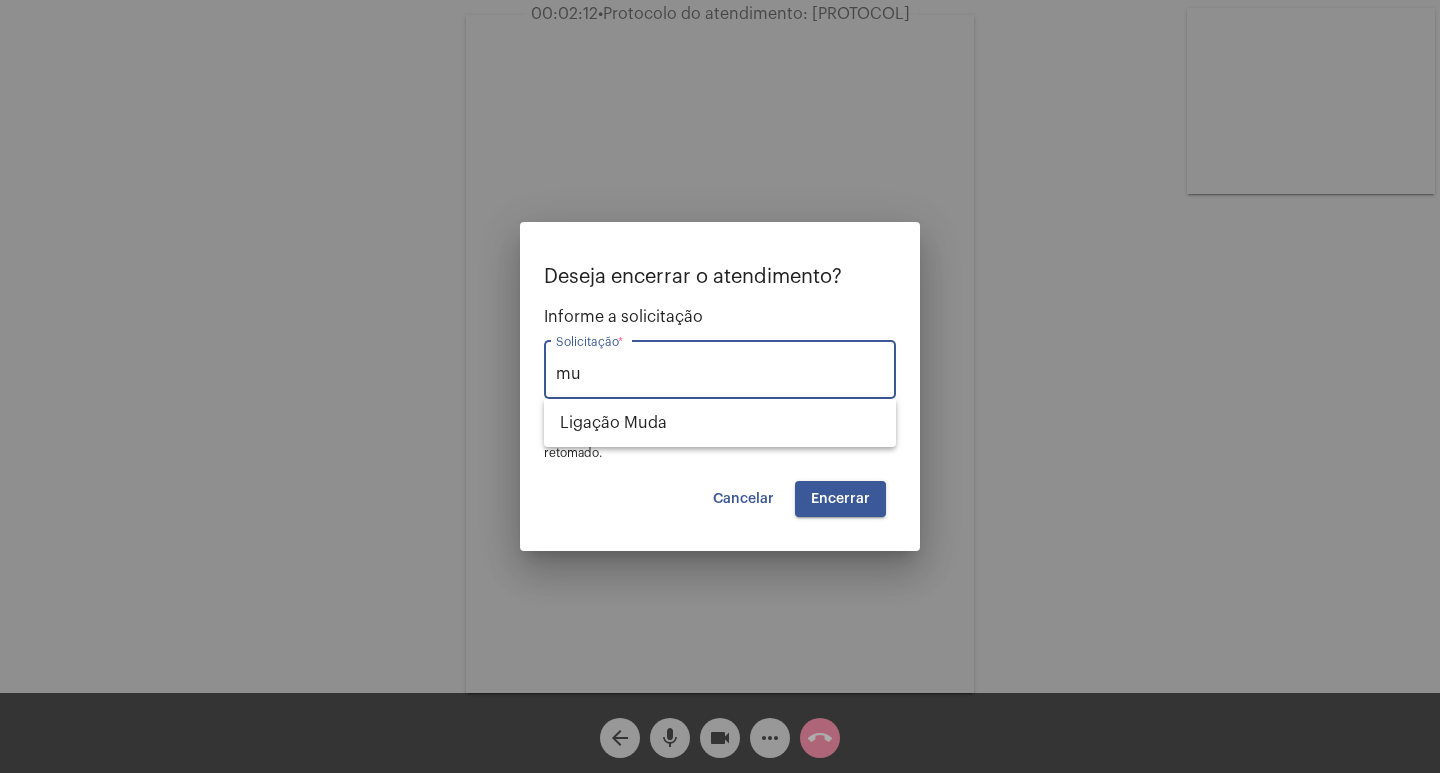 type on "m" 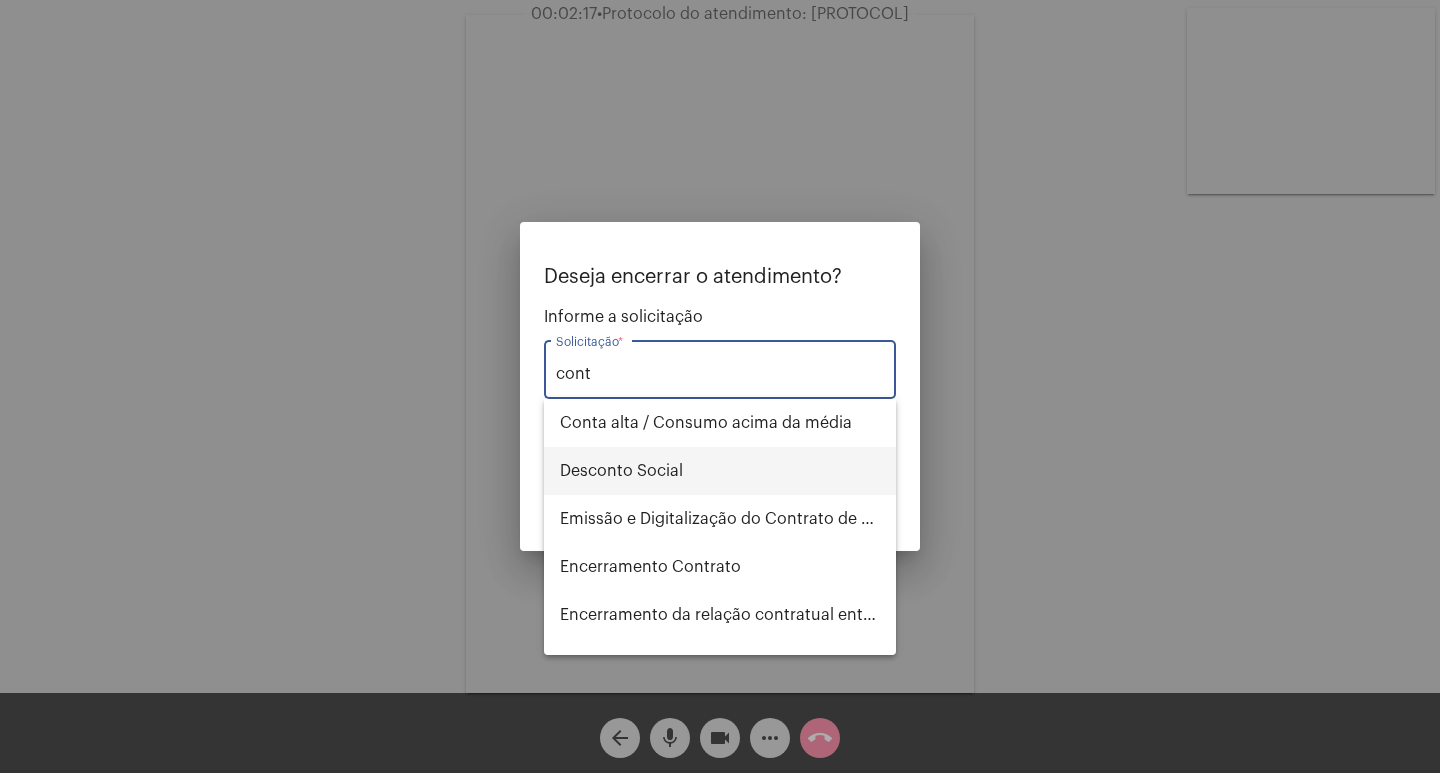 scroll, scrollTop: 32, scrollLeft: 0, axis: vertical 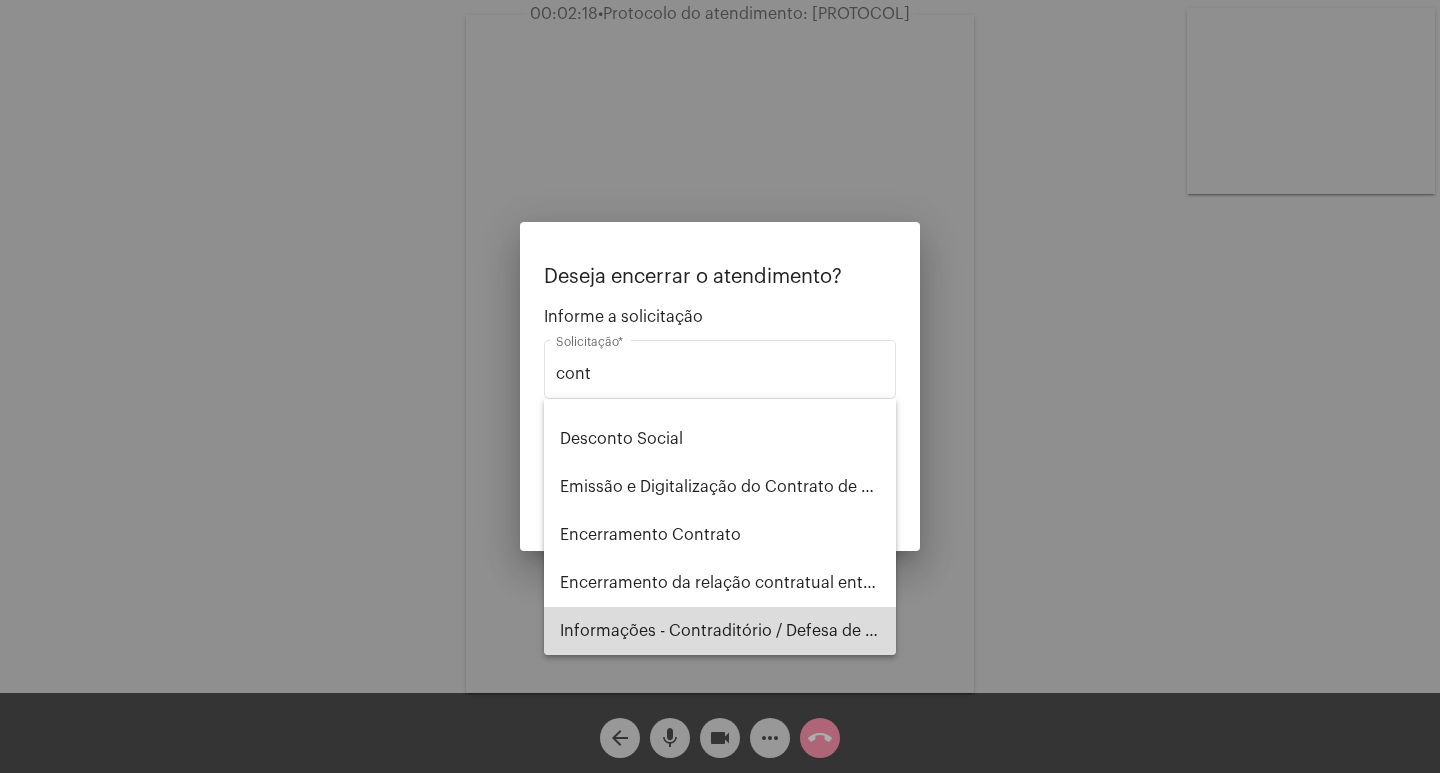 click on "Informações - Contraditório / Defesa de infração" at bounding box center (720, 631) 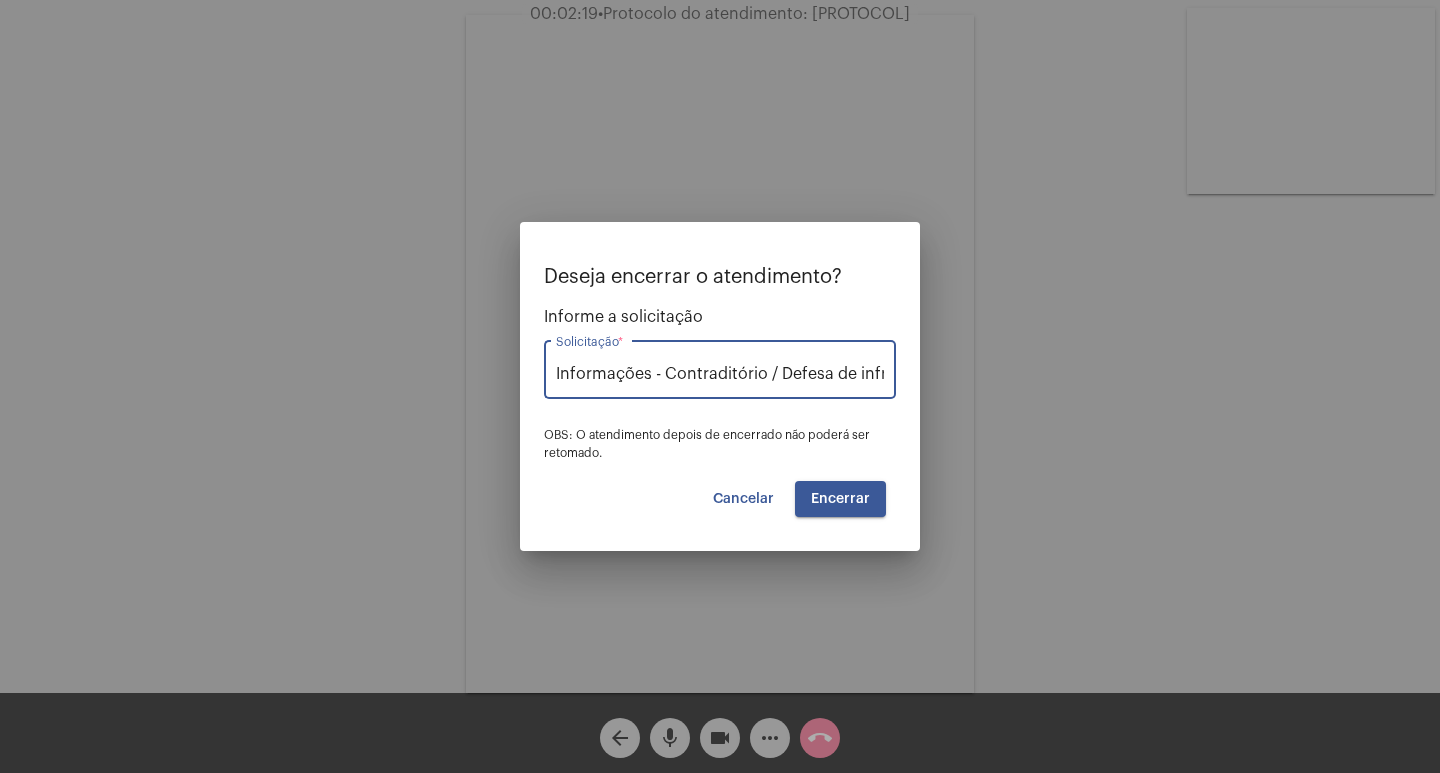 scroll, scrollTop: 0, scrollLeft: 34, axis: horizontal 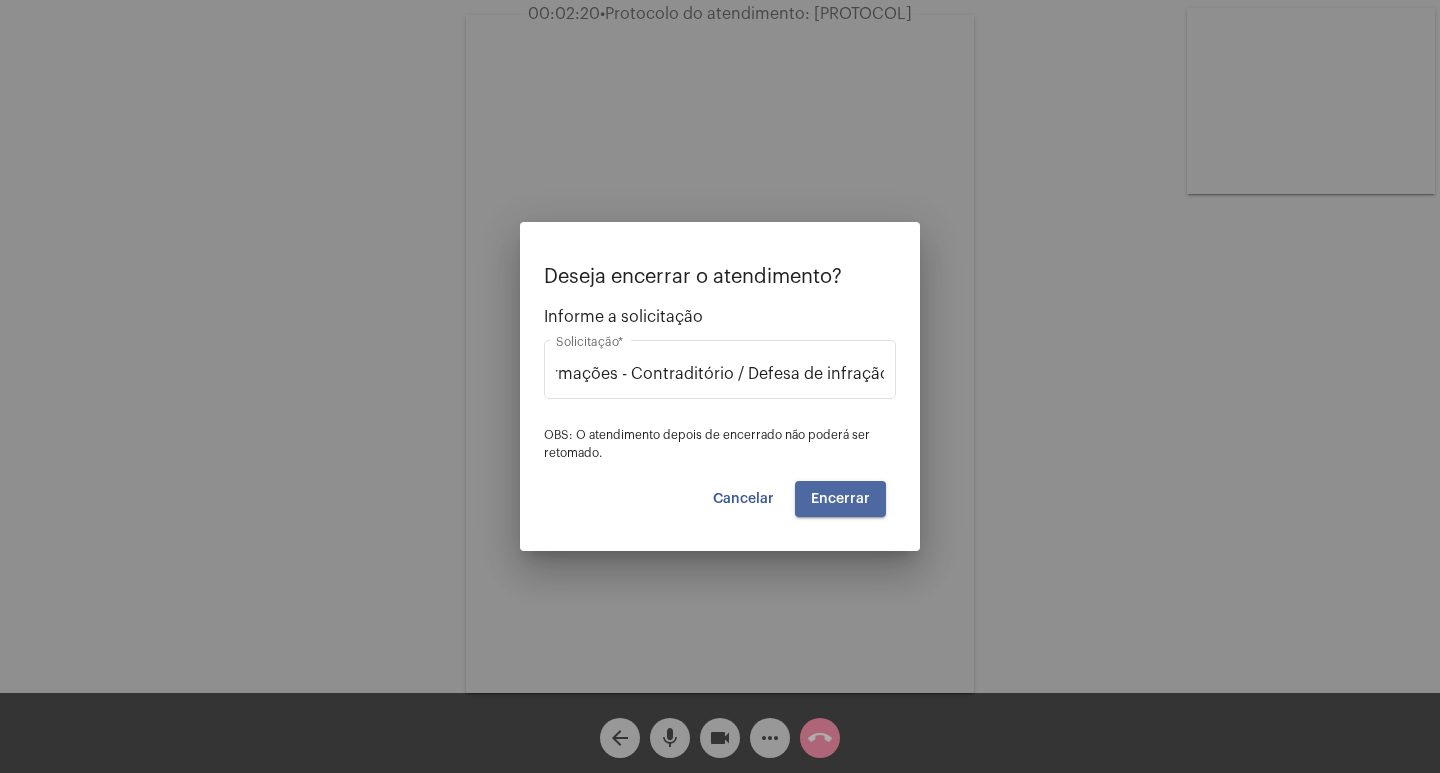 click on "Encerrar" at bounding box center [840, 499] 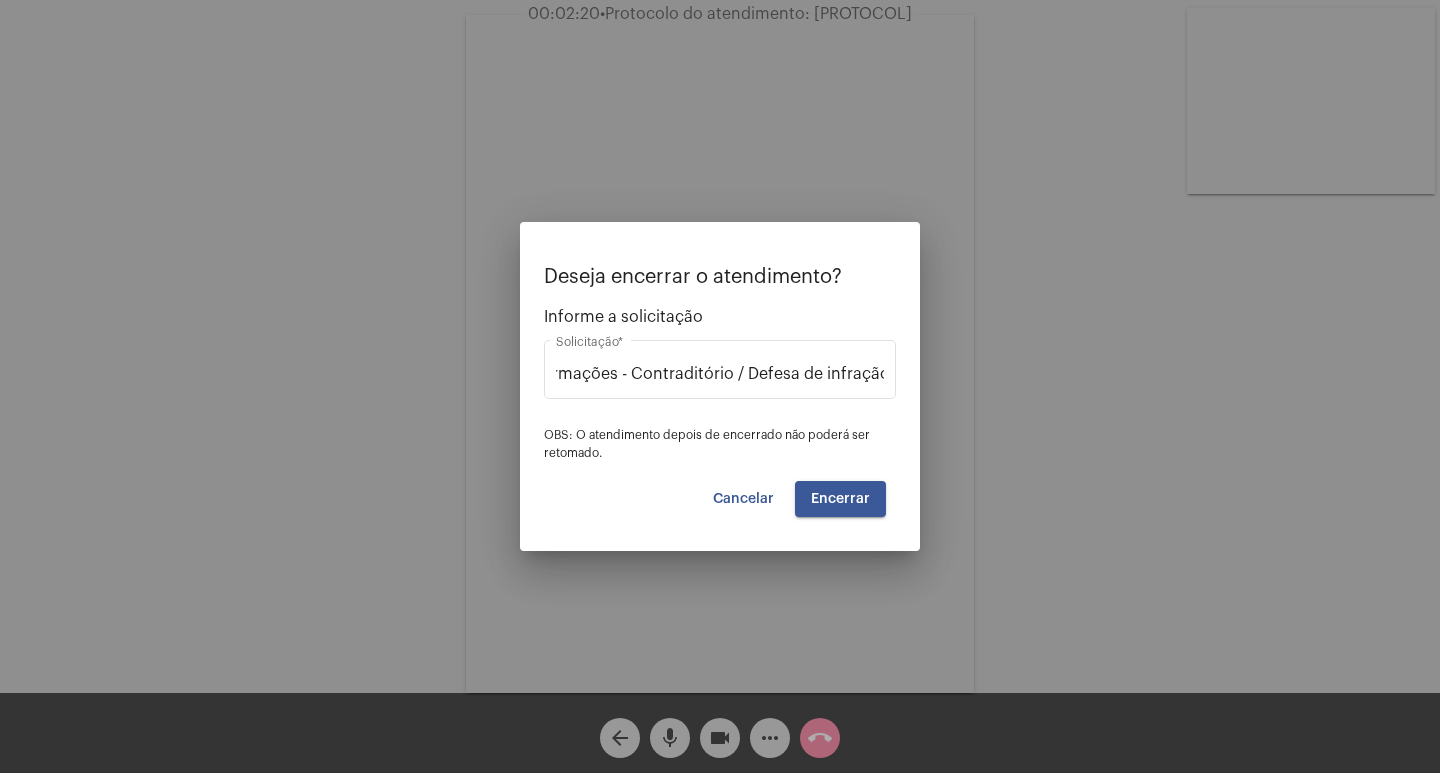 scroll, scrollTop: 0, scrollLeft: 0, axis: both 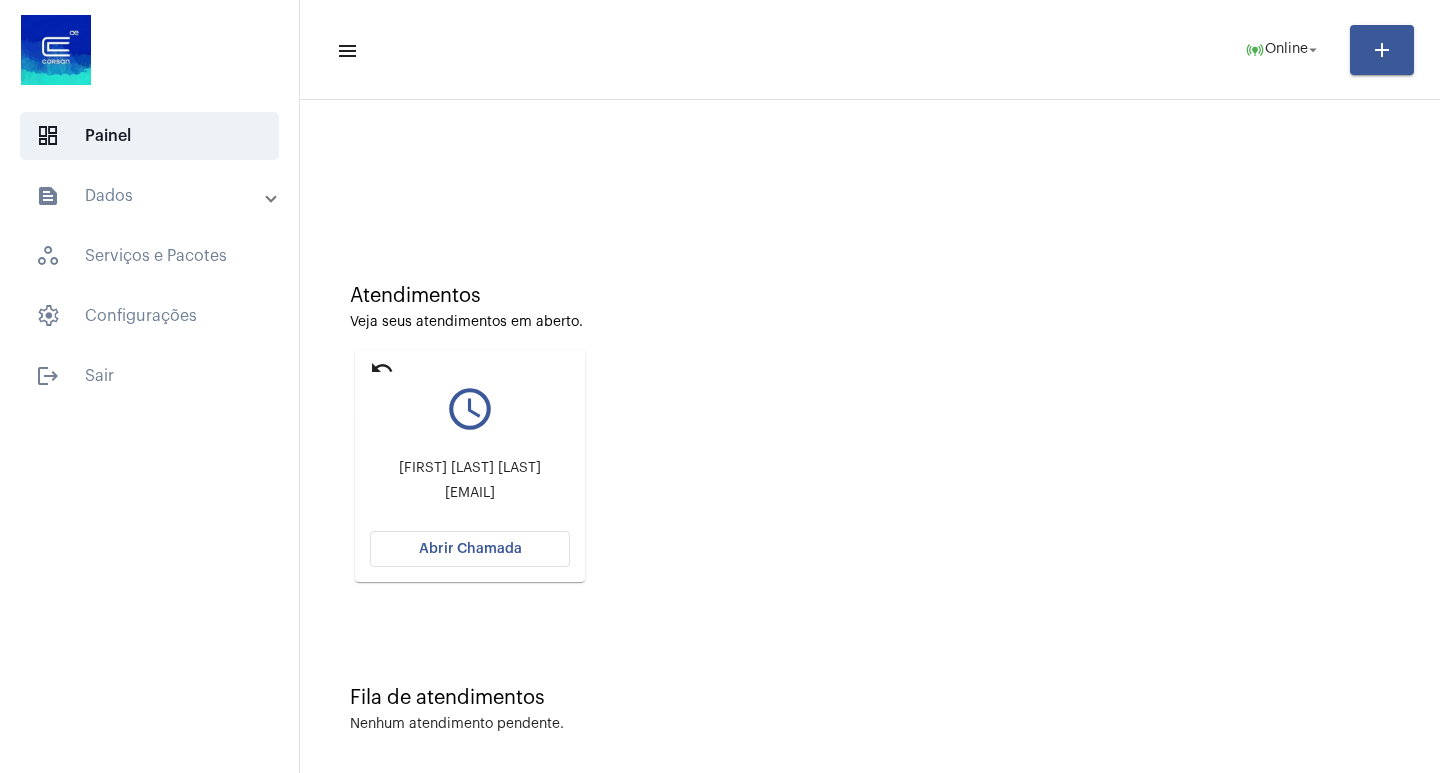 click on "undo" 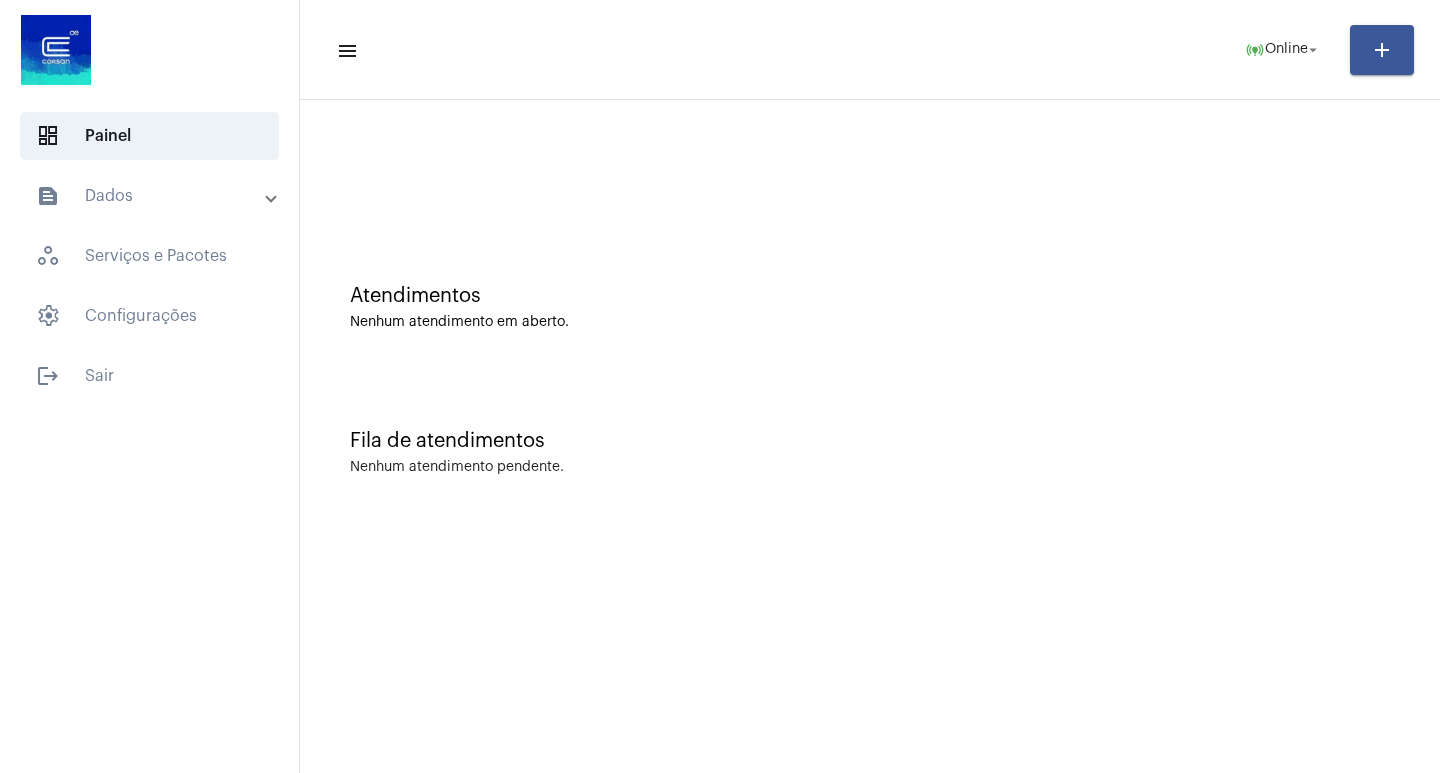 click on "text_snippet_outlined  Dados" at bounding box center [151, 196] 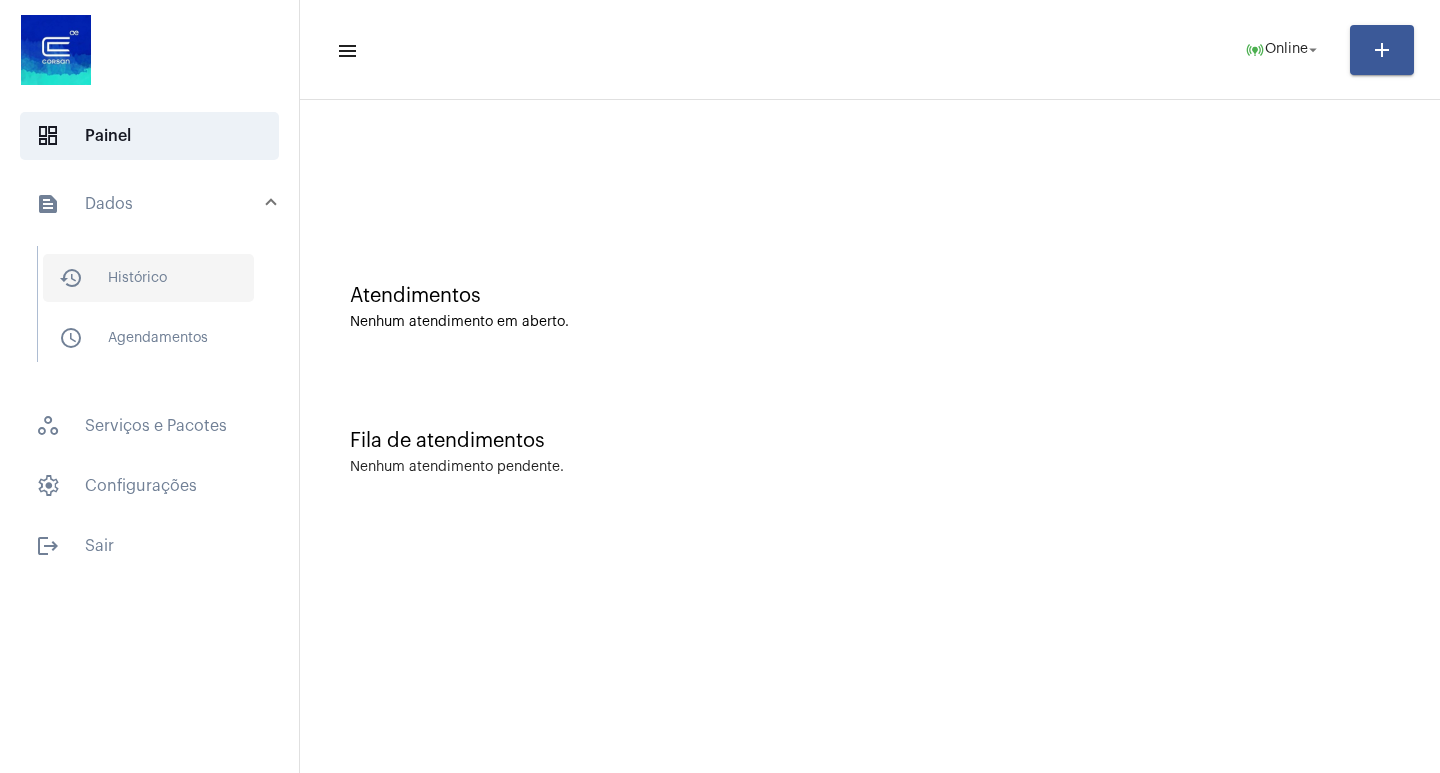 click on "history_outlined  Histórico" at bounding box center (148, 278) 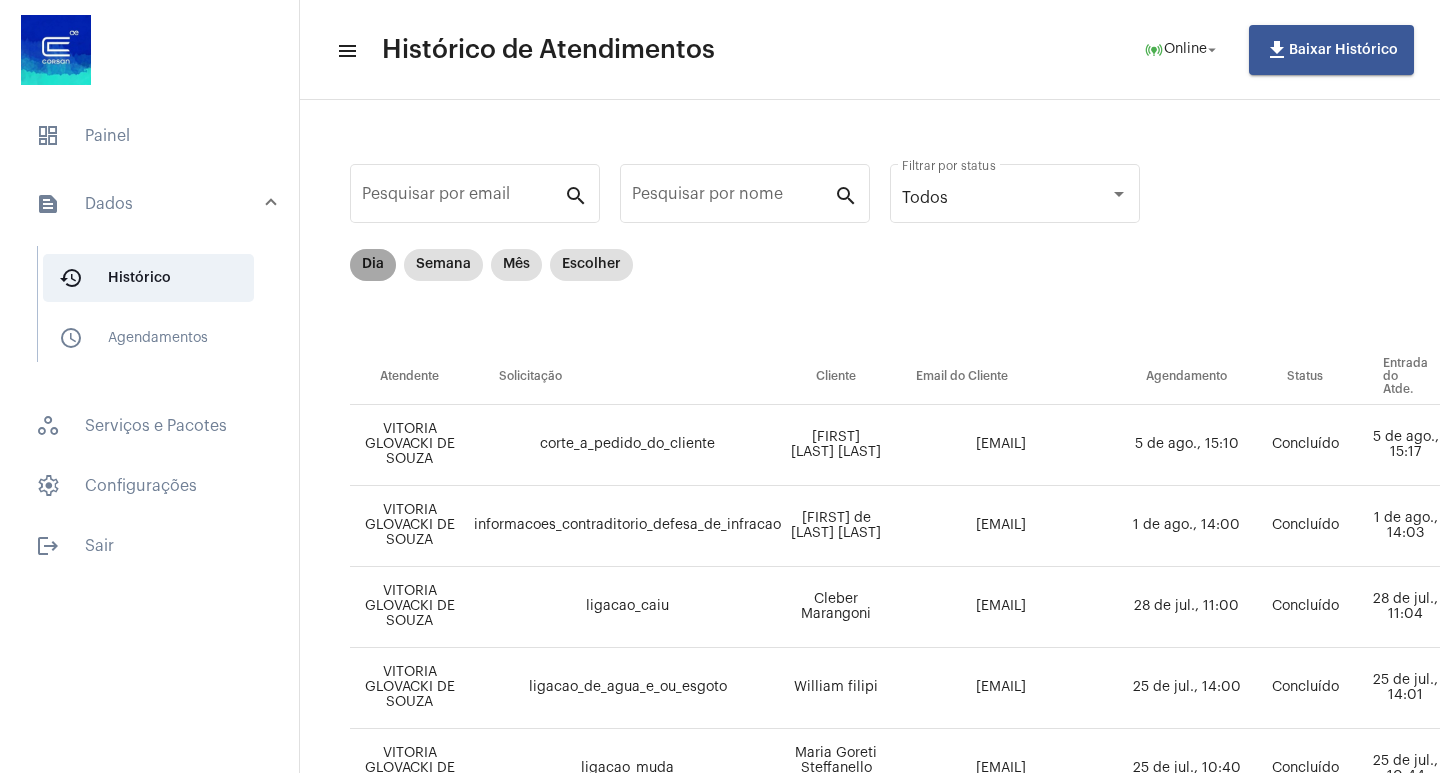 click on "Dia" at bounding box center [373, 265] 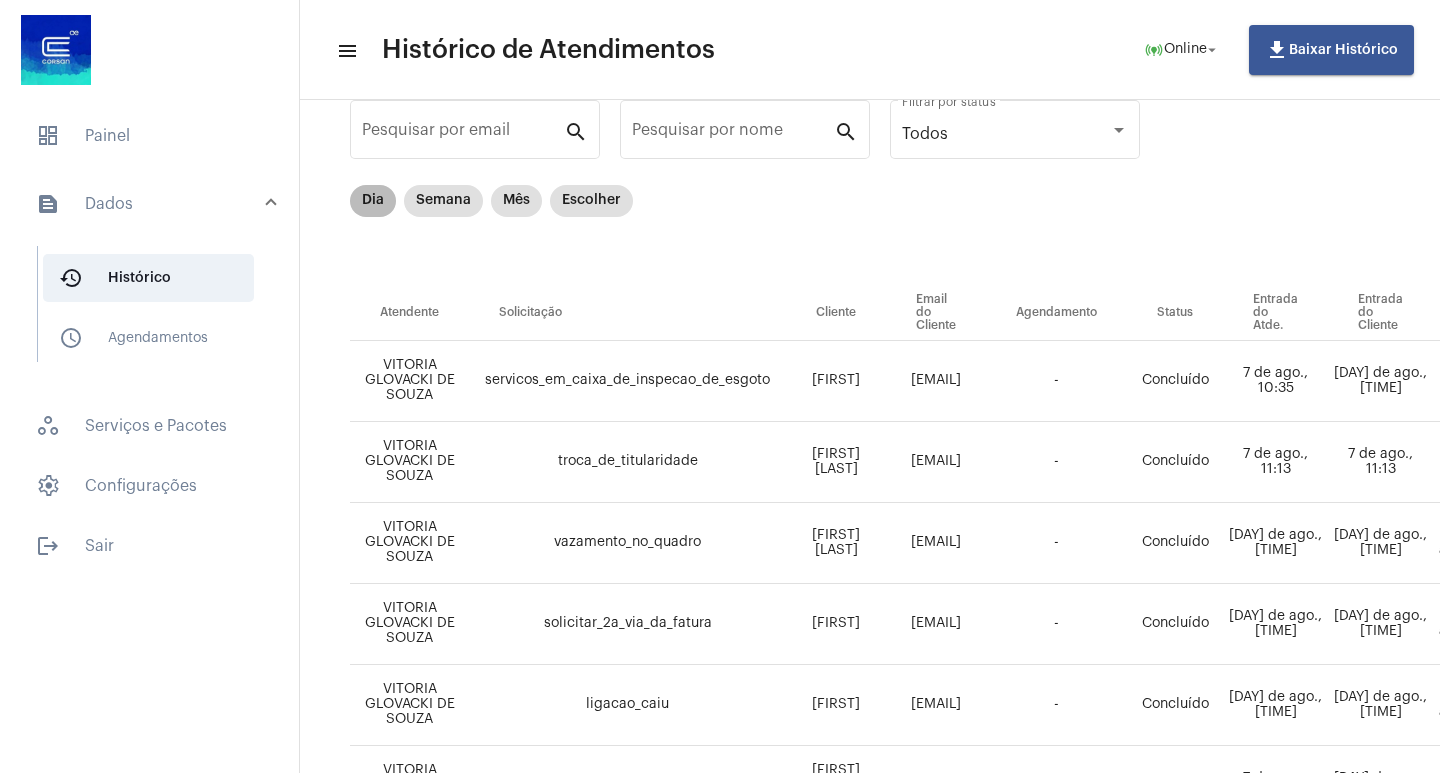 scroll, scrollTop: 200, scrollLeft: 0, axis: vertical 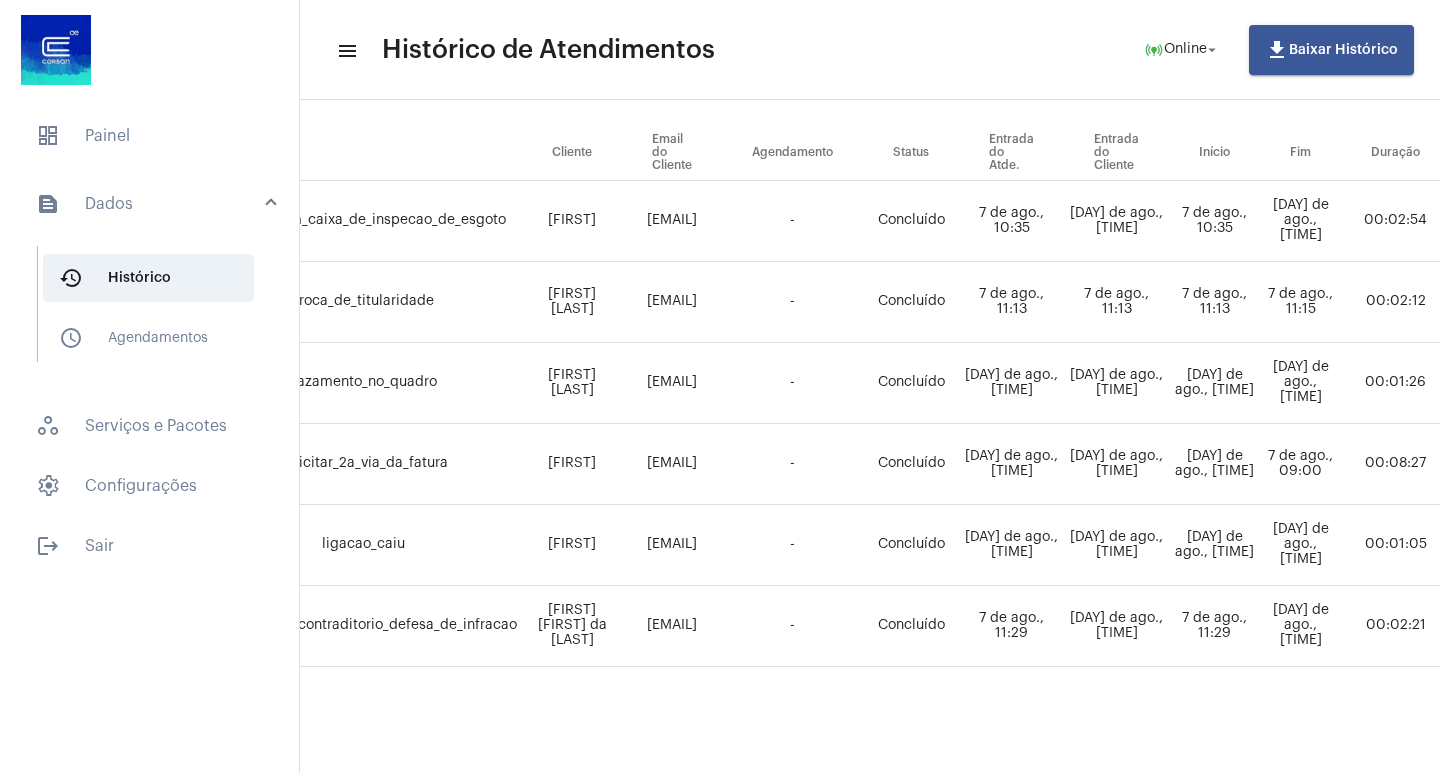 drag, startPoint x: 919, startPoint y: 749, endPoint x: 1064, endPoint y: 809, distance: 156.92355 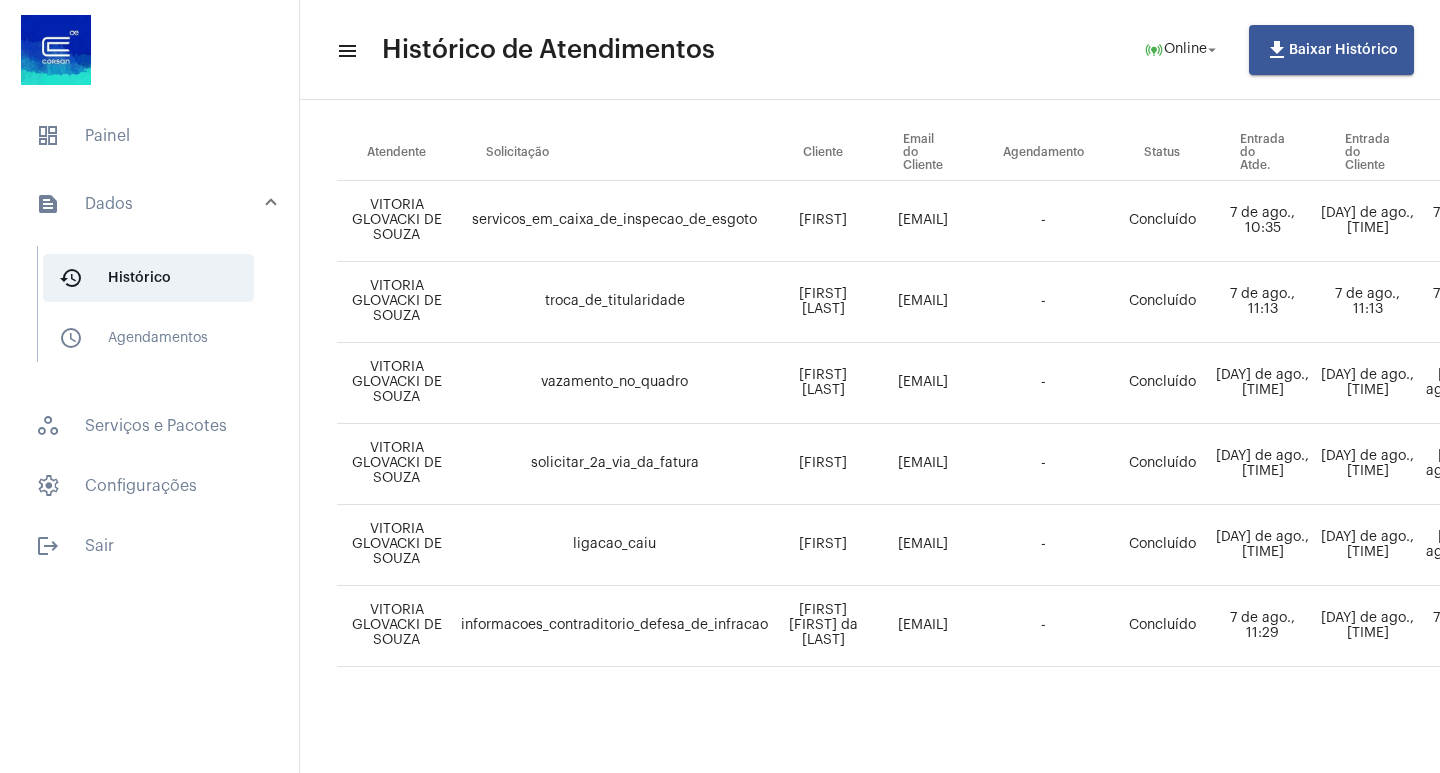 scroll, scrollTop: 239, scrollLeft: 0, axis: vertical 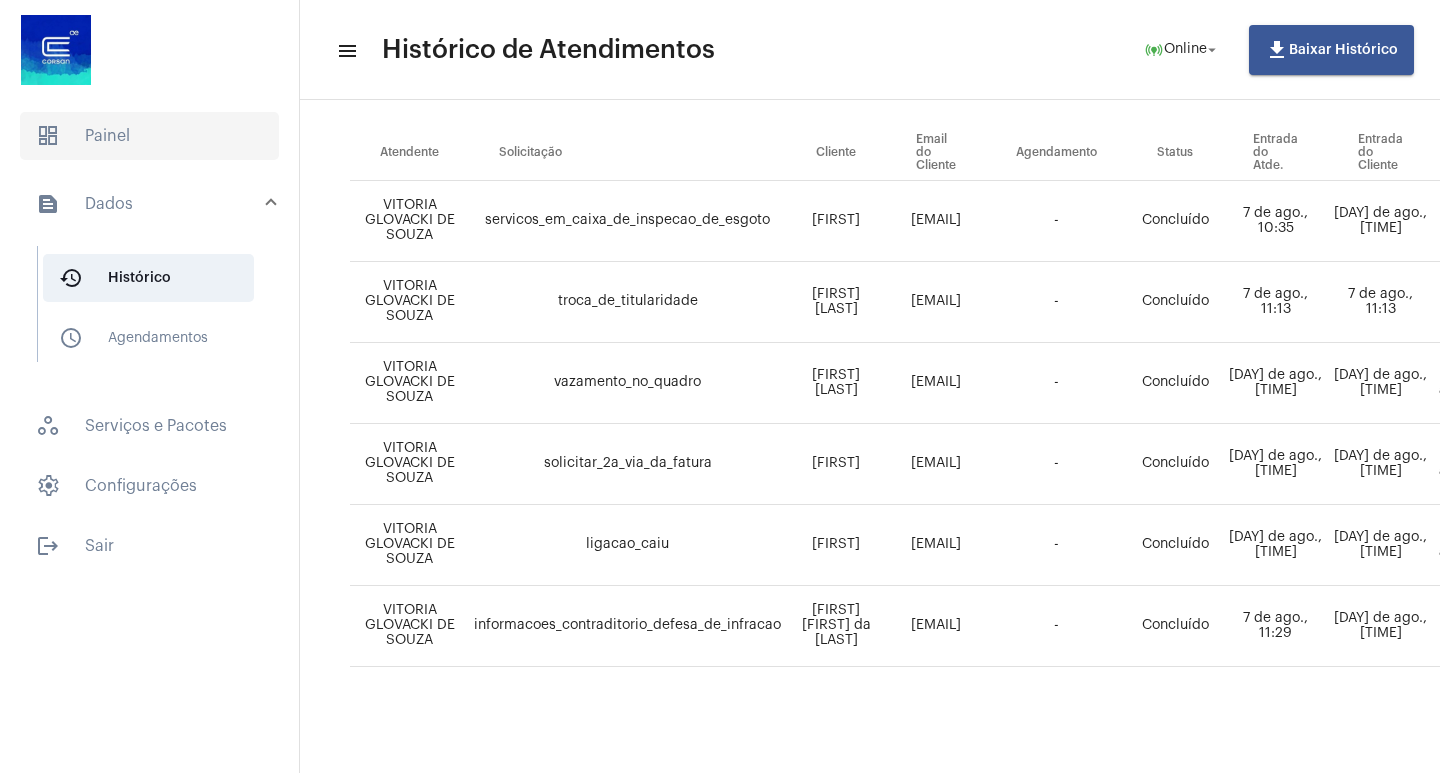 click on "dashboard   Painel" 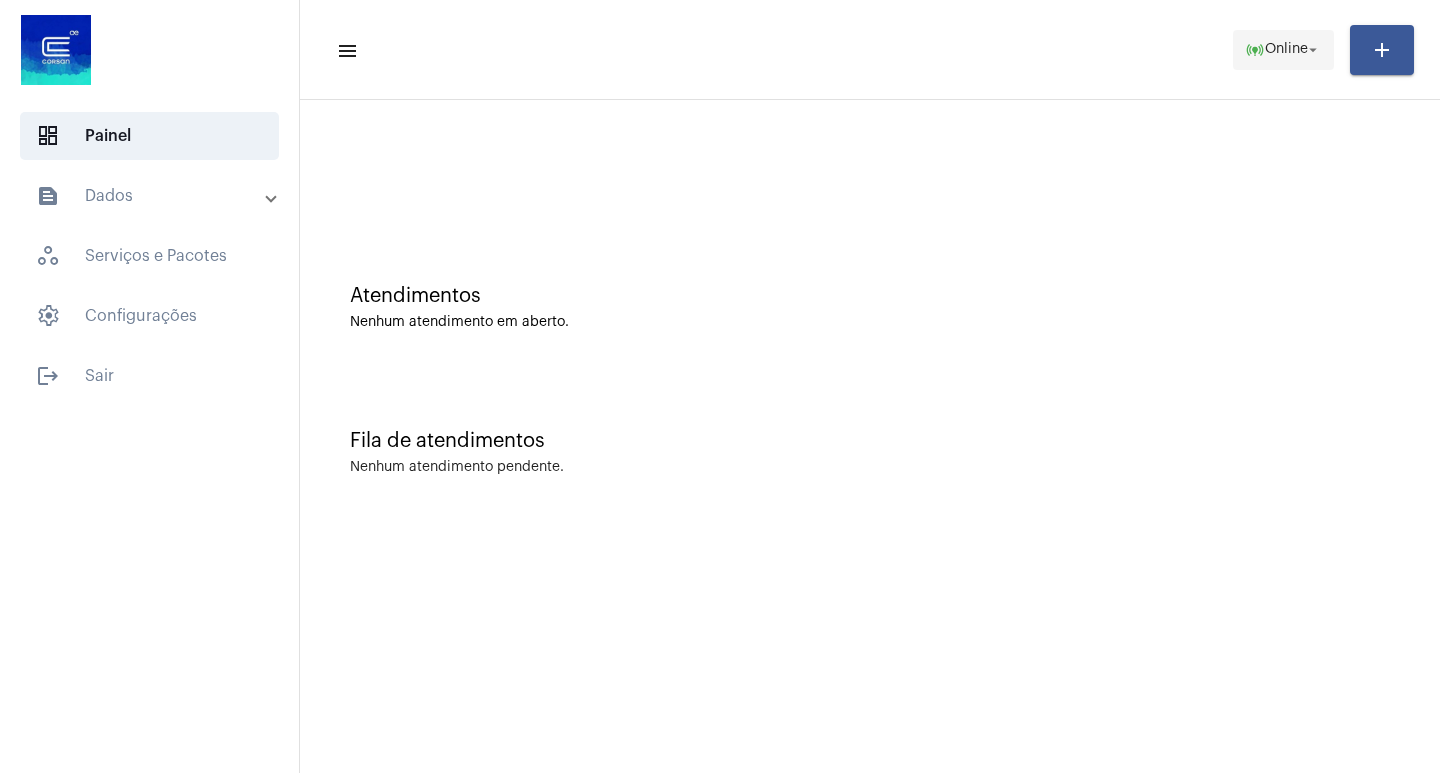 click on "arrow_drop_down" 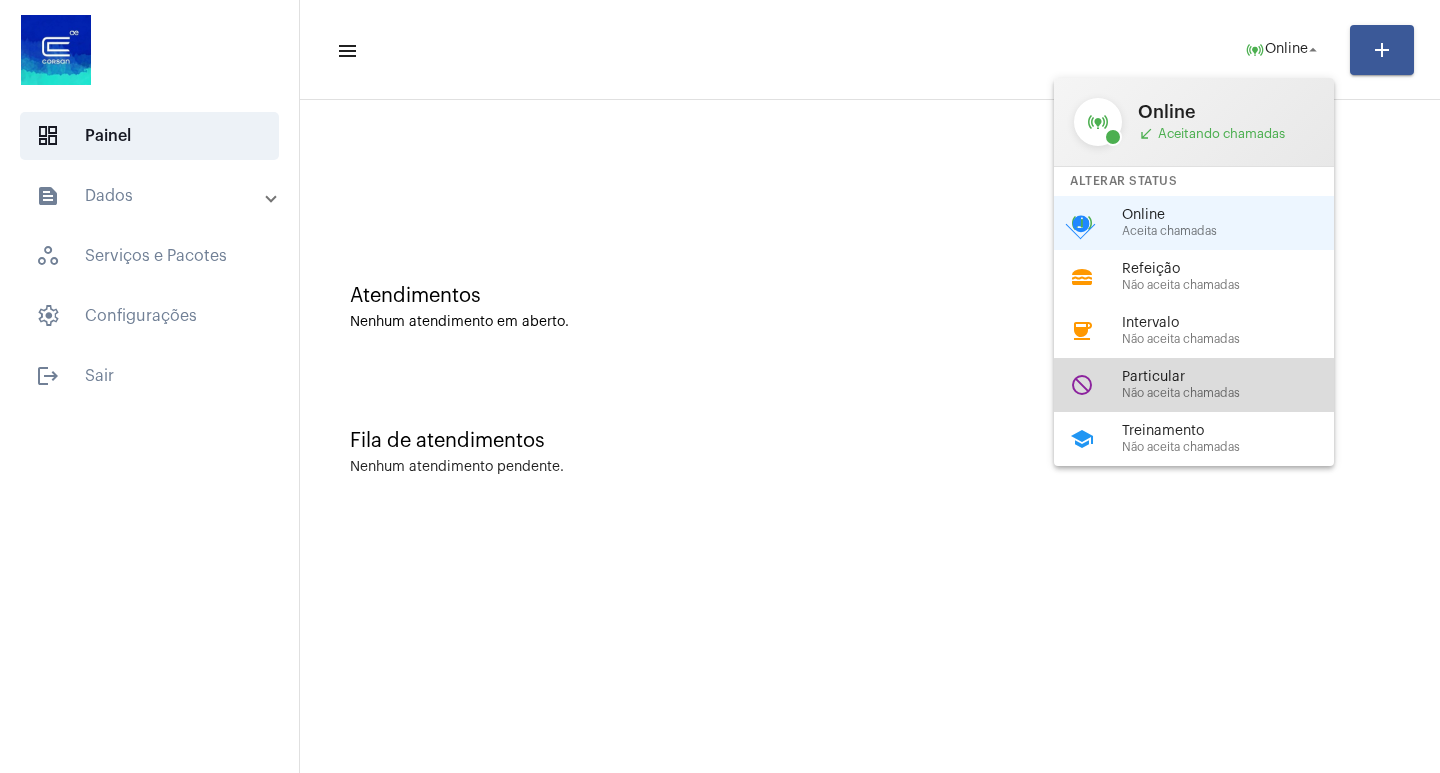 click on "Não aceita chamadas" at bounding box center (1236, 393) 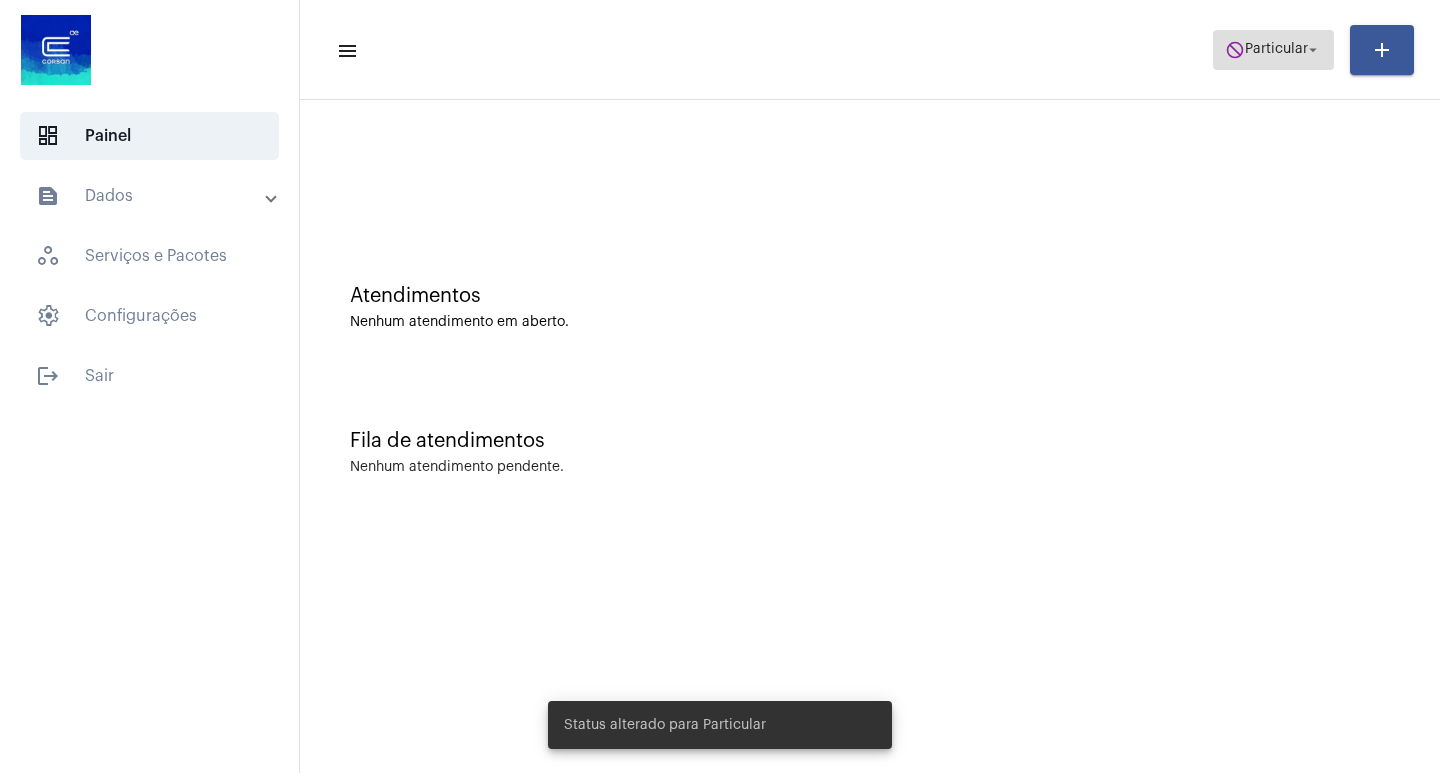 click on "do_not_disturb  Particular arrow_drop_down" 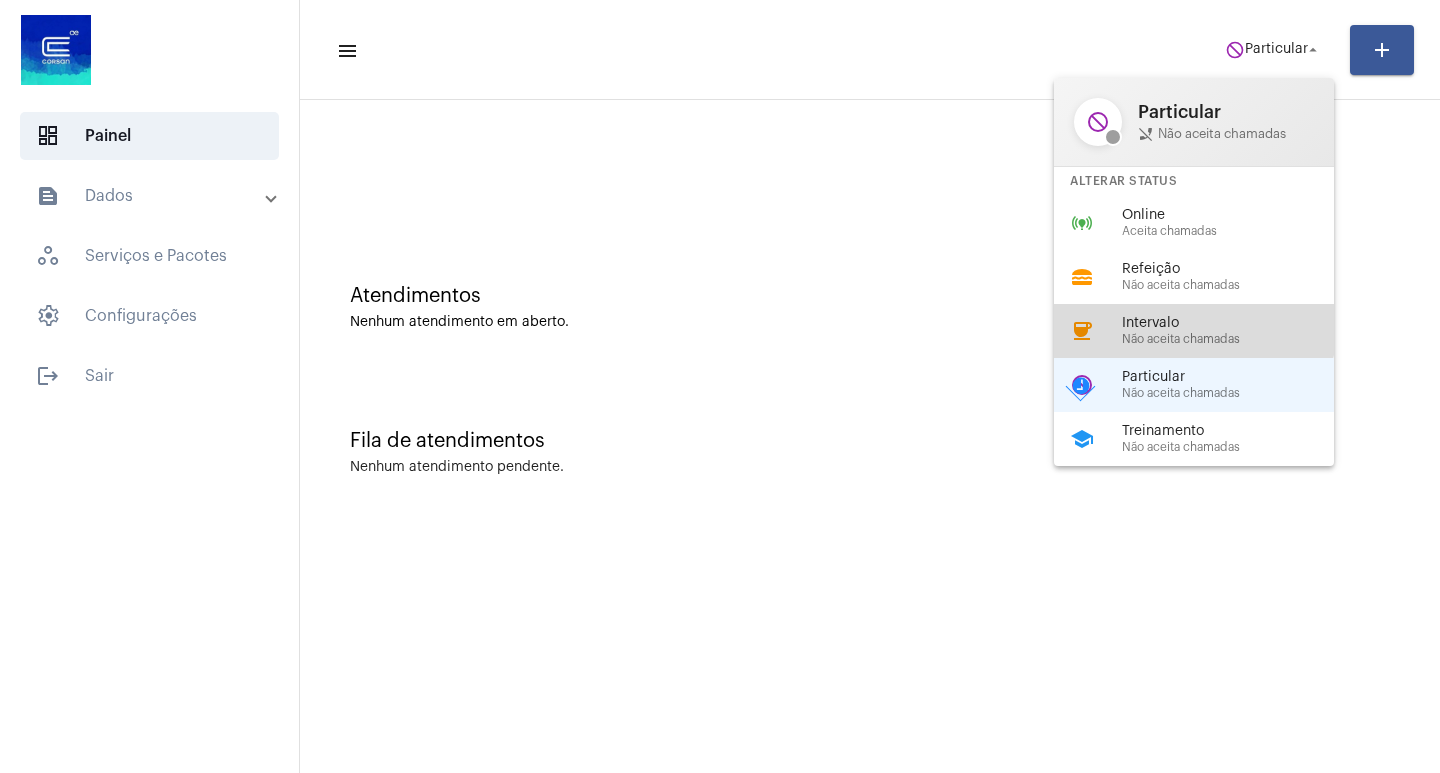click on "Intervalo" at bounding box center [1236, 323] 